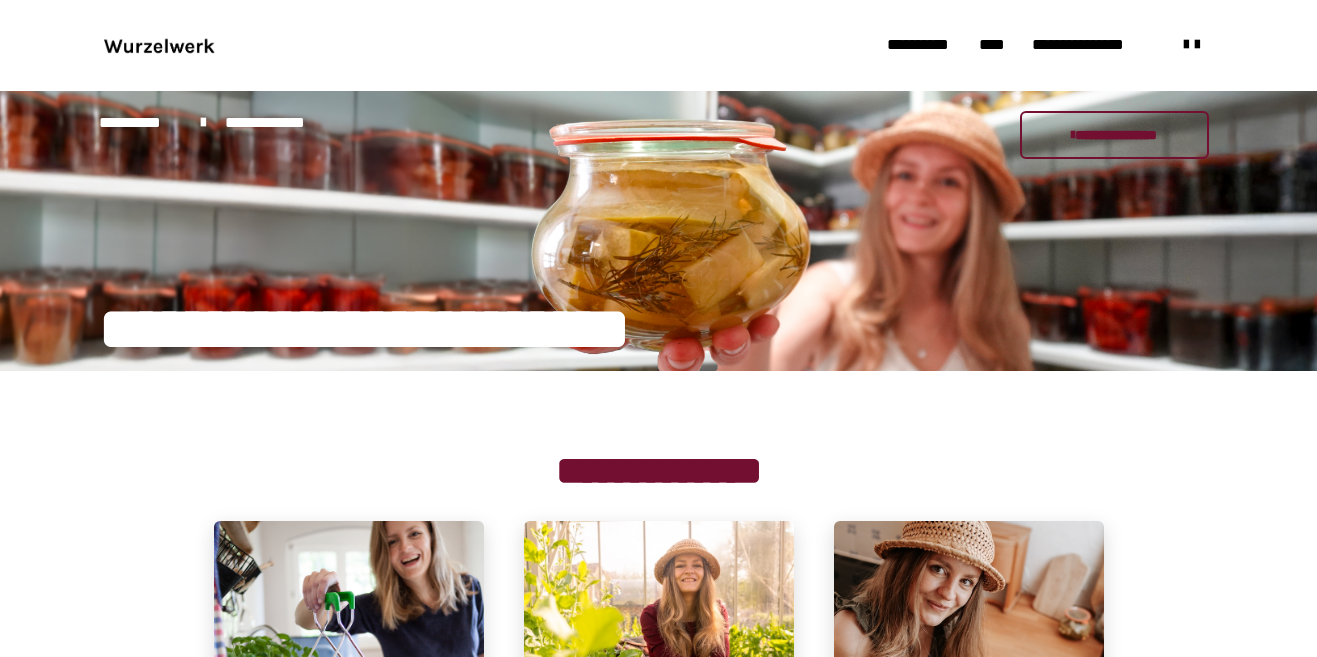 scroll, scrollTop: 0, scrollLeft: 0, axis: both 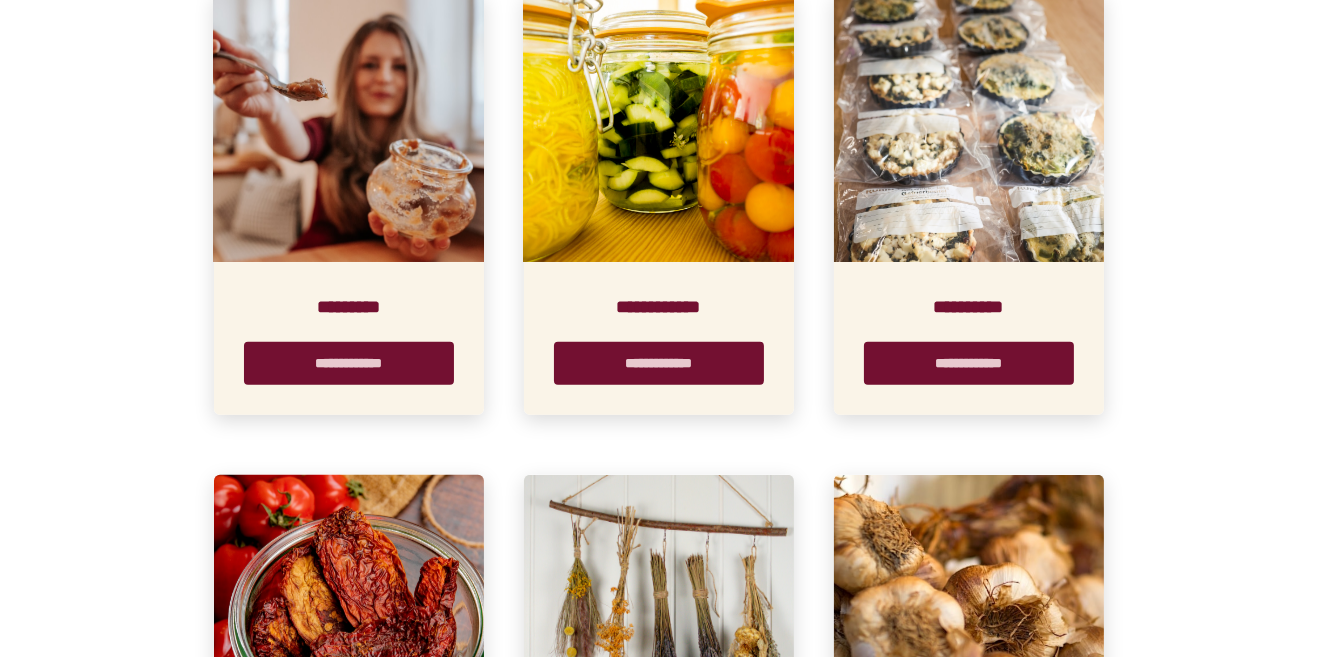 click at bounding box center [659, 127] 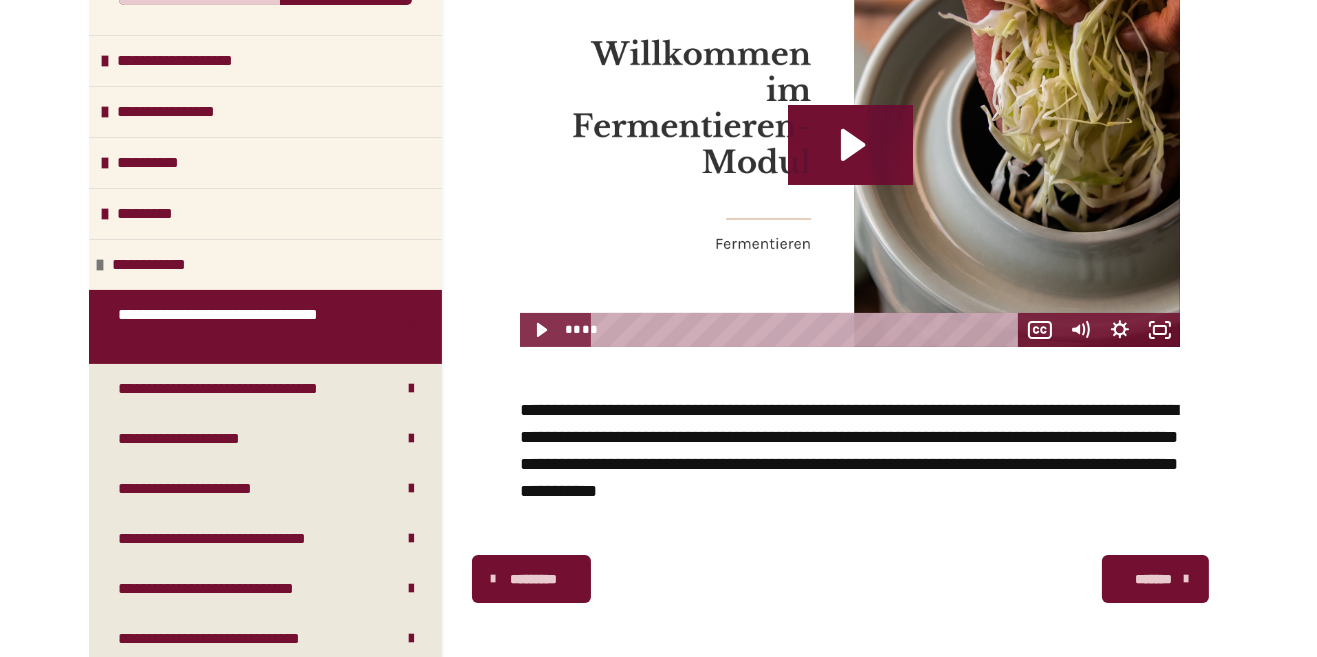 scroll, scrollTop: 448, scrollLeft: 0, axis: vertical 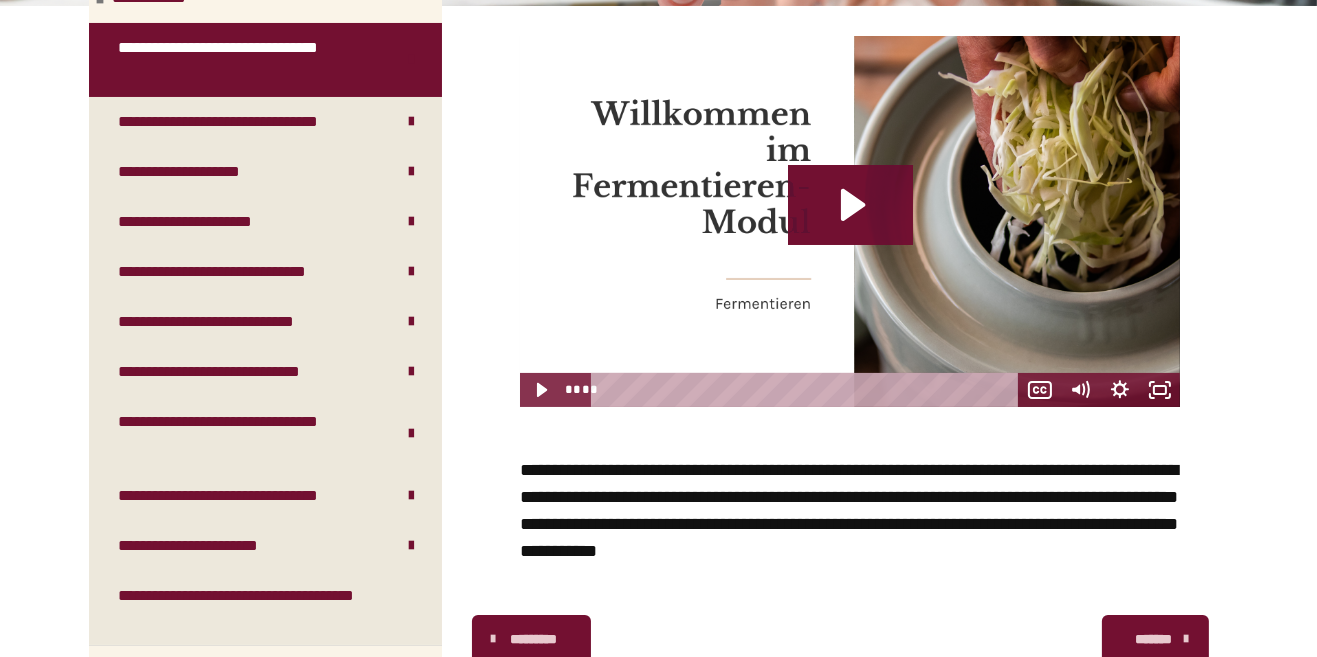 click 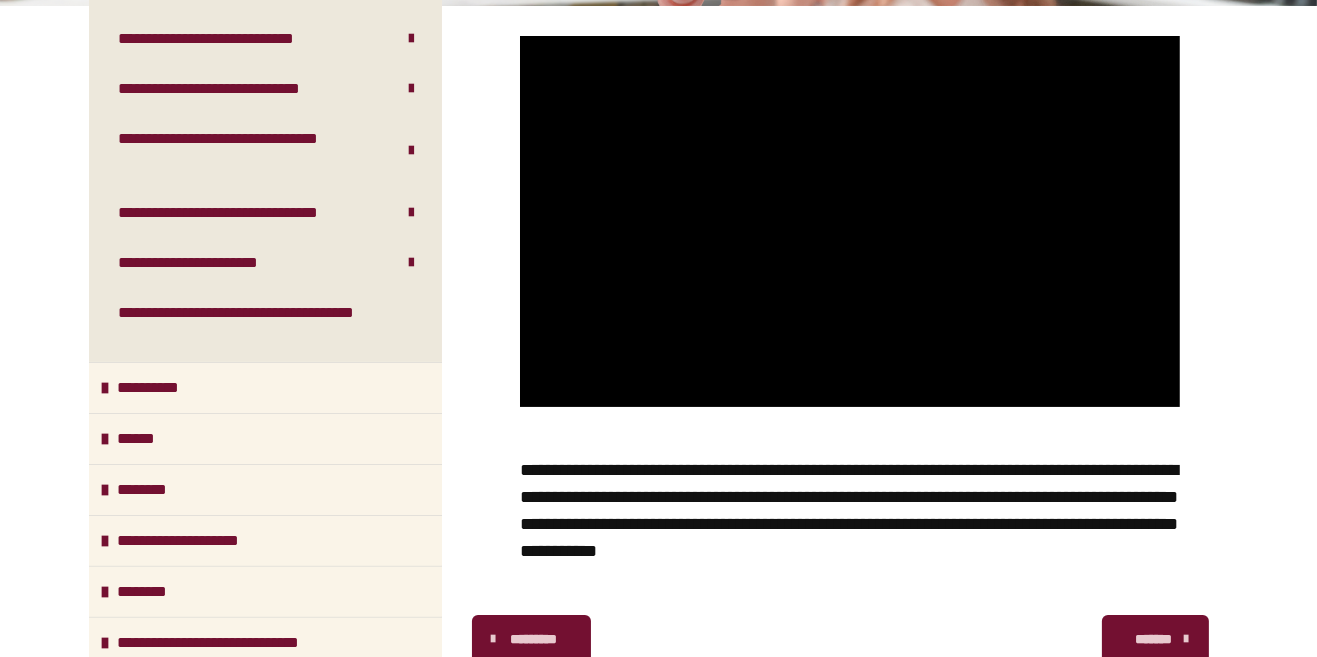 scroll, scrollTop: 625, scrollLeft: 0, axis: vertical 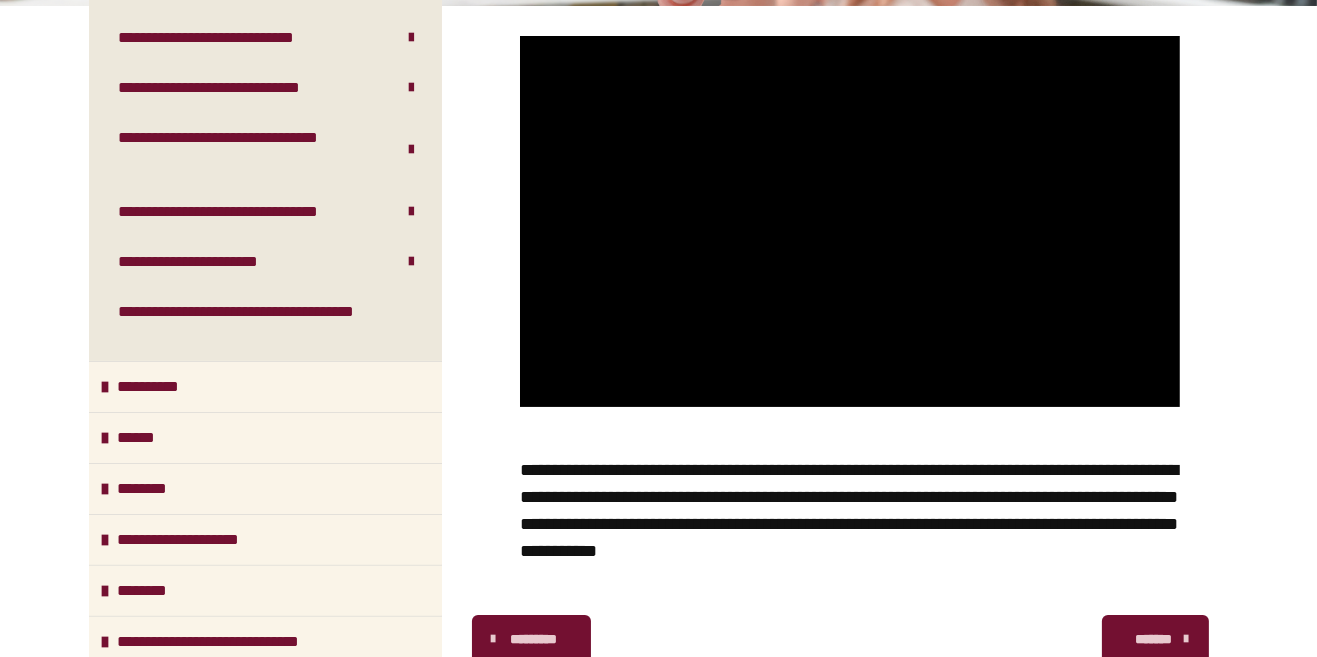 click on "**********" at bounding box center (257, 324) 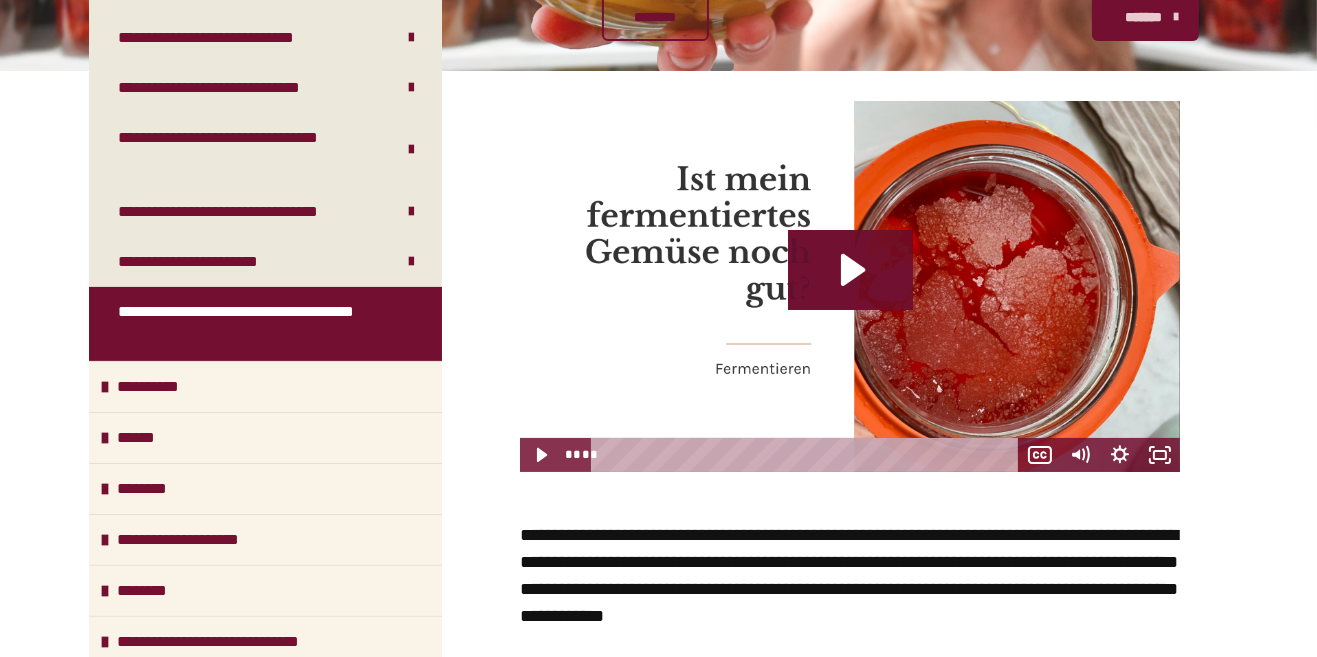 click 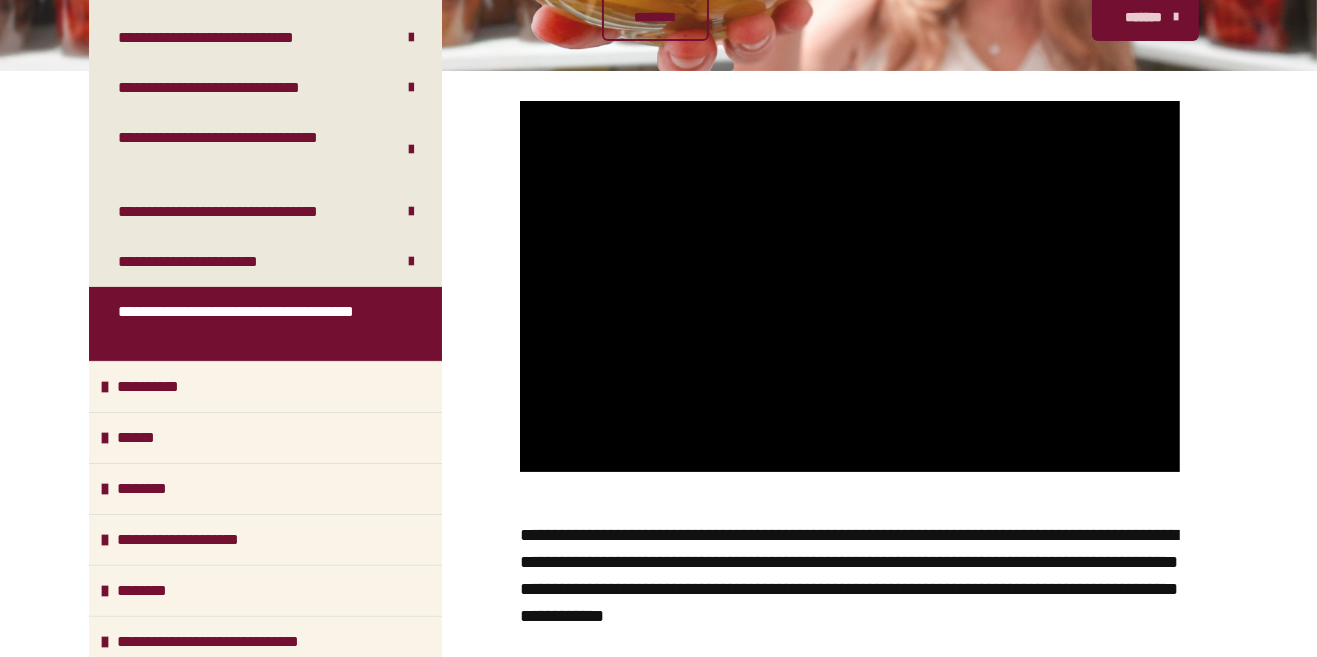 click at bounding box center (850, 286) 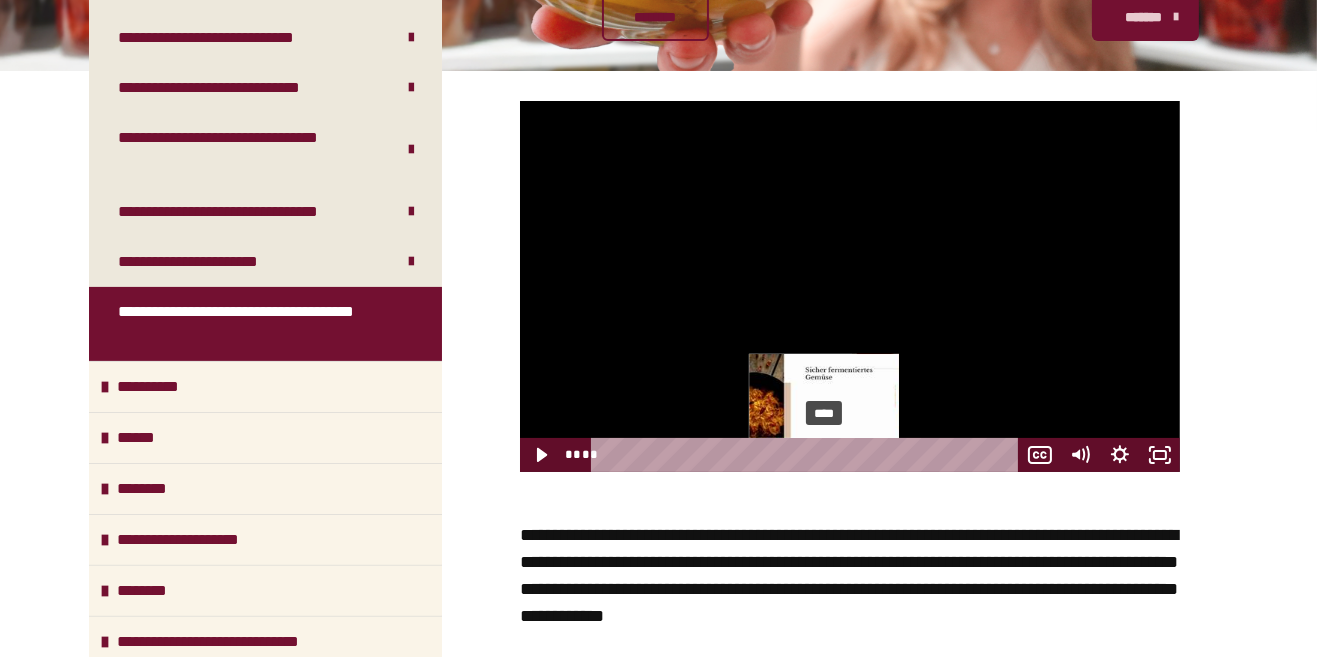 click at bounding box center (850, 487) 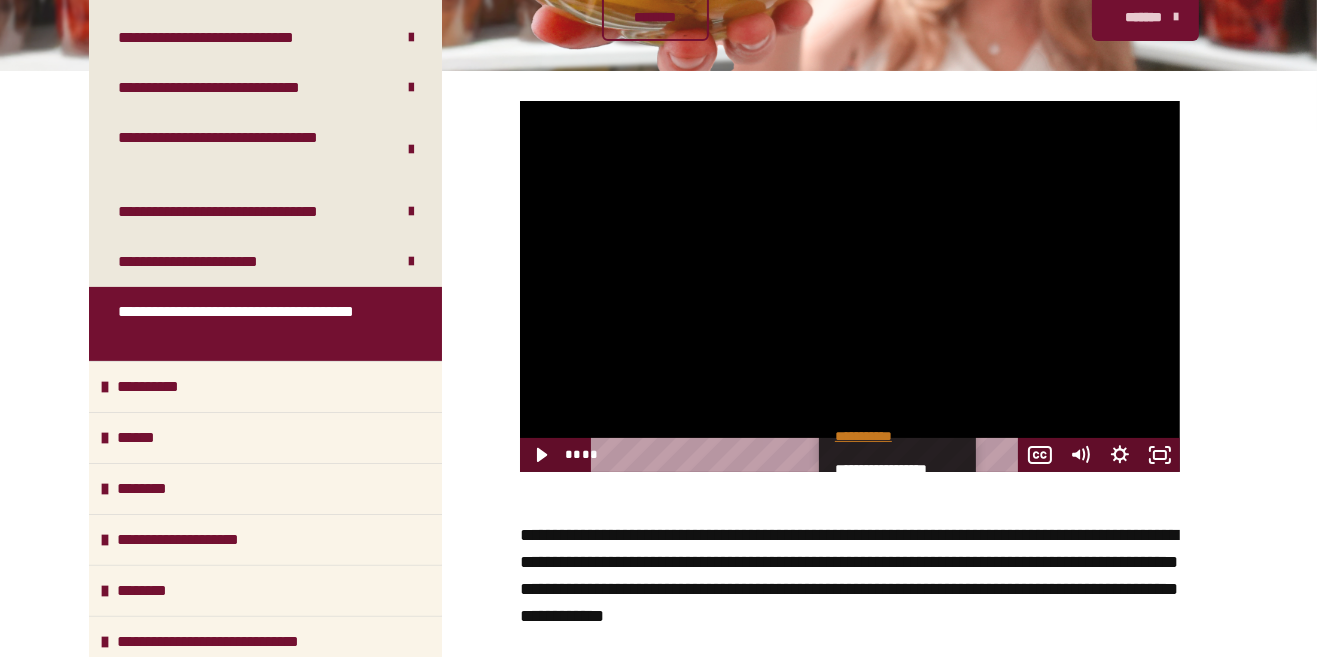 scroll, scrollTop: 0, scrollLeft: 0, axis: both 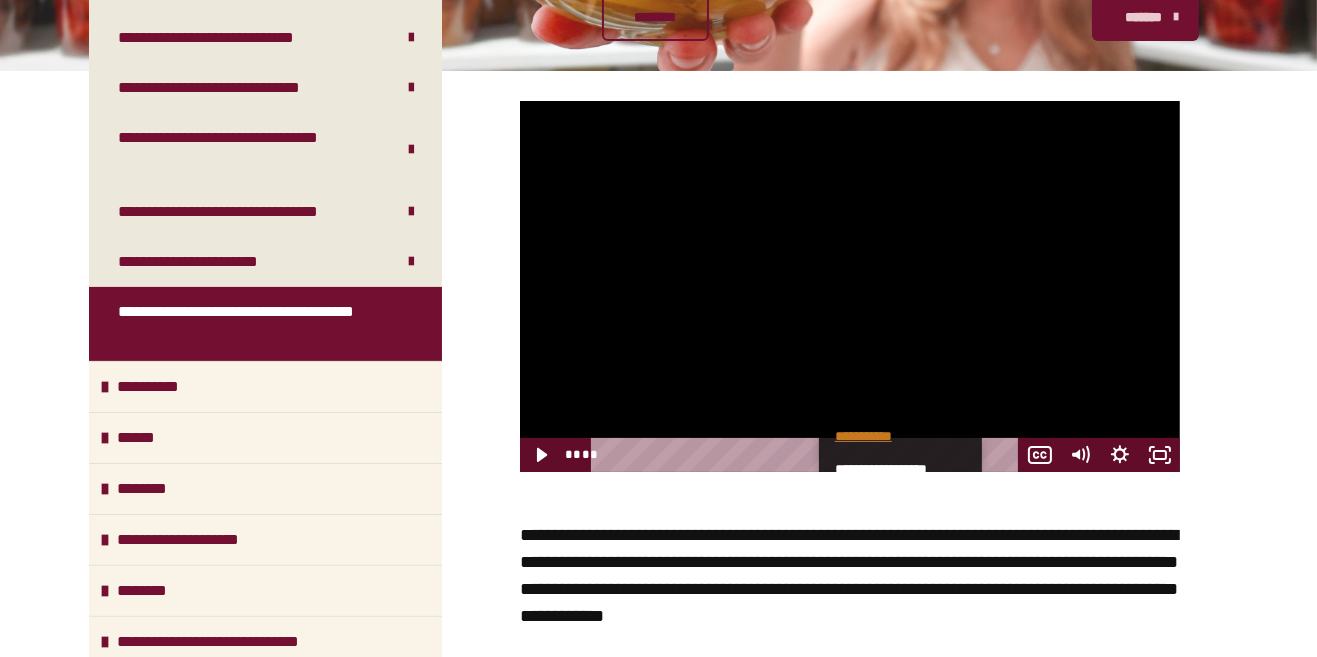 click at bounding box center (850, 286) 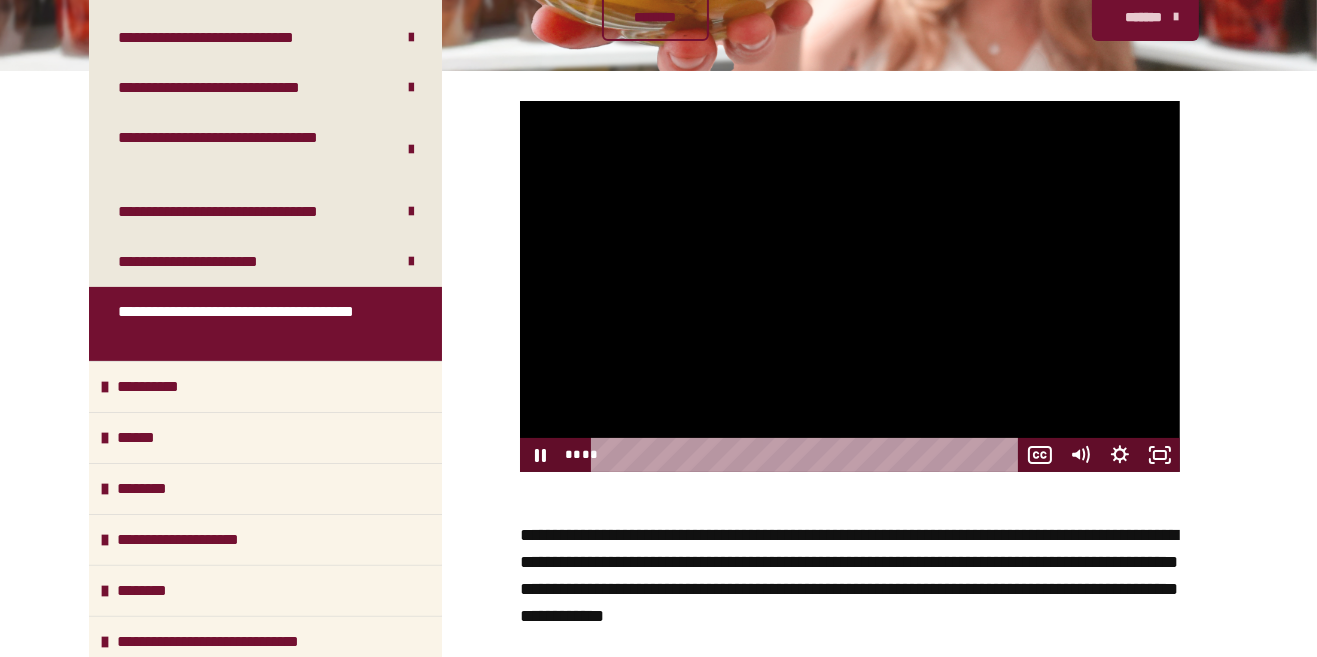 click on "****" at bounding box center [808, 455] 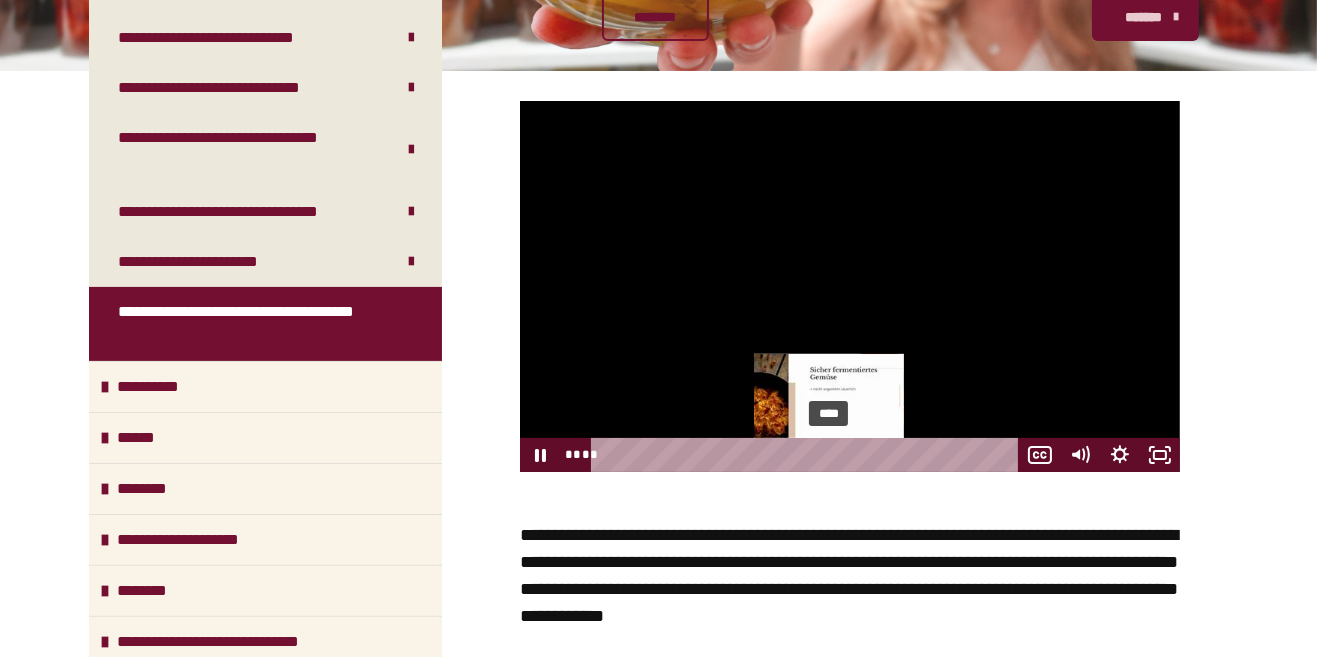 click on "****" at bounding box center [808, 455] 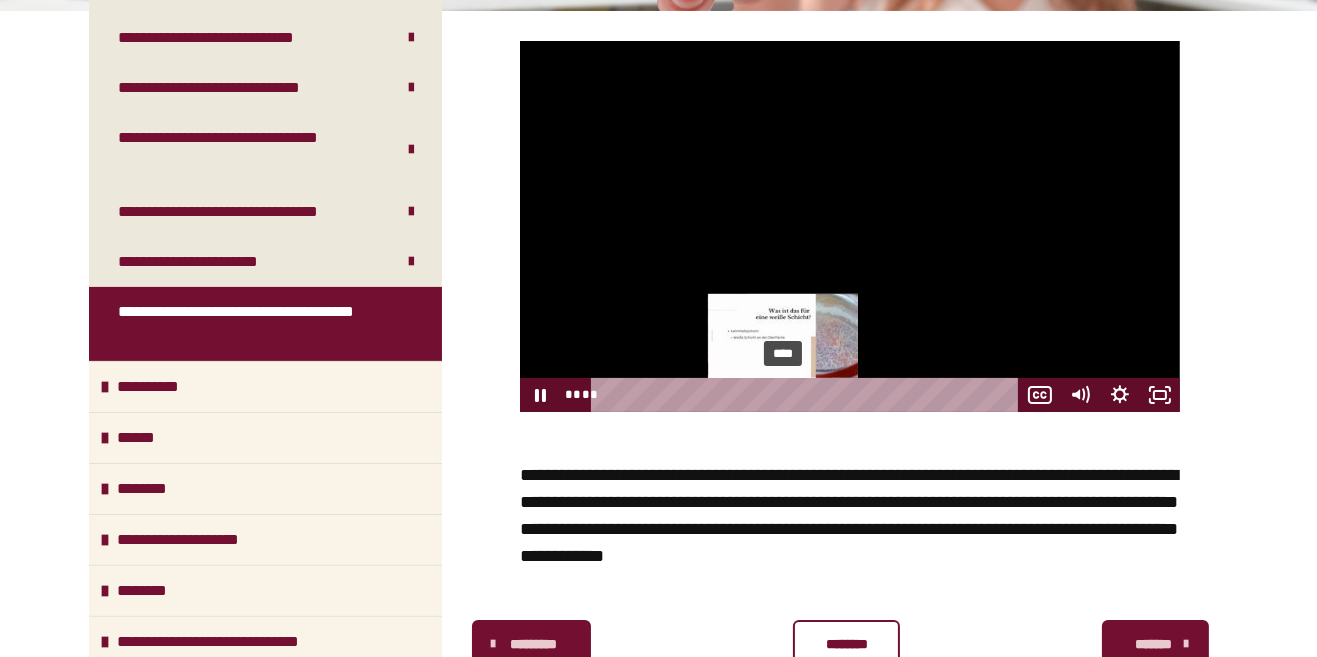 scroll, scrollTop: 436, scrollLeft: 0, axis: vertical 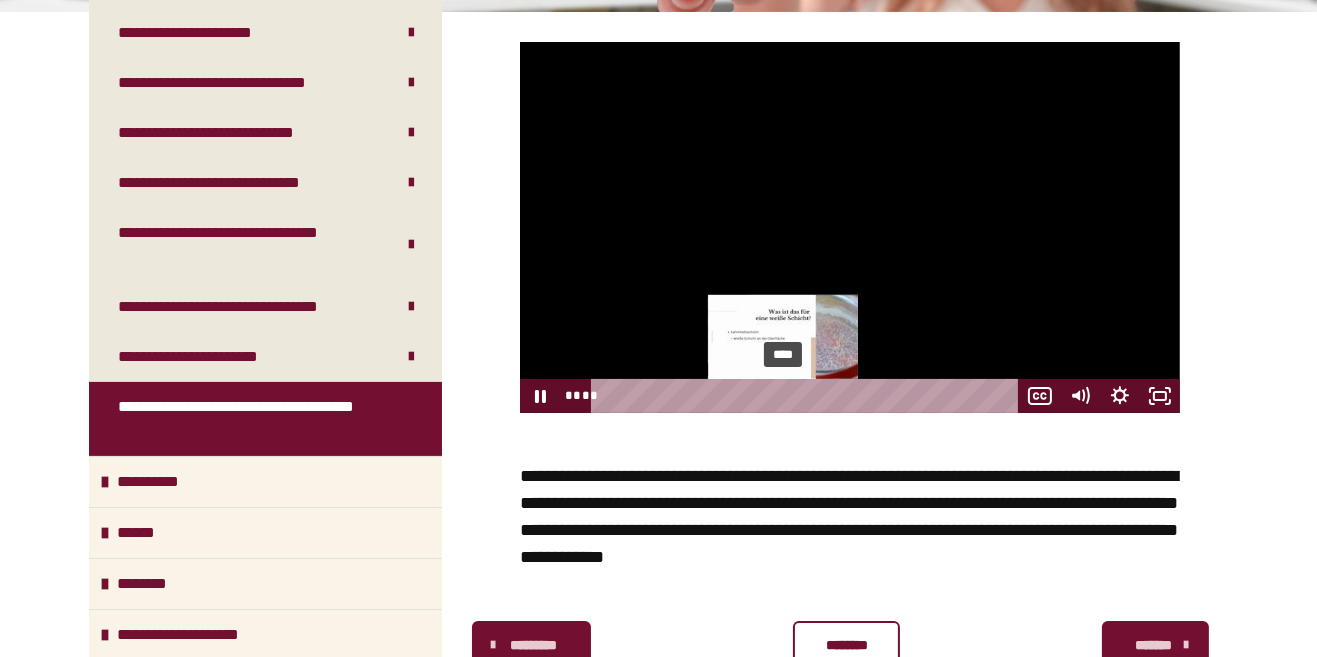 click on "**********" at bounding box center [849, 516] 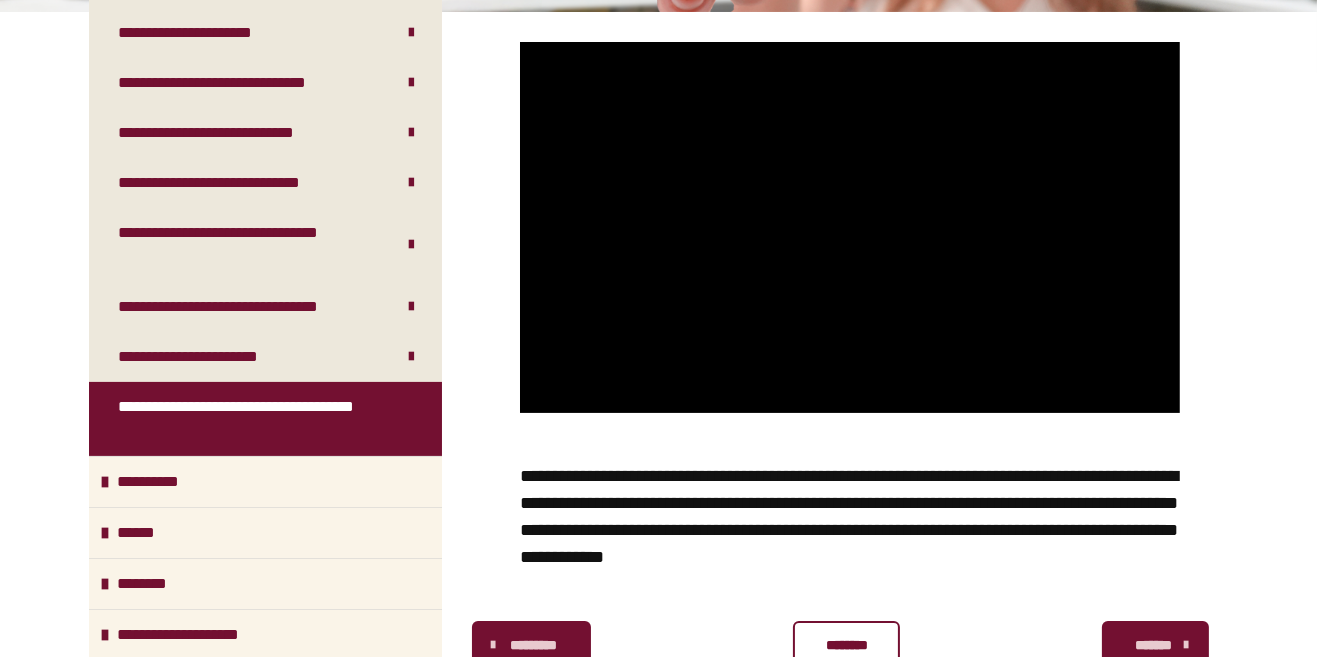 click on "********" at bounding box center (846, 645) 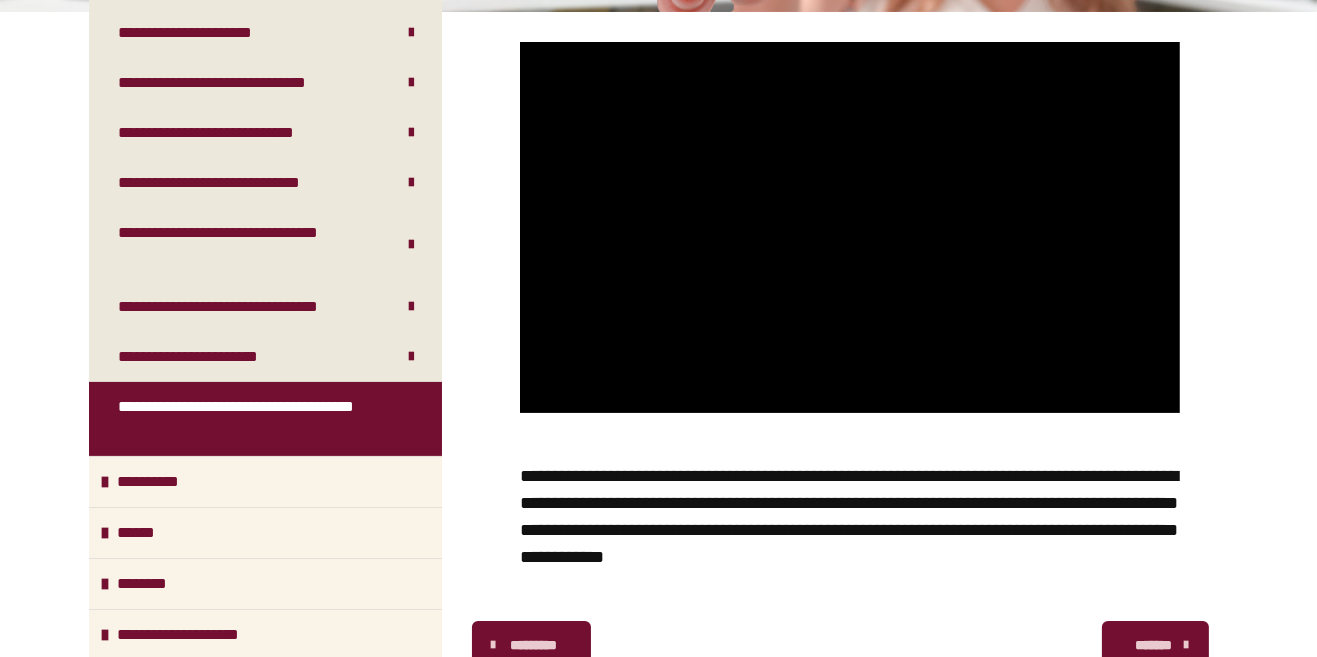click on "******" at bounding box center (142, 533) 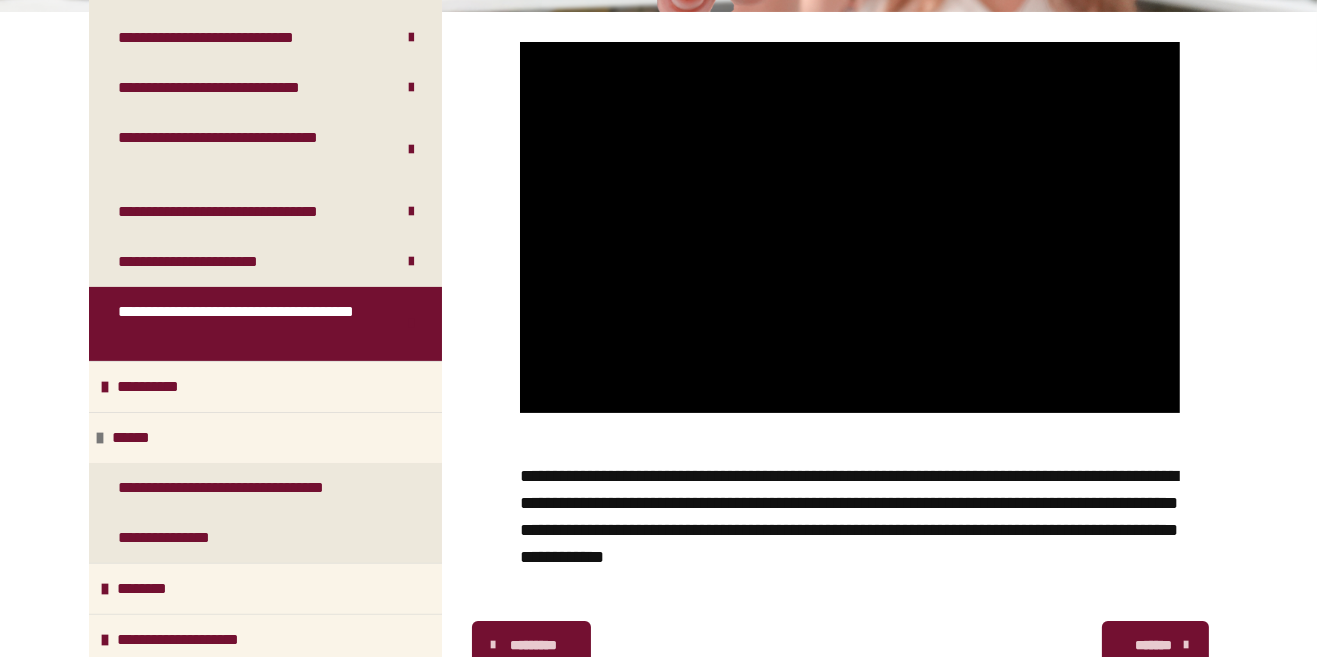 click on "**********" at bounding box center (248, 488) 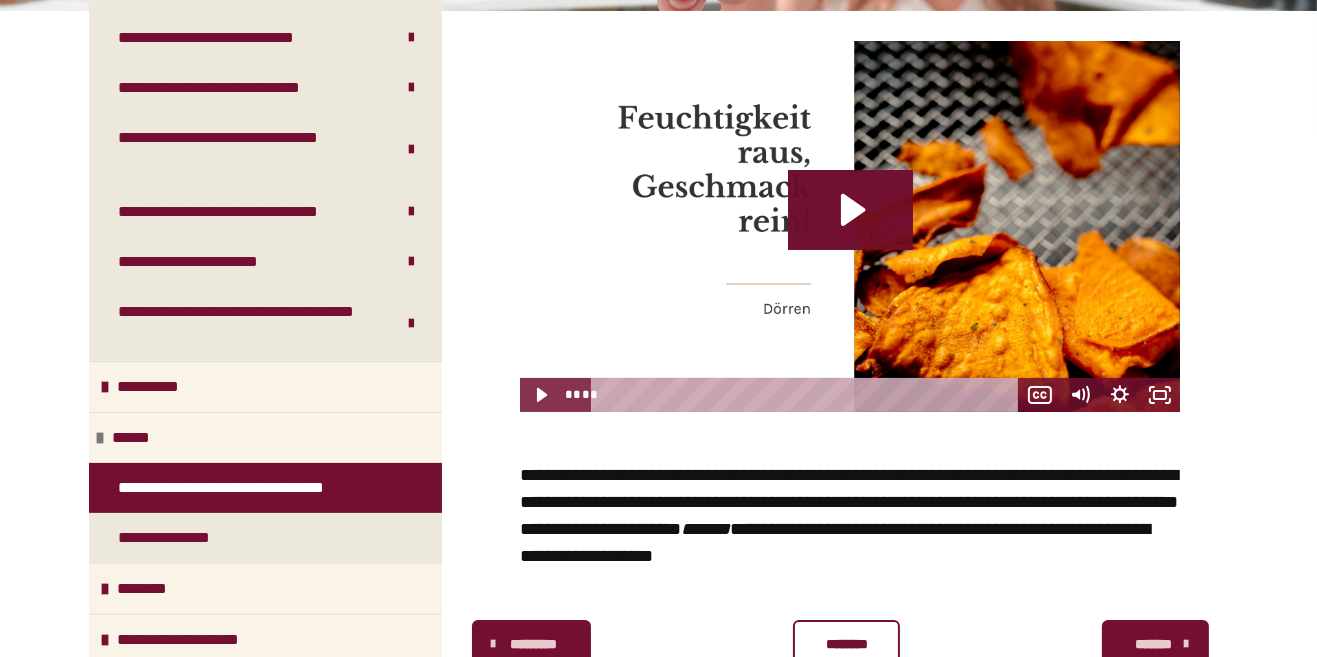 click 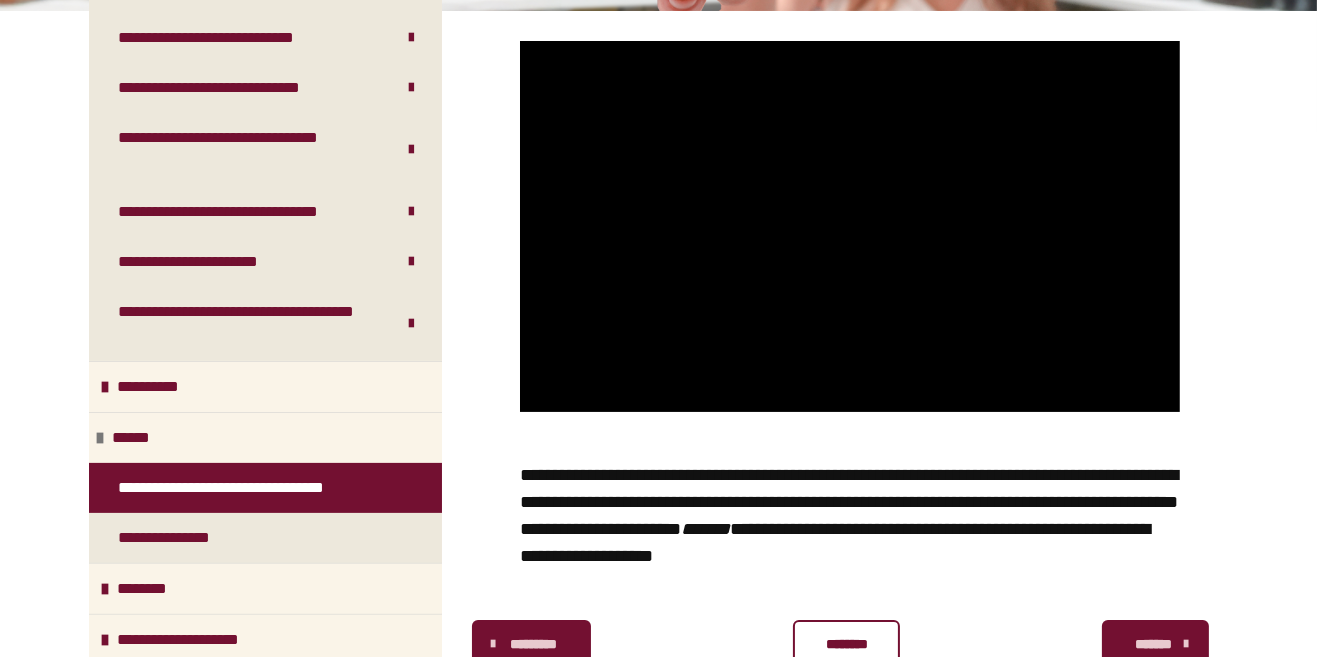 click at bounding box center (850, 226) 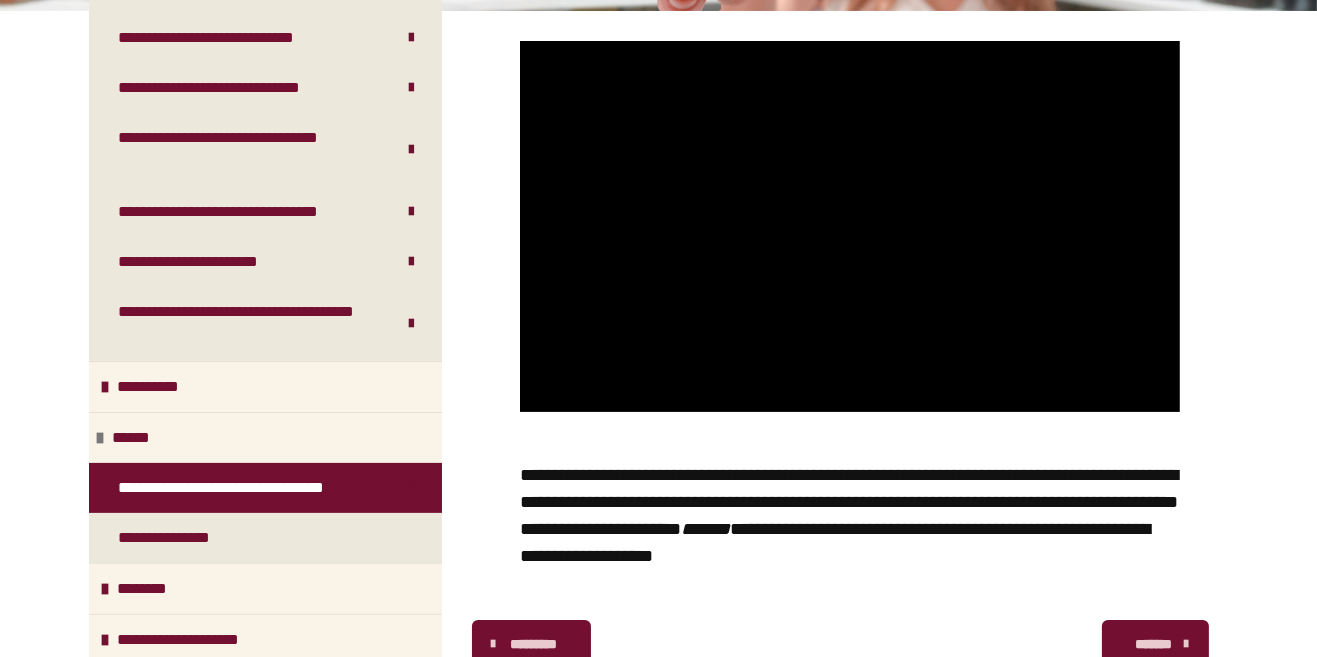 click on "**********" at bounding box center [265, 538] 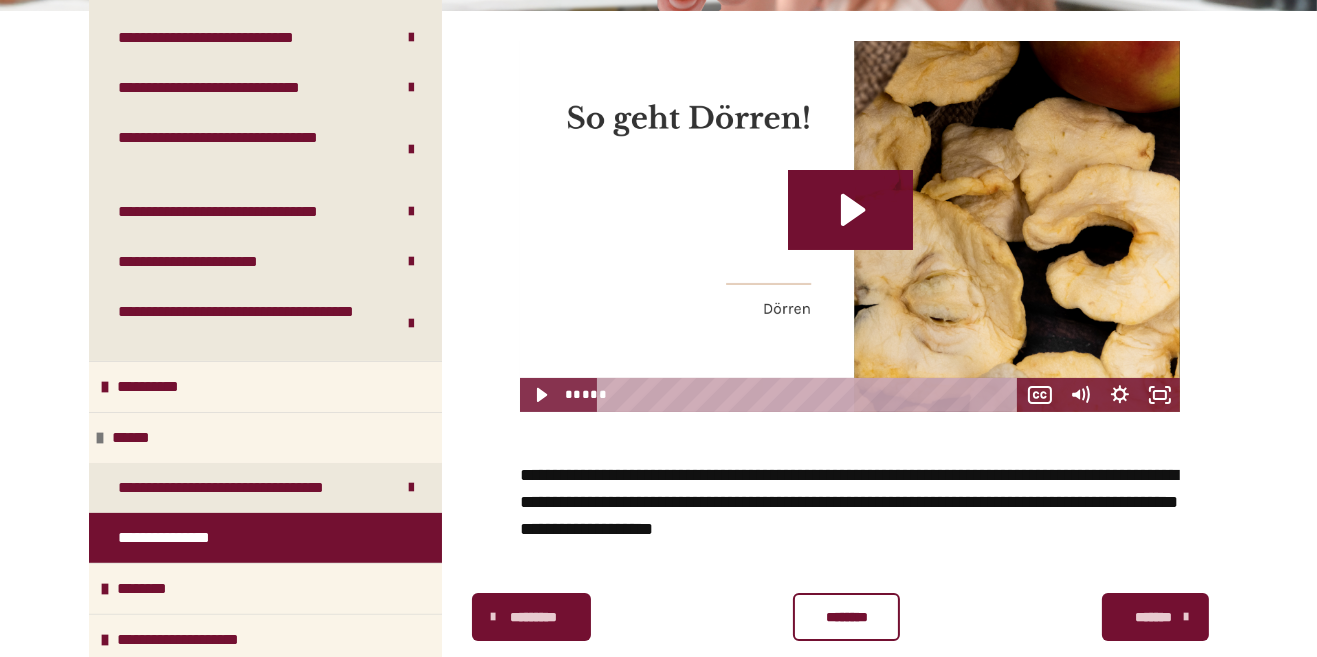 click 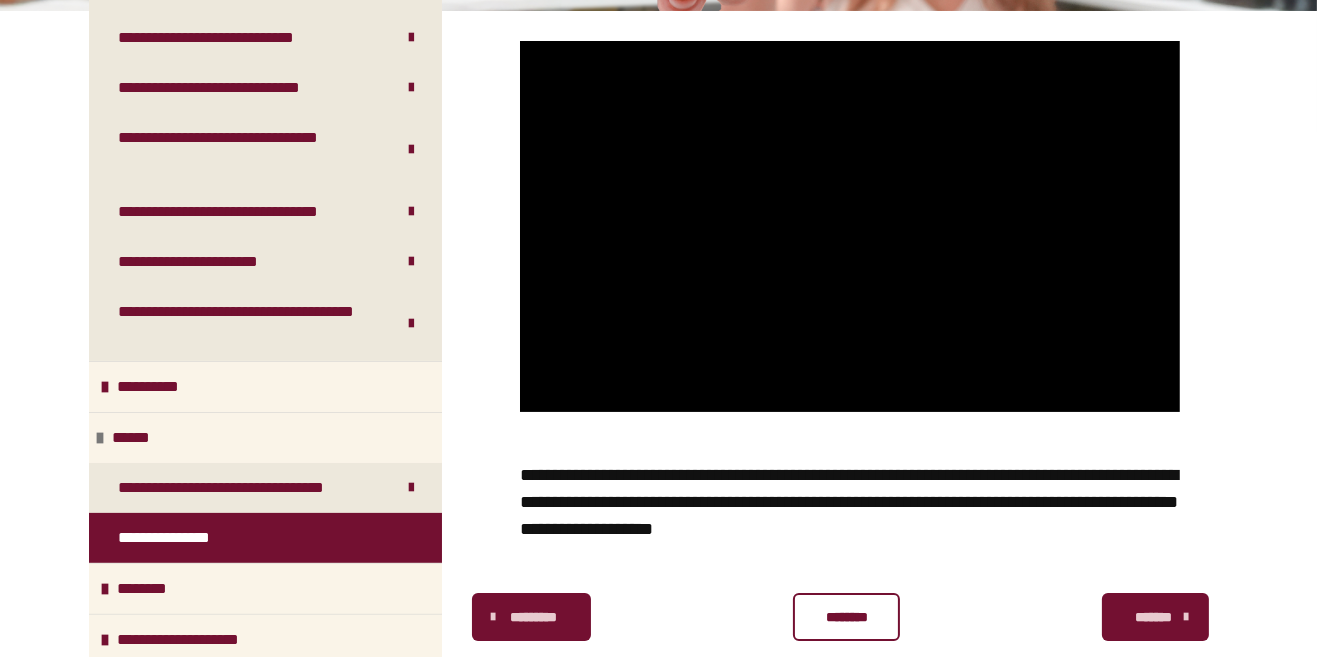 click at bounding box center [850, 226] 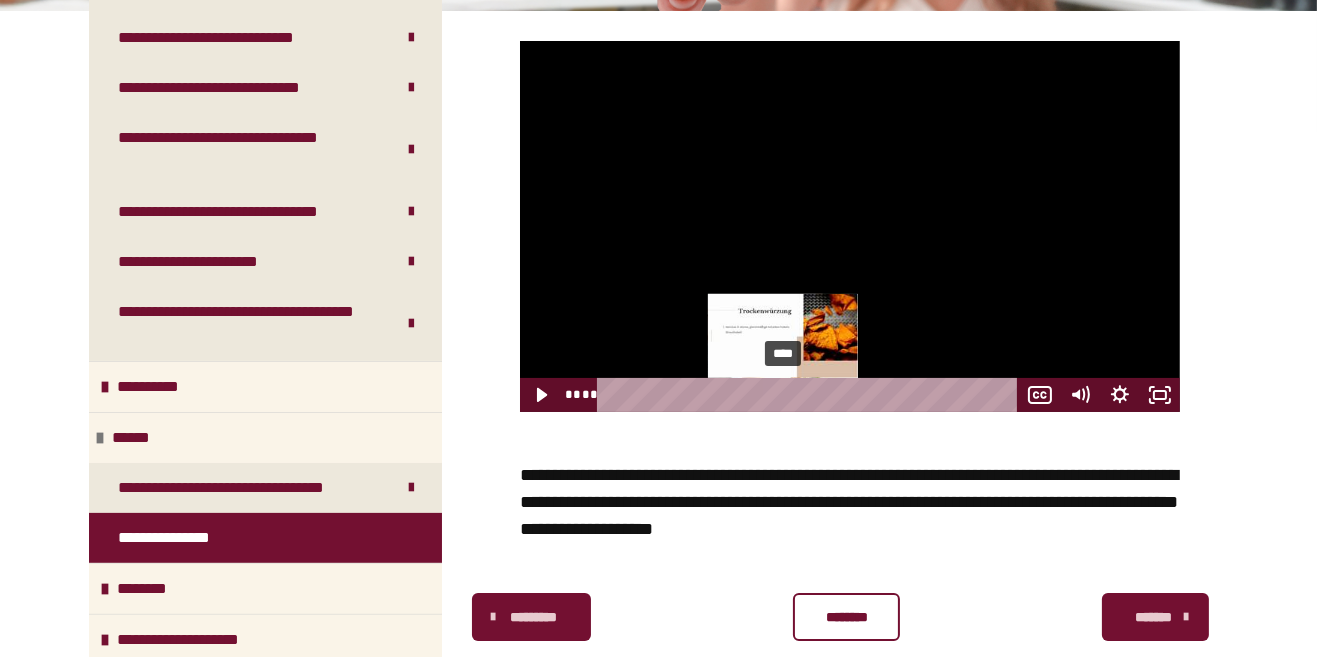 click on "****" at bounding box center [811, 395] 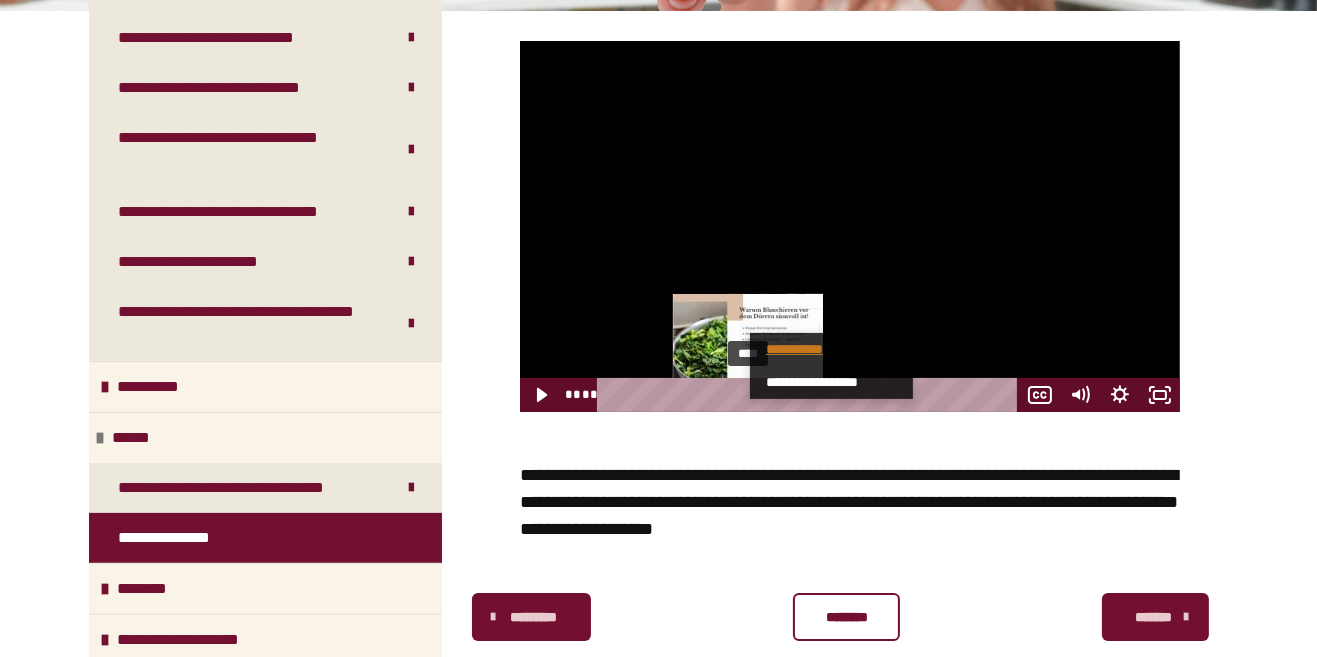 scroll, scrollTop: 0, scrollLeft: 0, axis: both 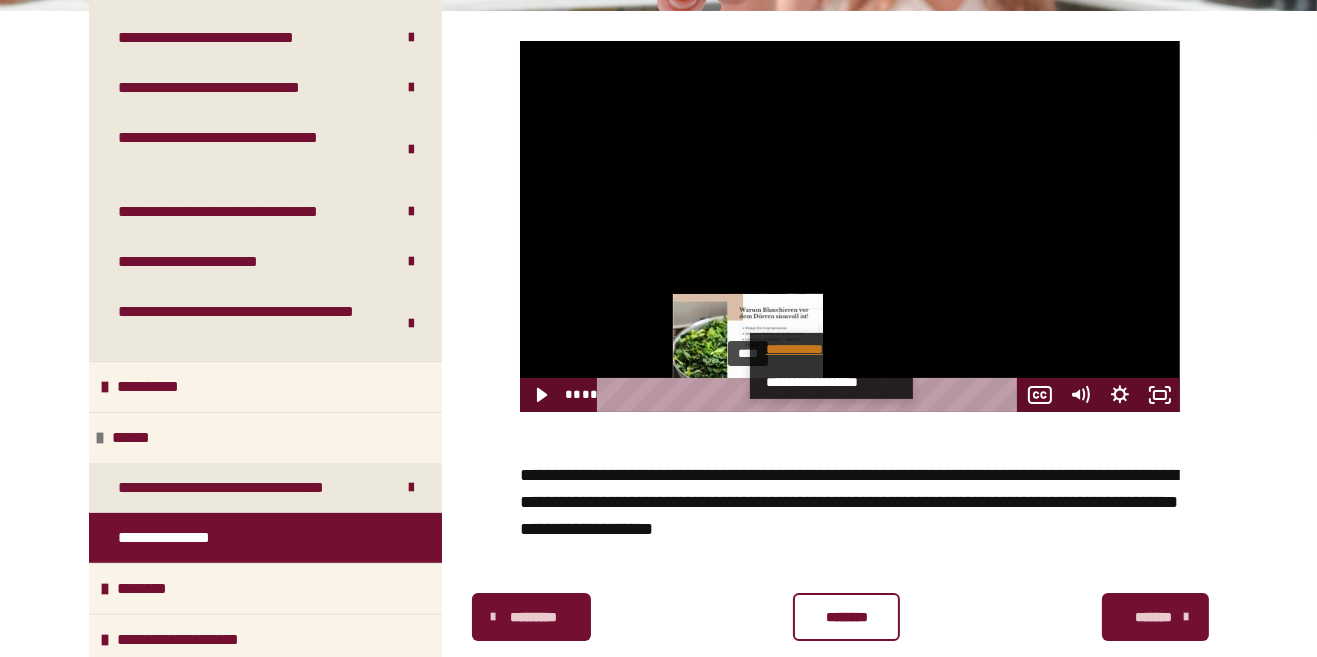 click at bounding box center [850, 226] 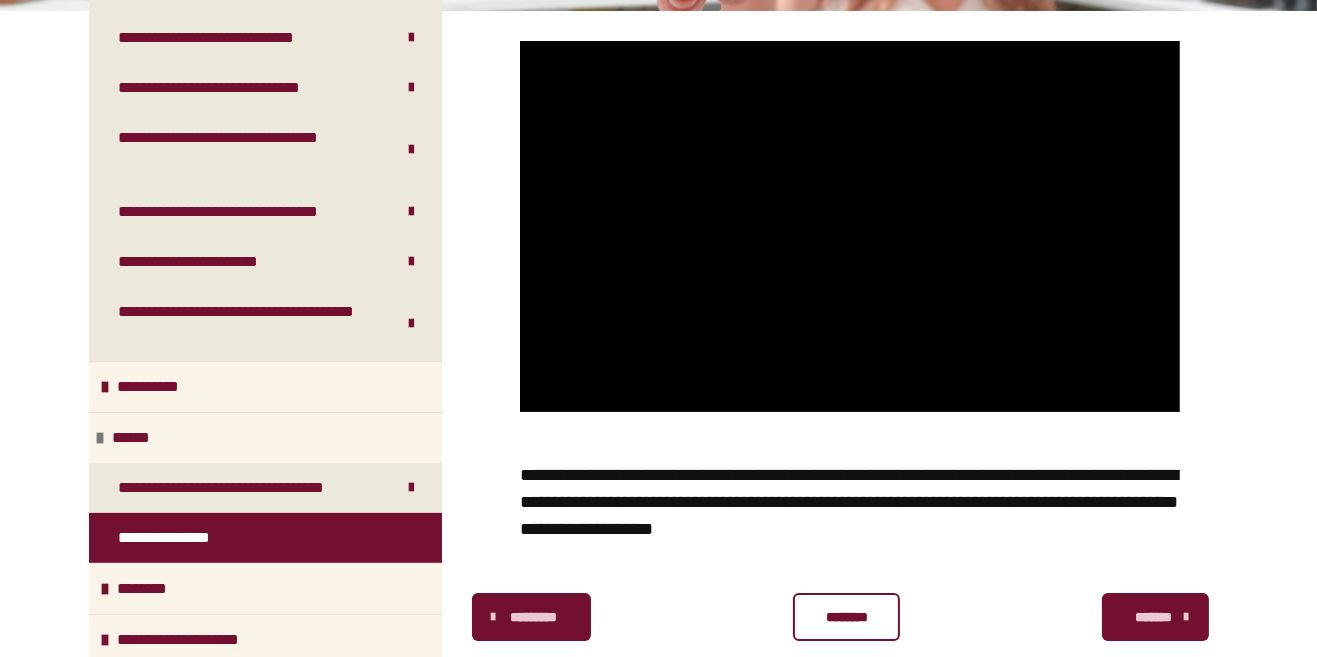 click on "********" at bounding box center [846, 617] 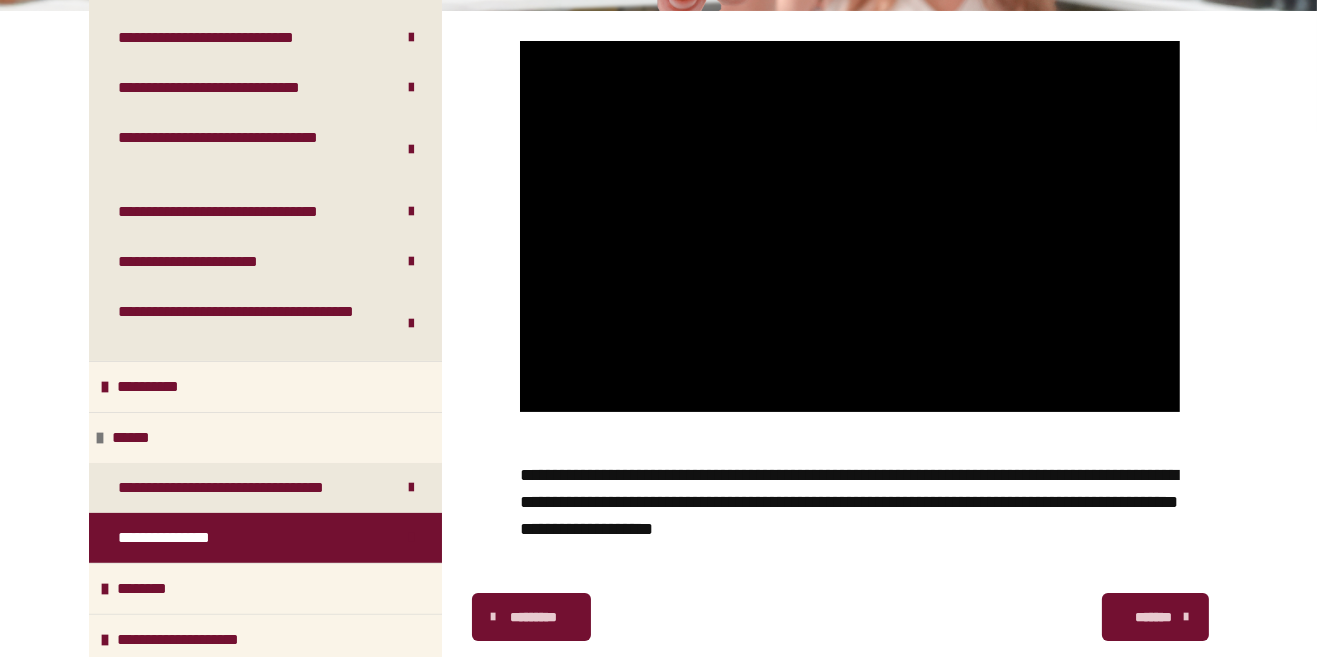scroll, scrollTop: 630, scrollLeft: 0, axis: vertical 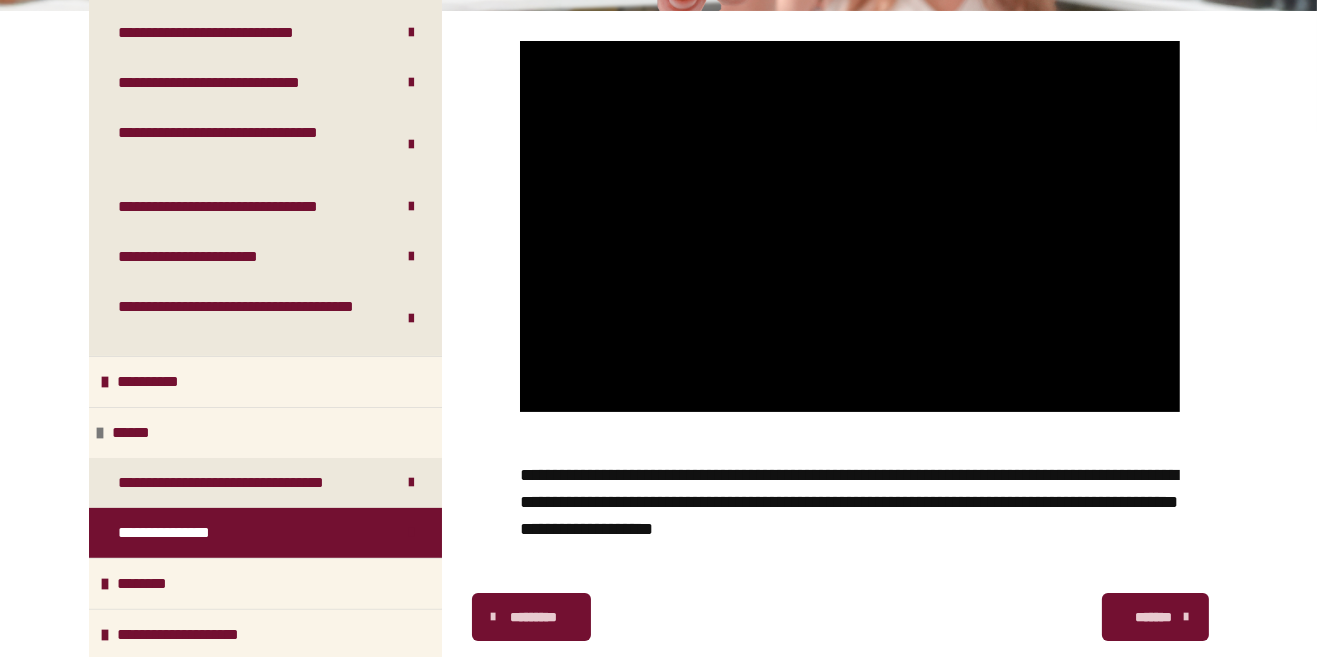 click on "********" at bounding box center (265, 583) 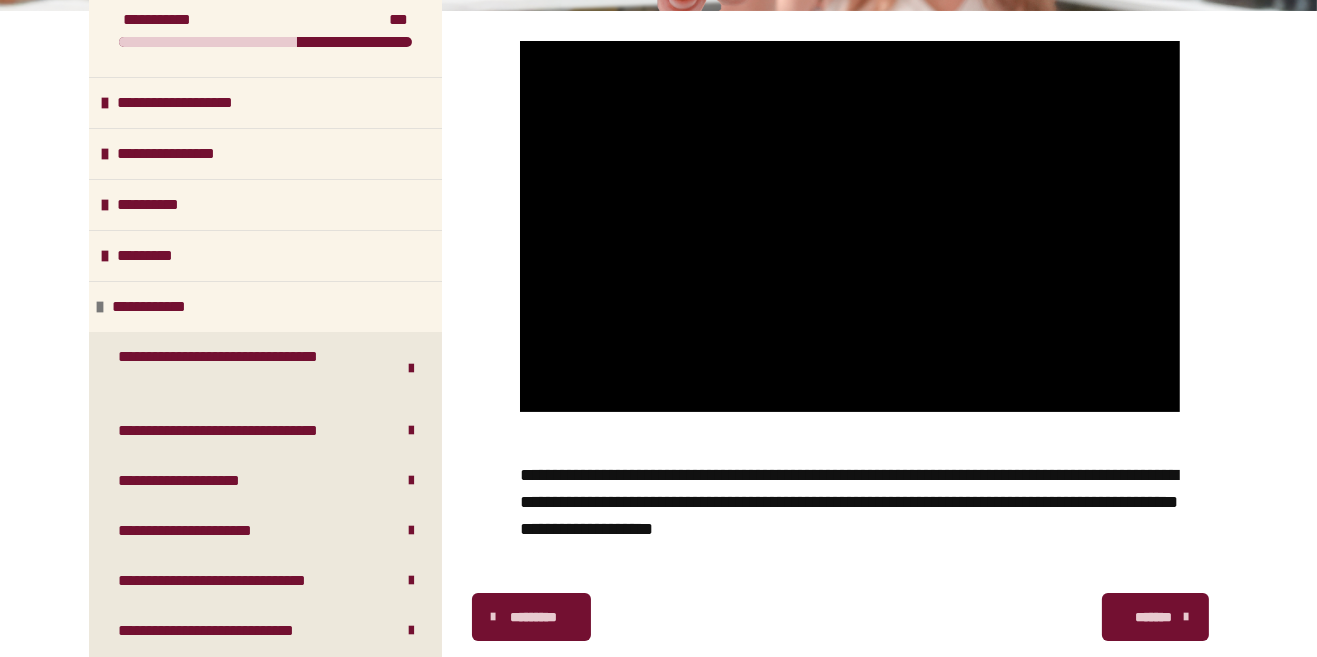scroll, scrollTop: 28, scrollLeft: 0, axis: vertical 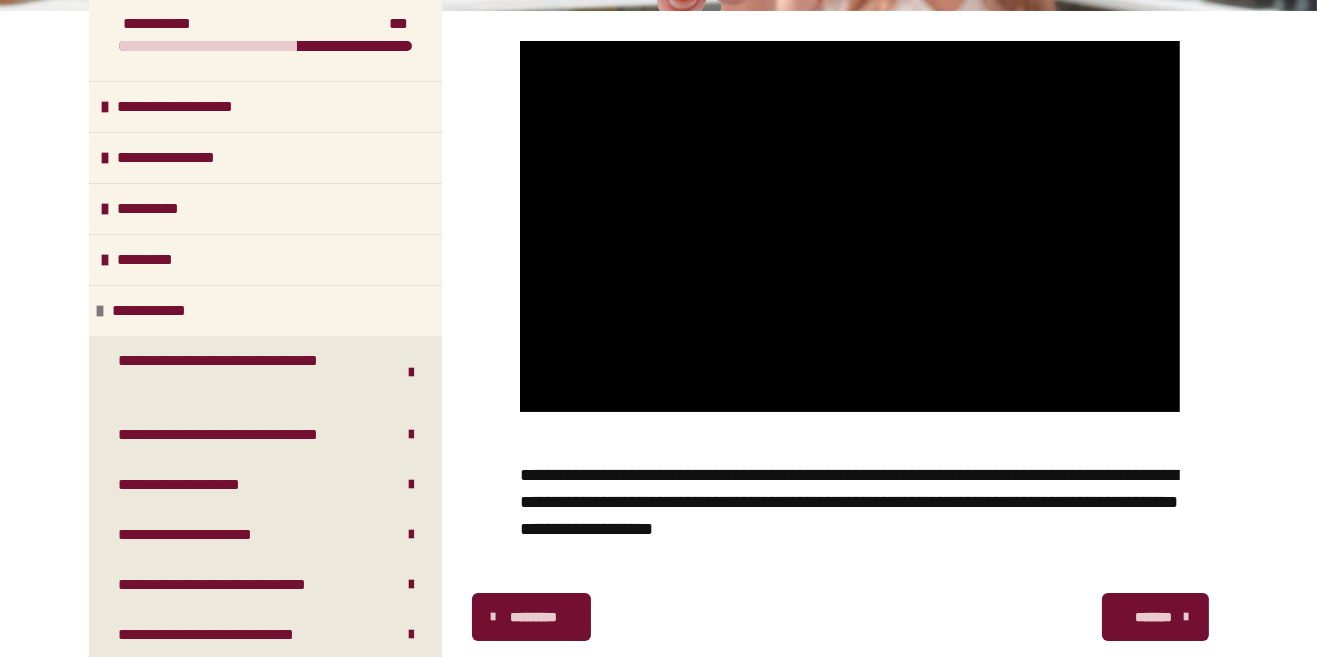 click on "**********" at bounding box center (161, 311) 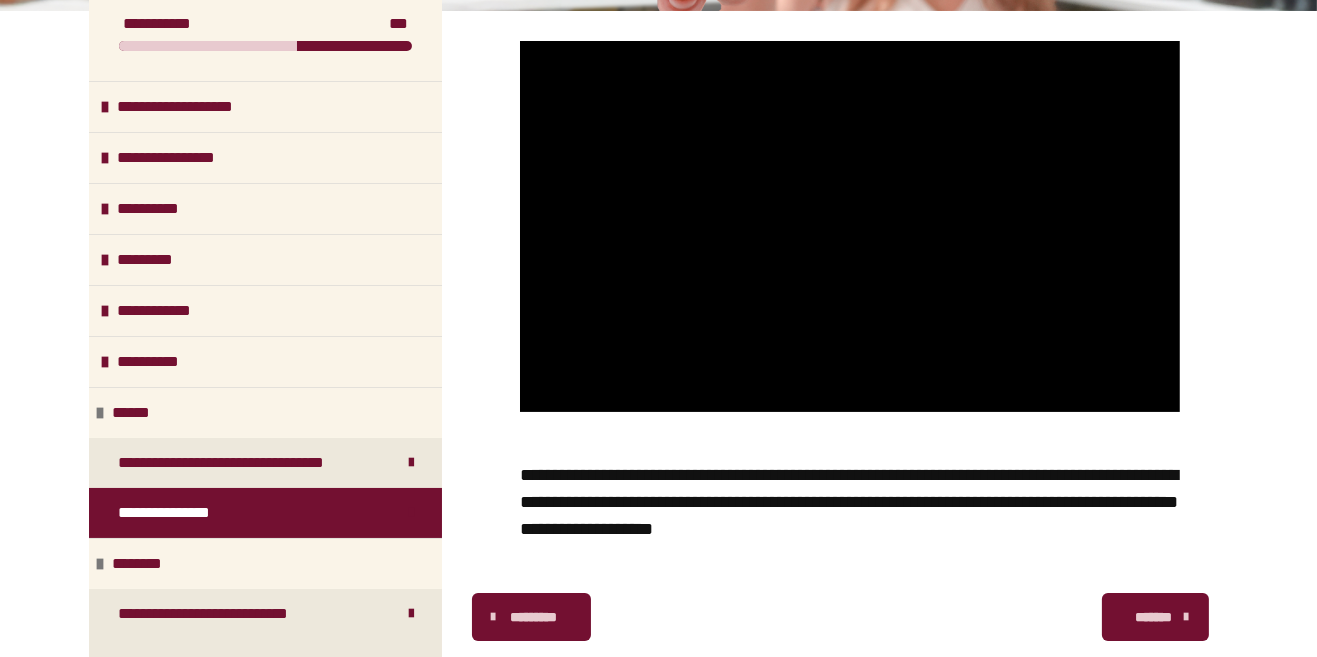 click on "*********" at bounding box center (265, 259) 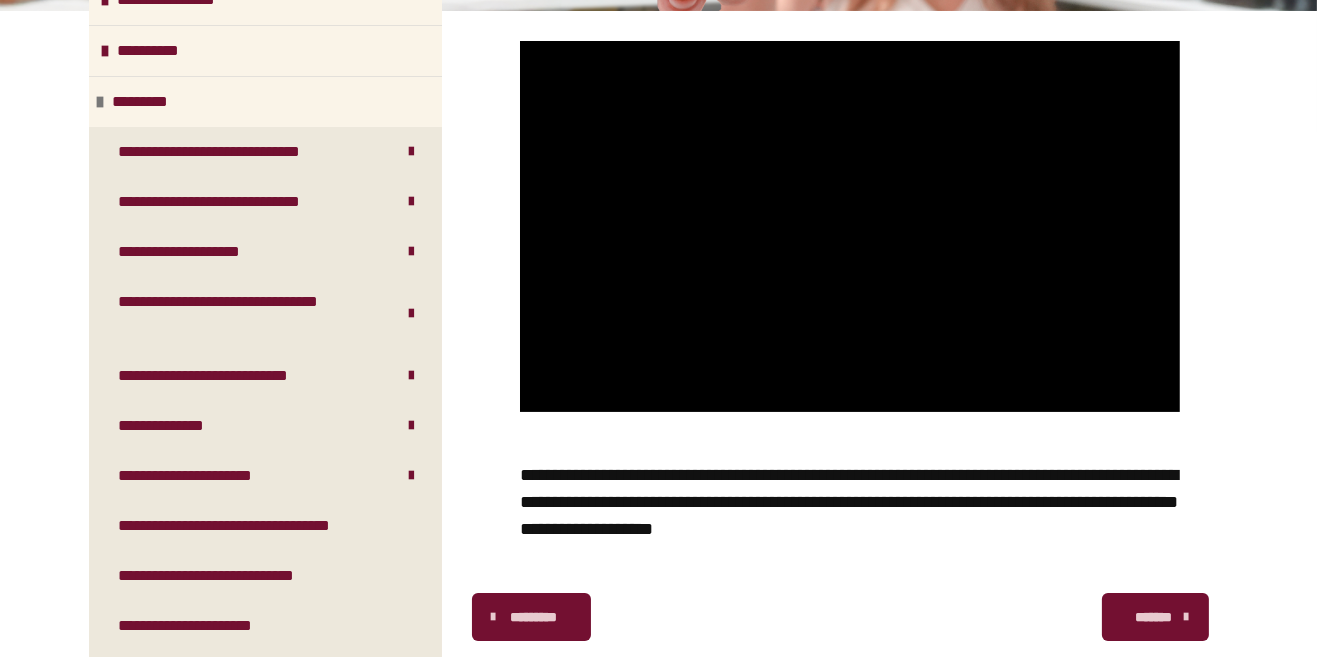 scroll, scrollTop: 191, scrollLeft: 0, axis: vertical 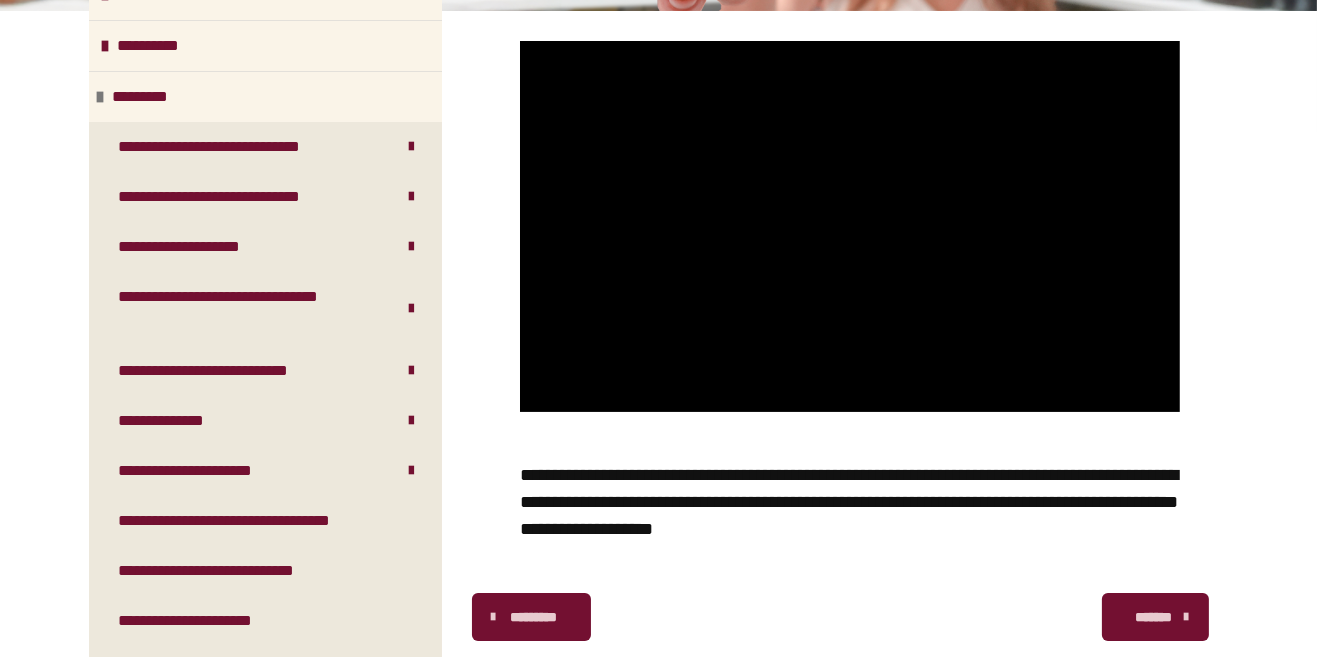 click on "**********" at bounding box center (254, 521) 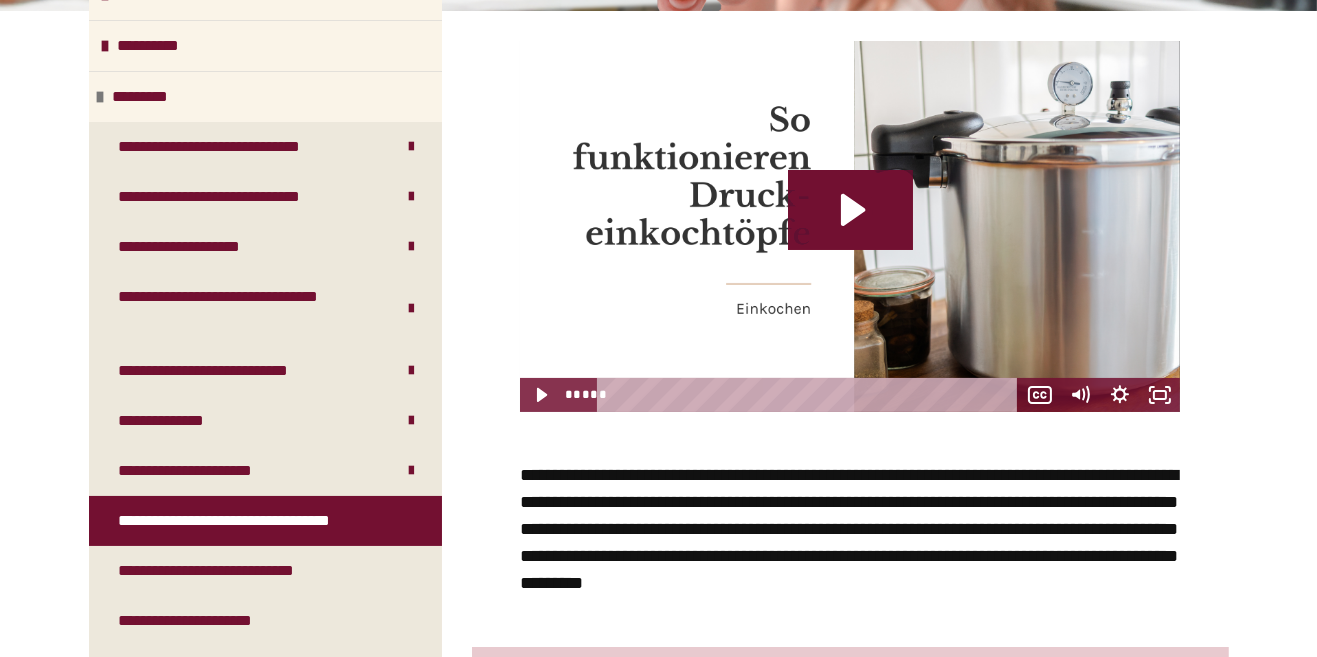 click 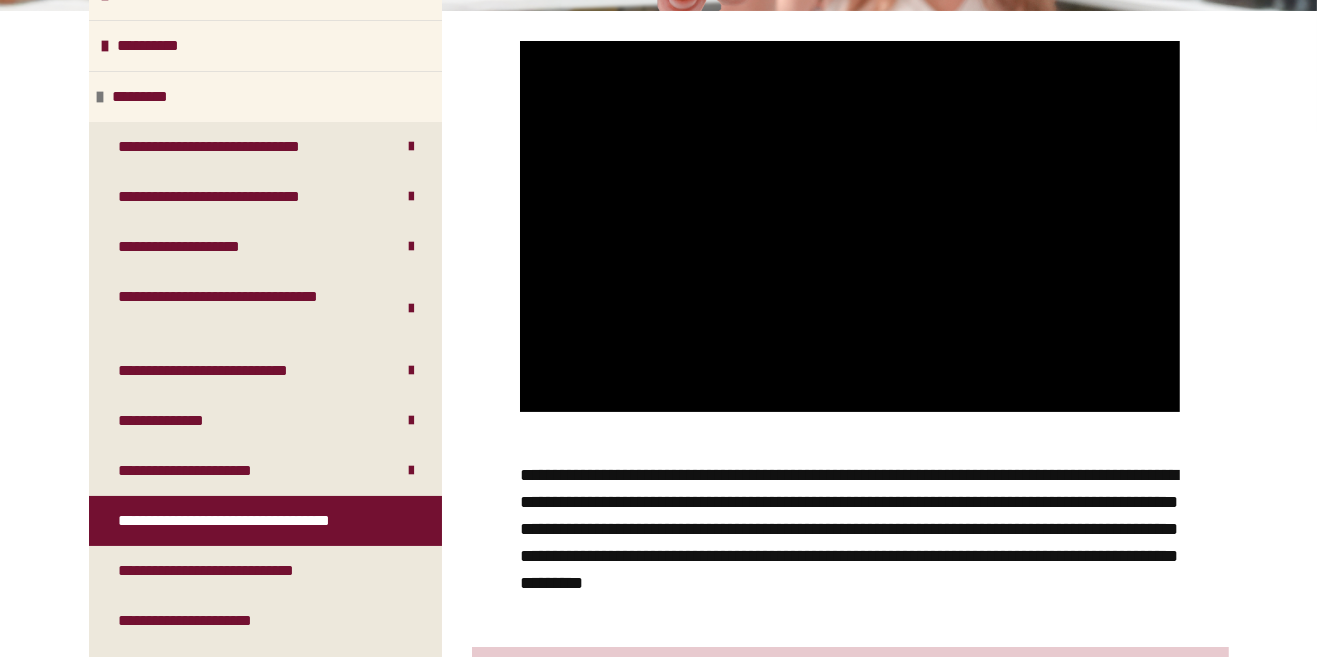click at bounding box center (850, 226) 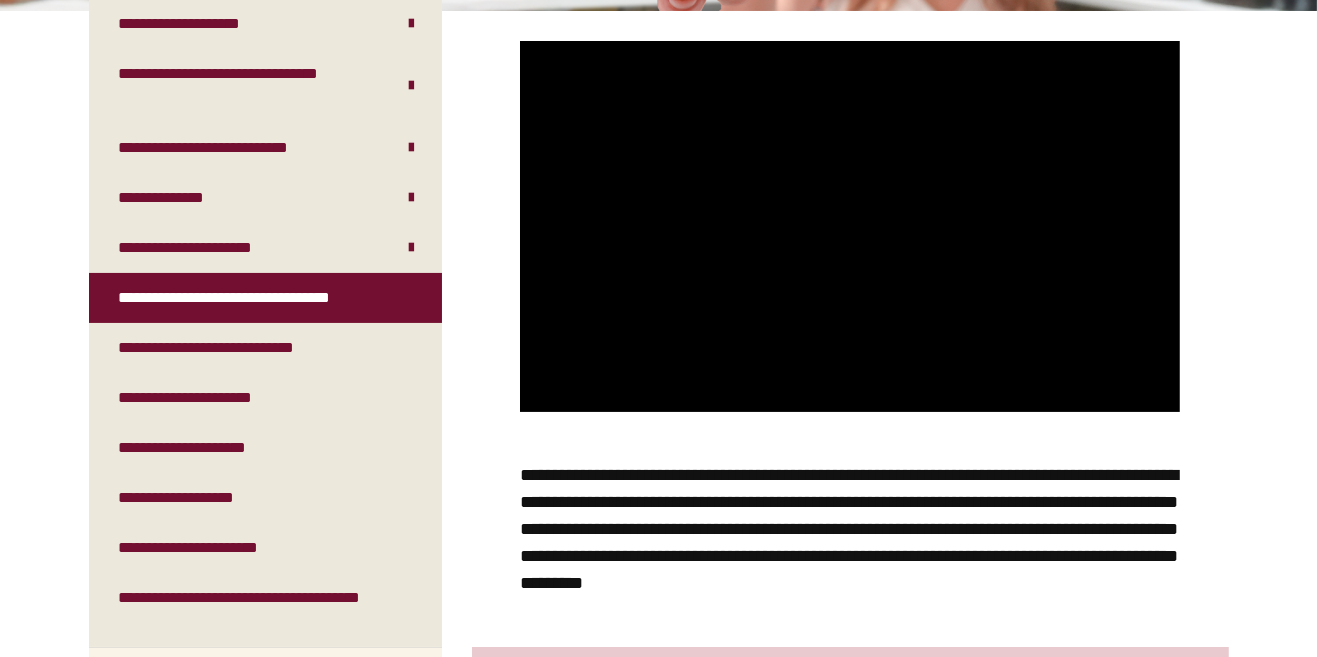 scroll, scrollTop: 442, scrollLeft: 0, axis: vertical 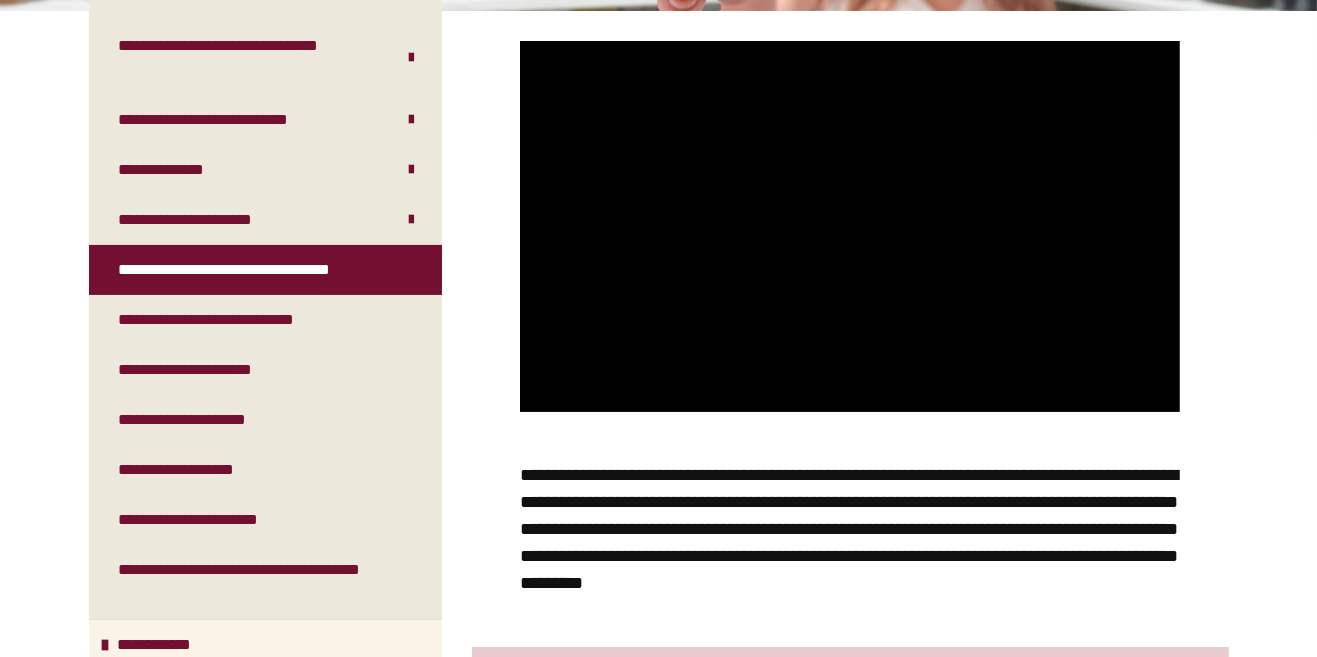 click on "**********" at bounding box center [211, 220] 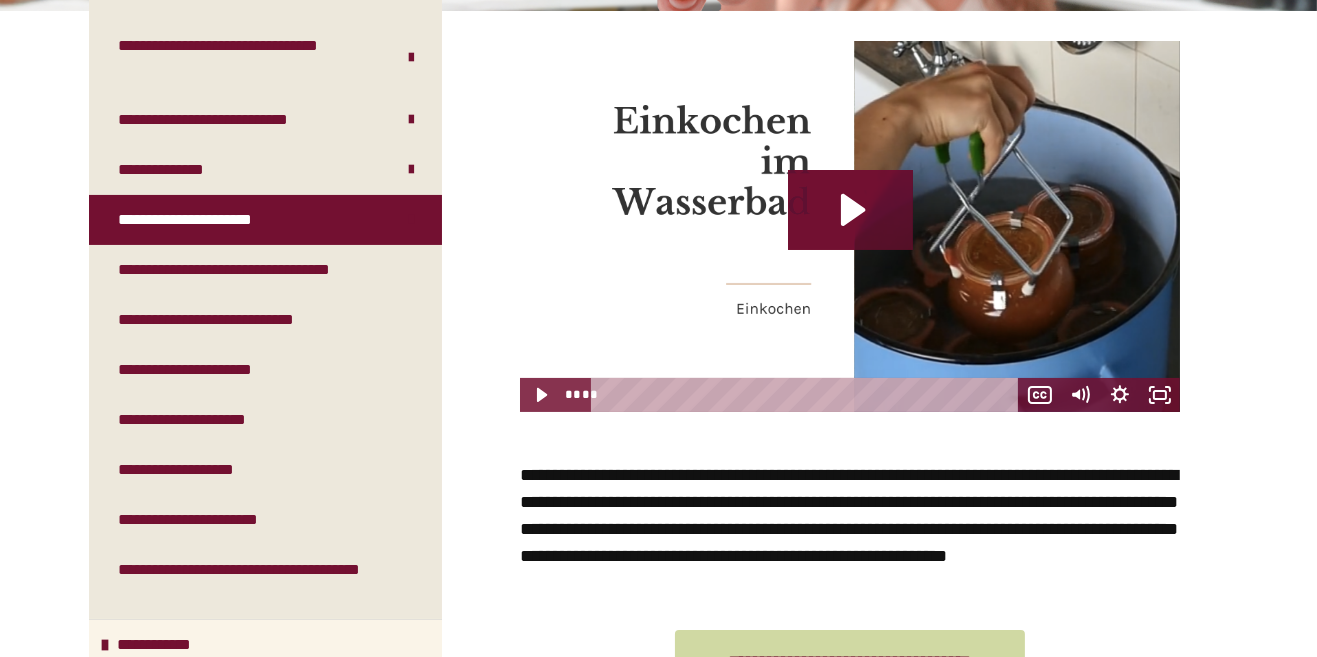 click on "**********" at bounding box center [265, 170] 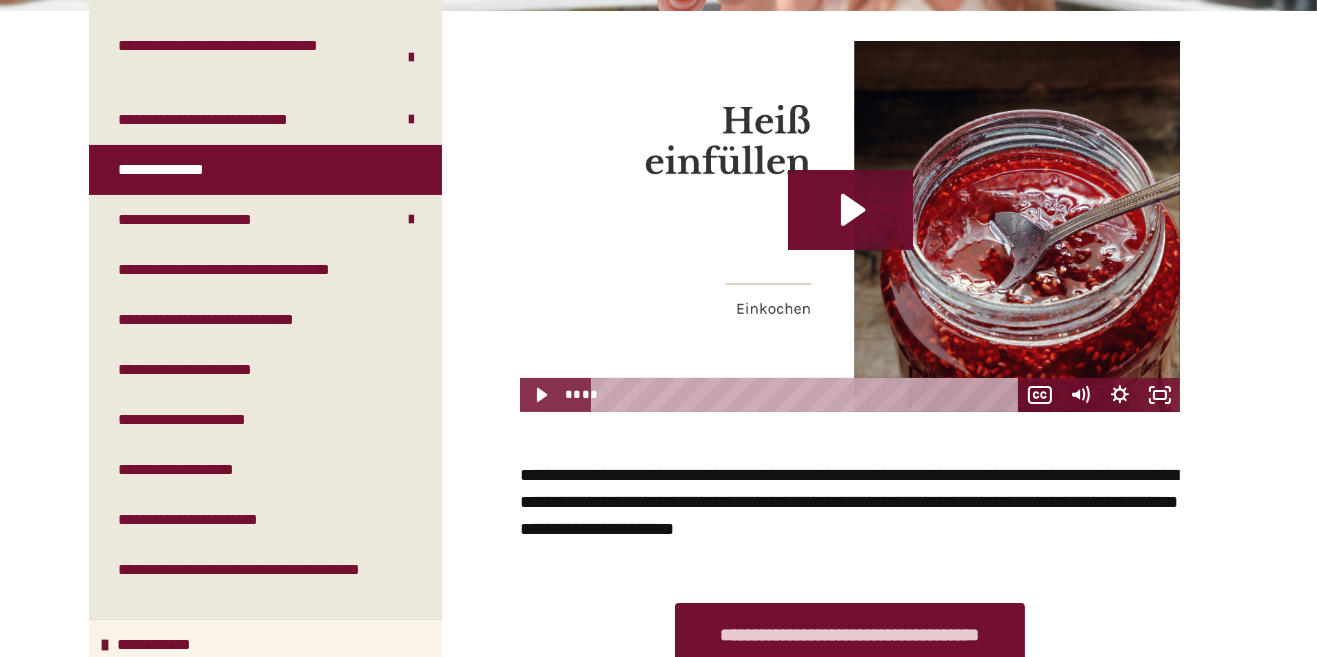 click 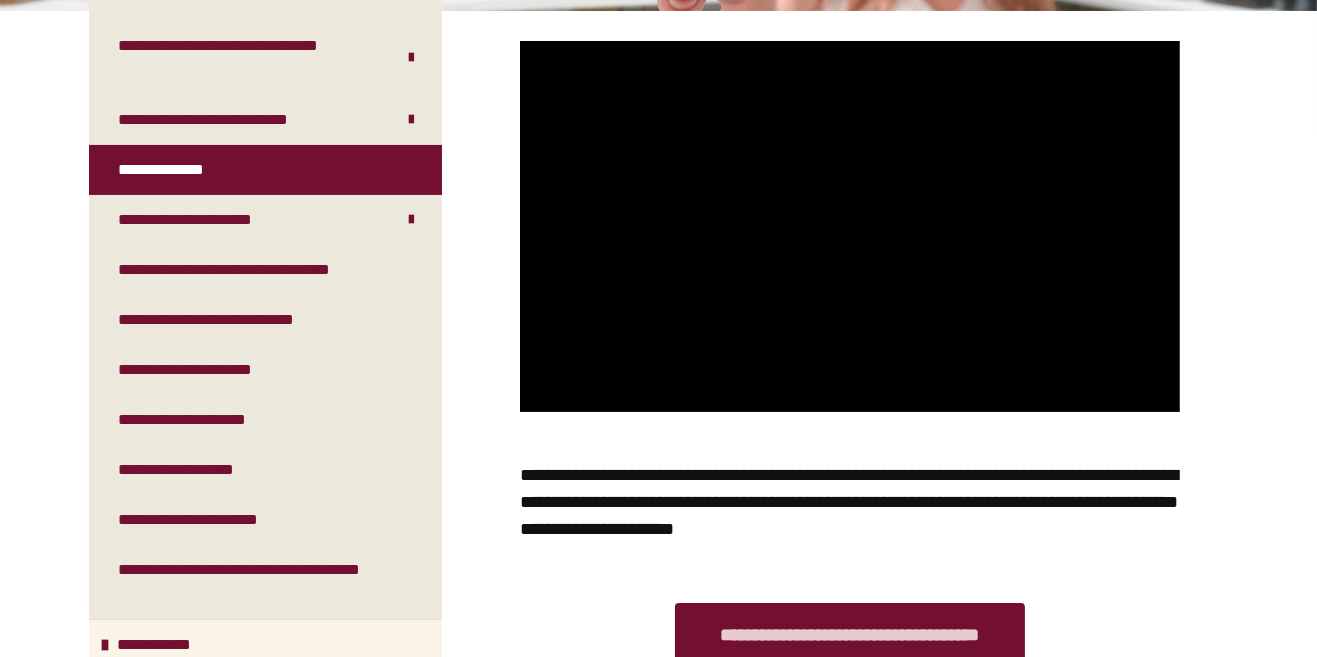 click at bounding box center (850, 226) 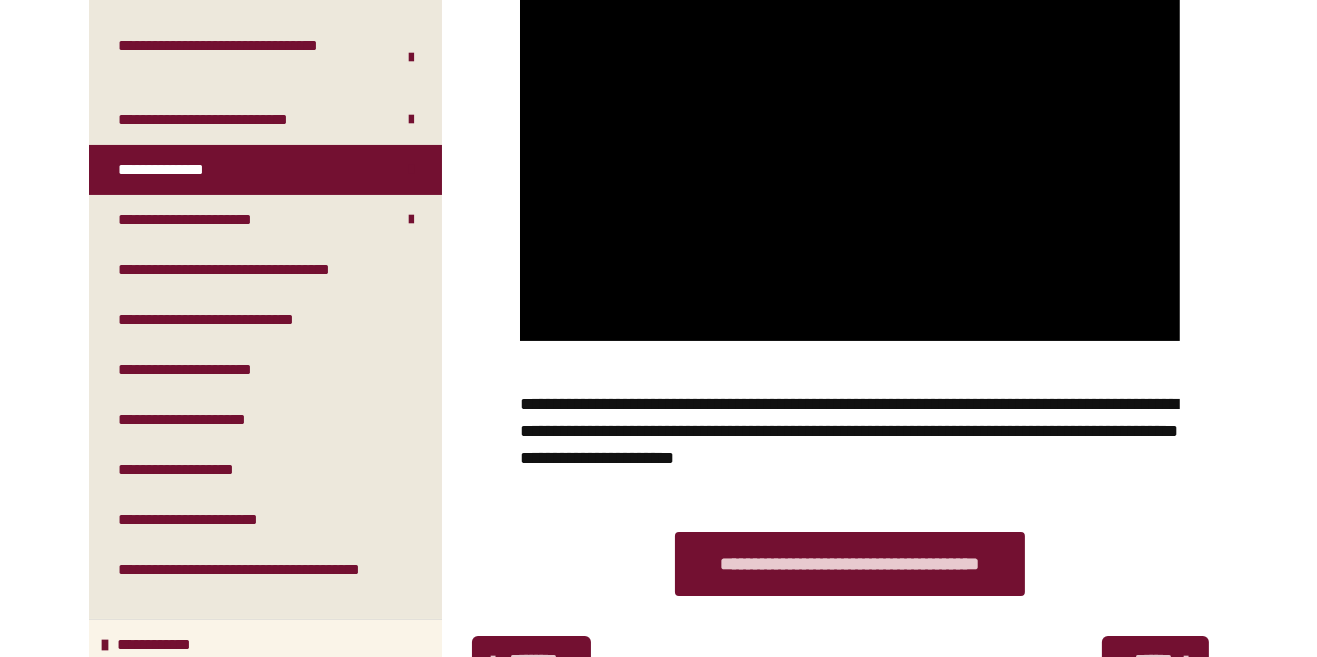 click on "**********" at bounding box center (204, 420) 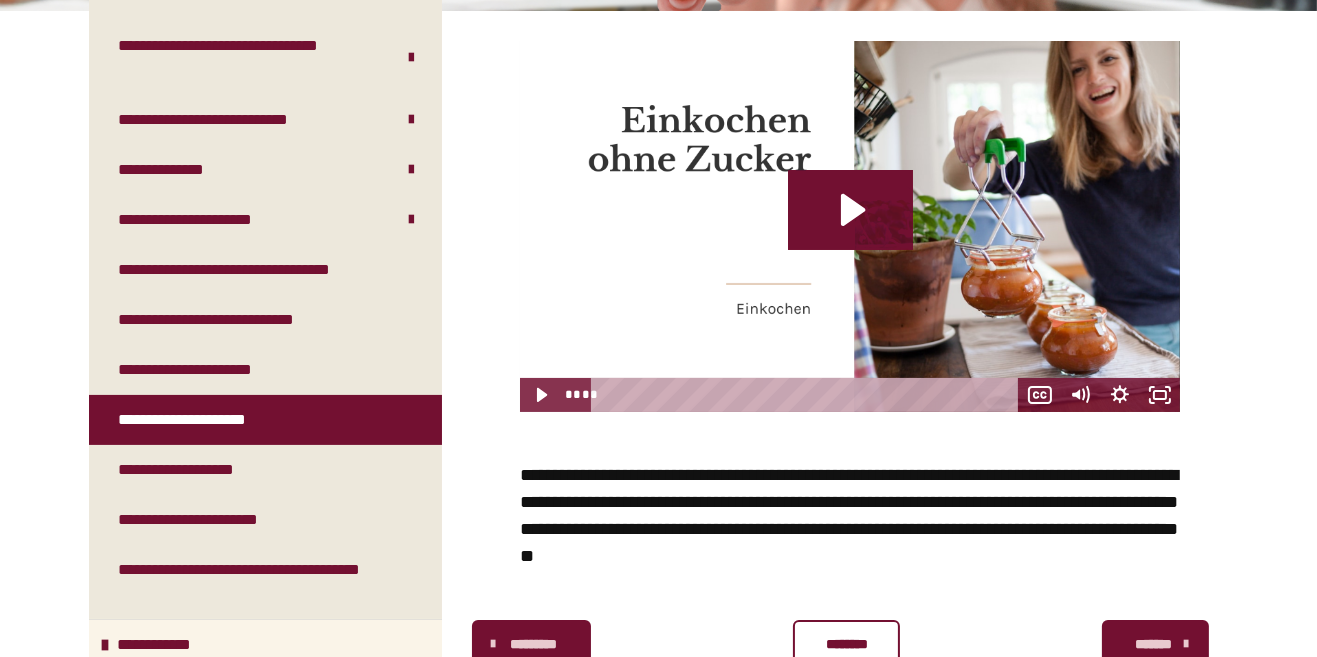 click 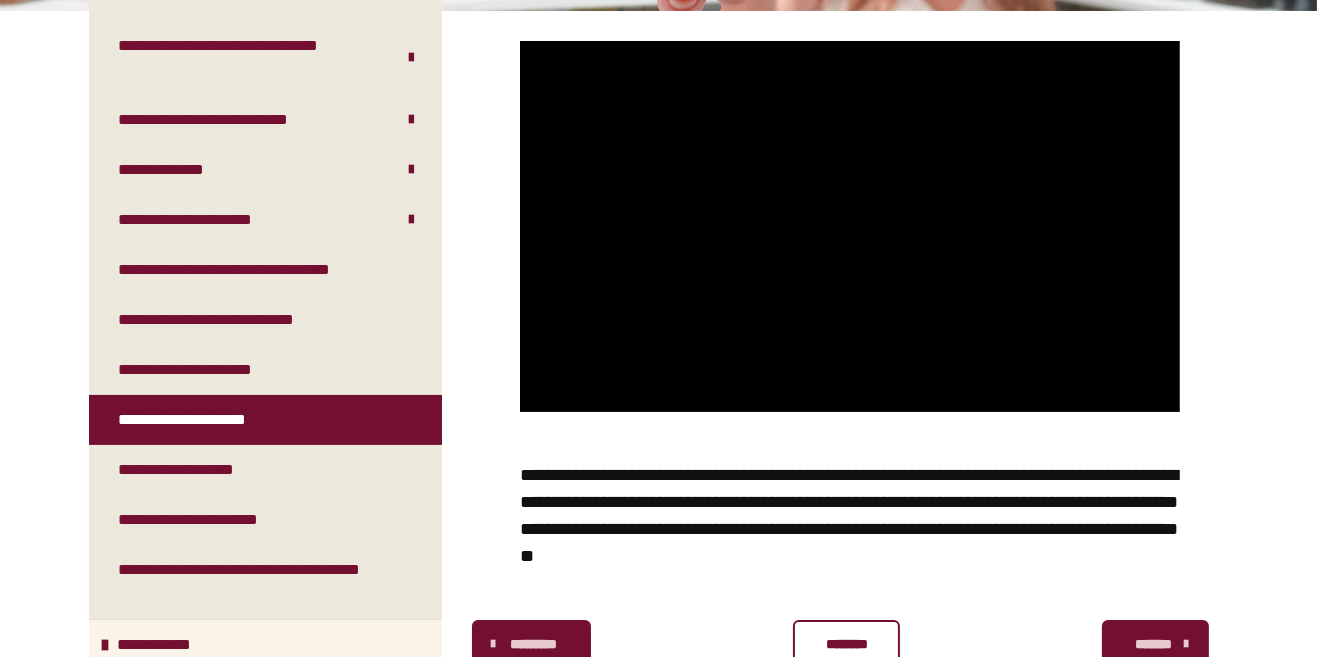 click on "********" at bounding box center [846, 644] 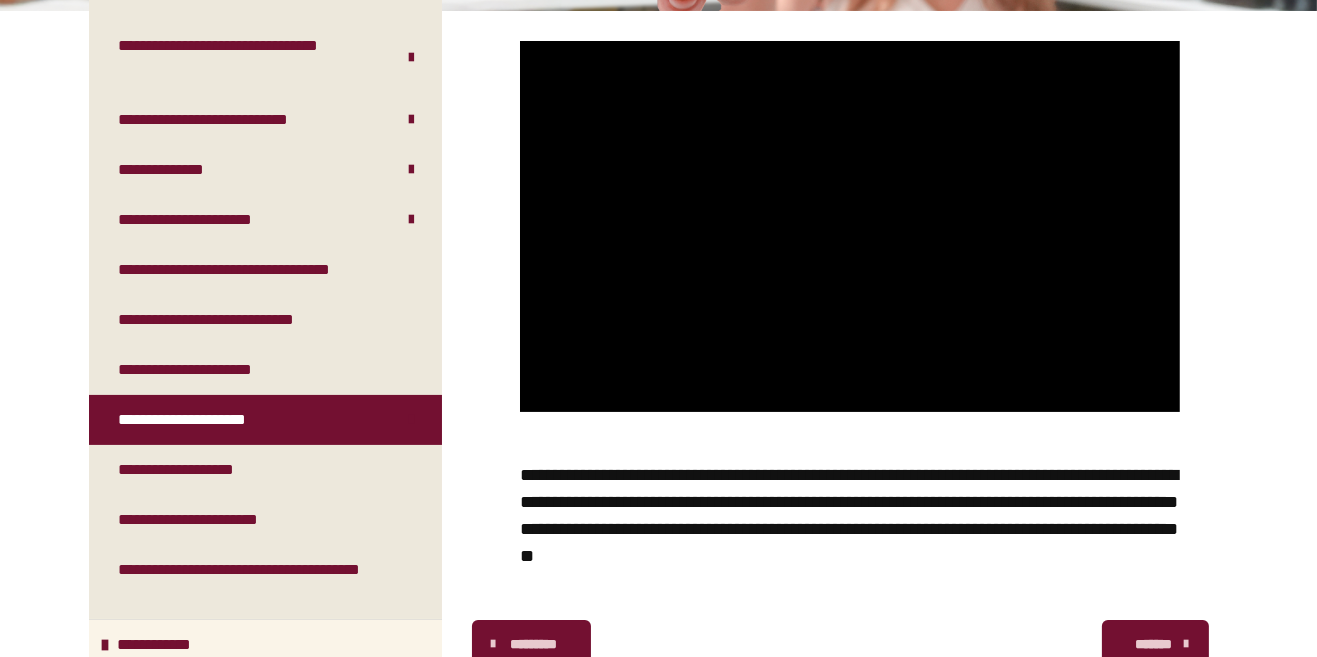 click on "**********" at bounding box center [193, 470] 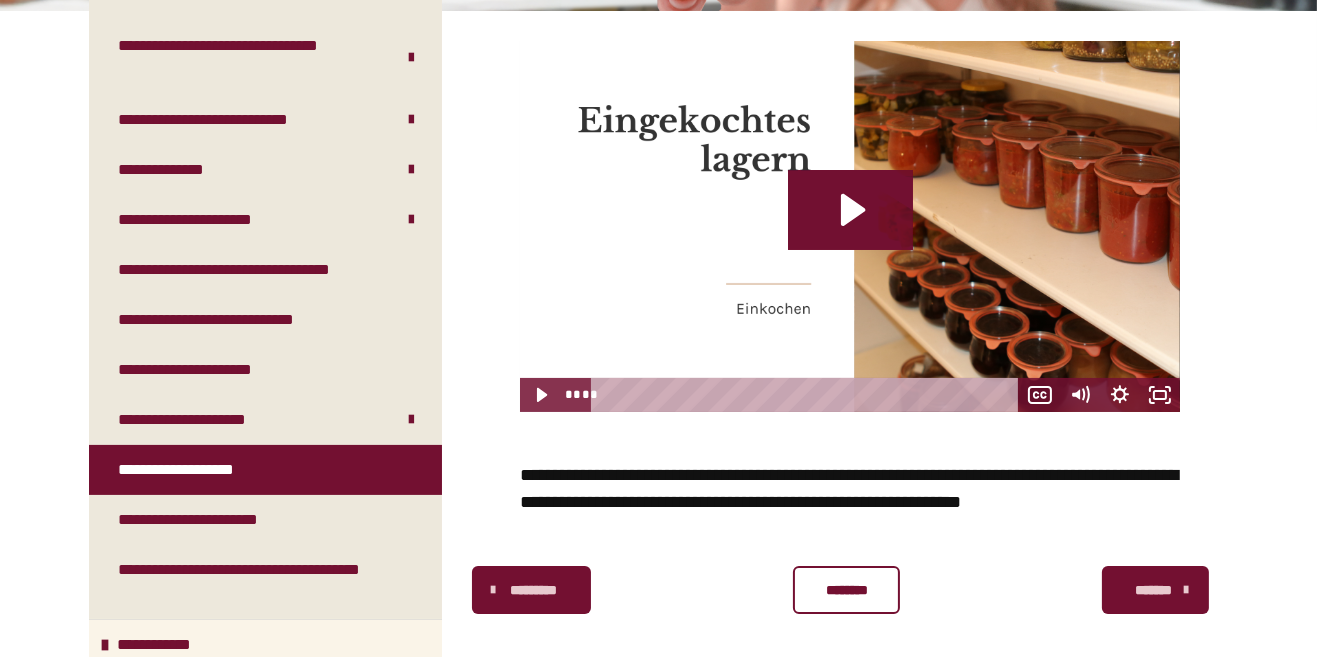 click 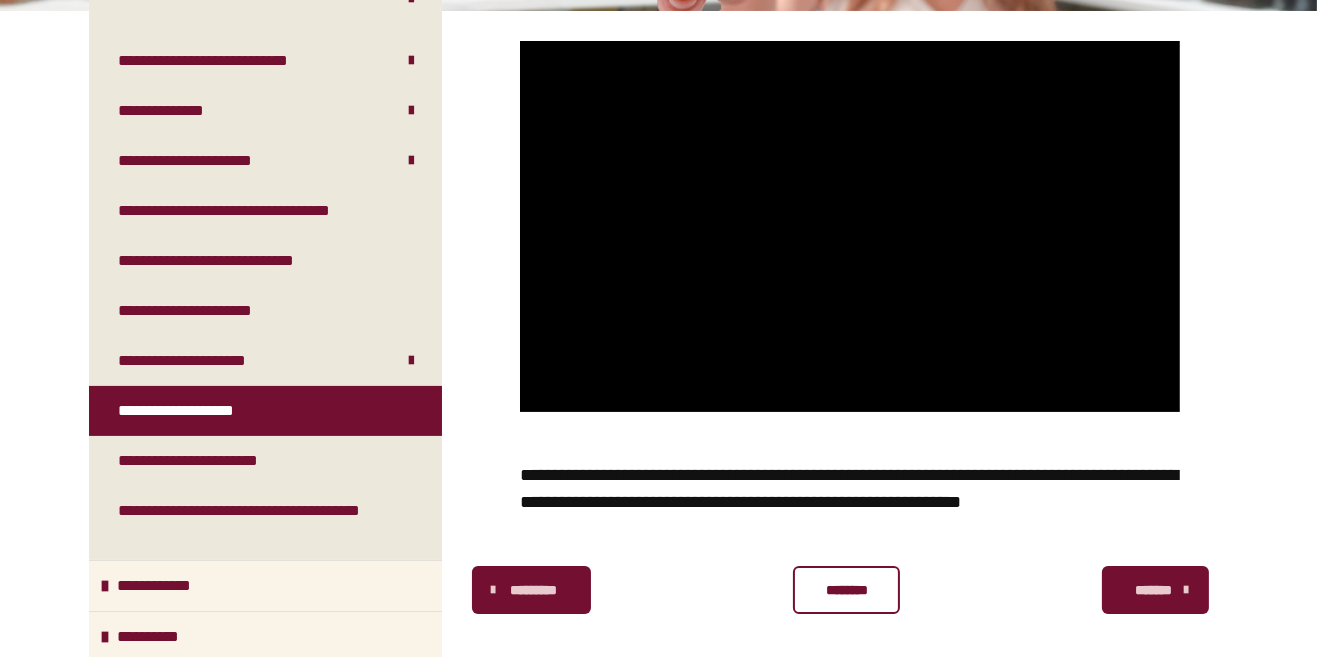 scroll, scrollTop: 492, scrollLeft: 0, axis: vertical 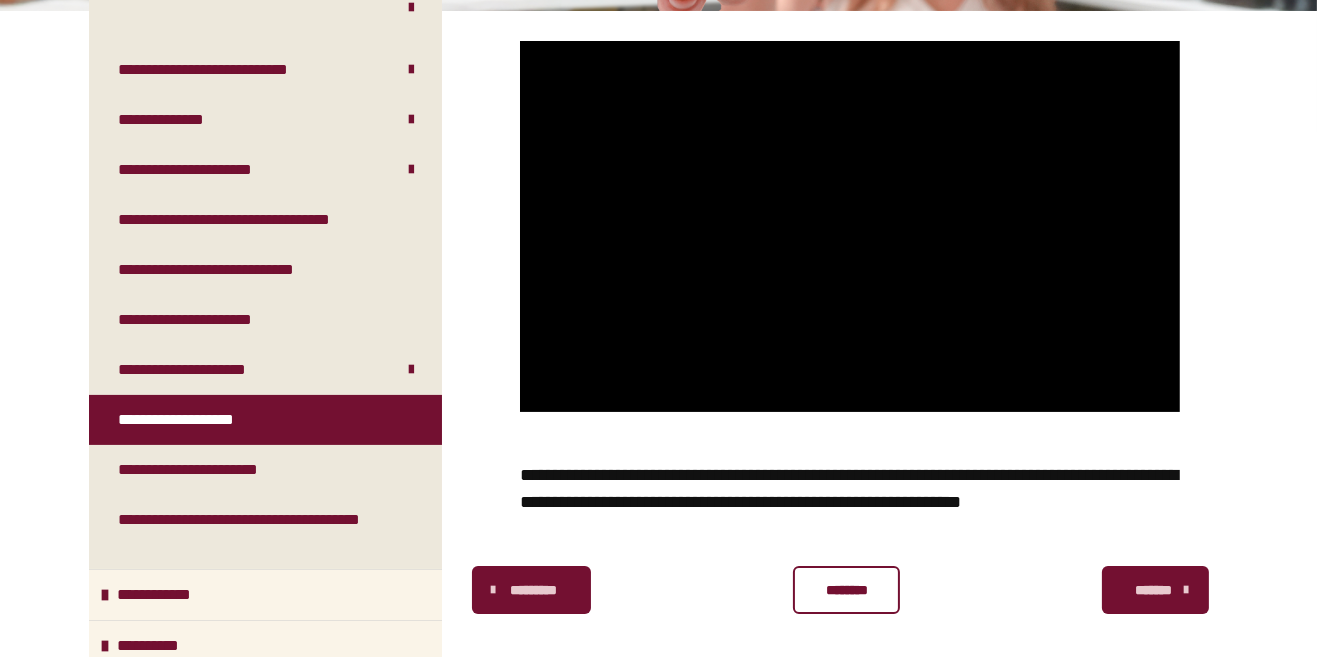 click on "********" at bounding box center (846, 590) 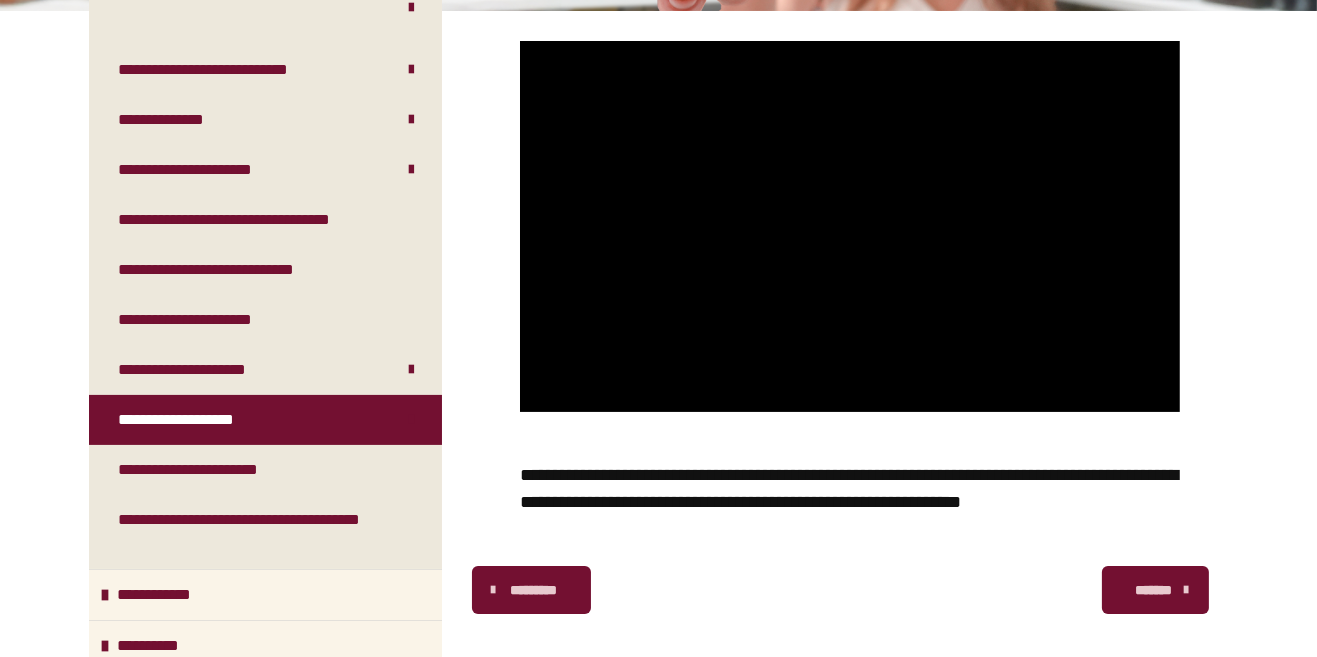 click on "**********" at bounding box center (211, 470) 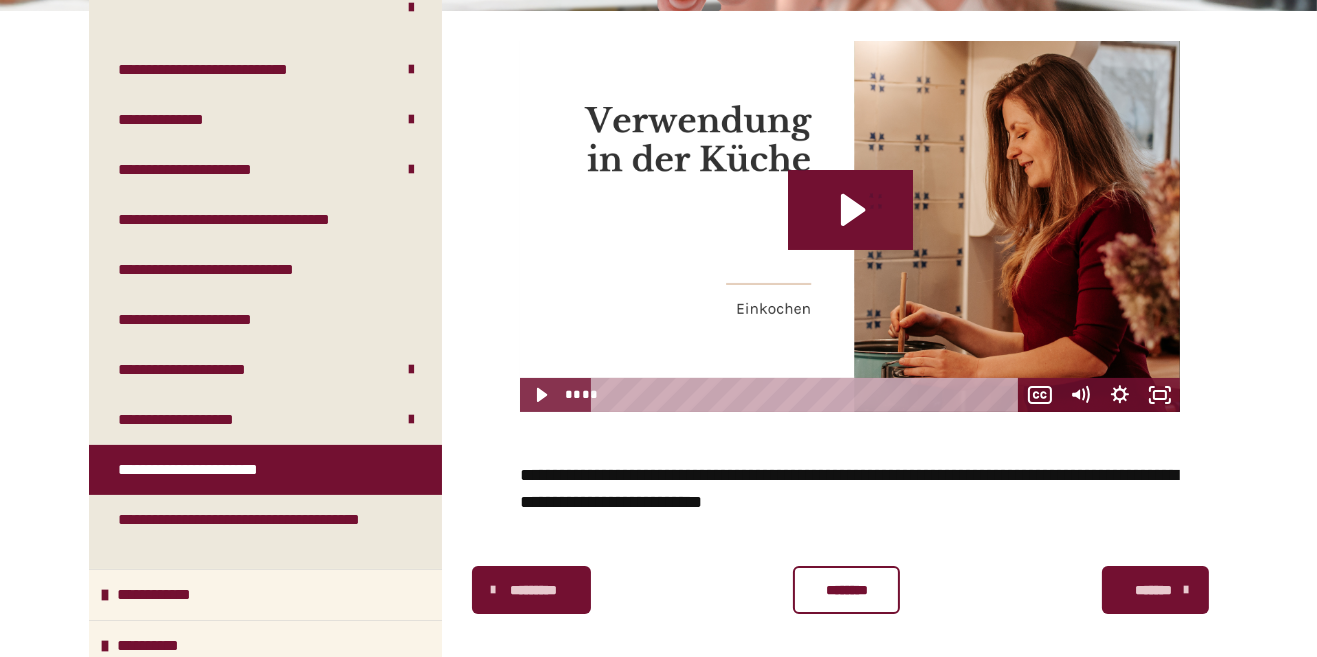 click 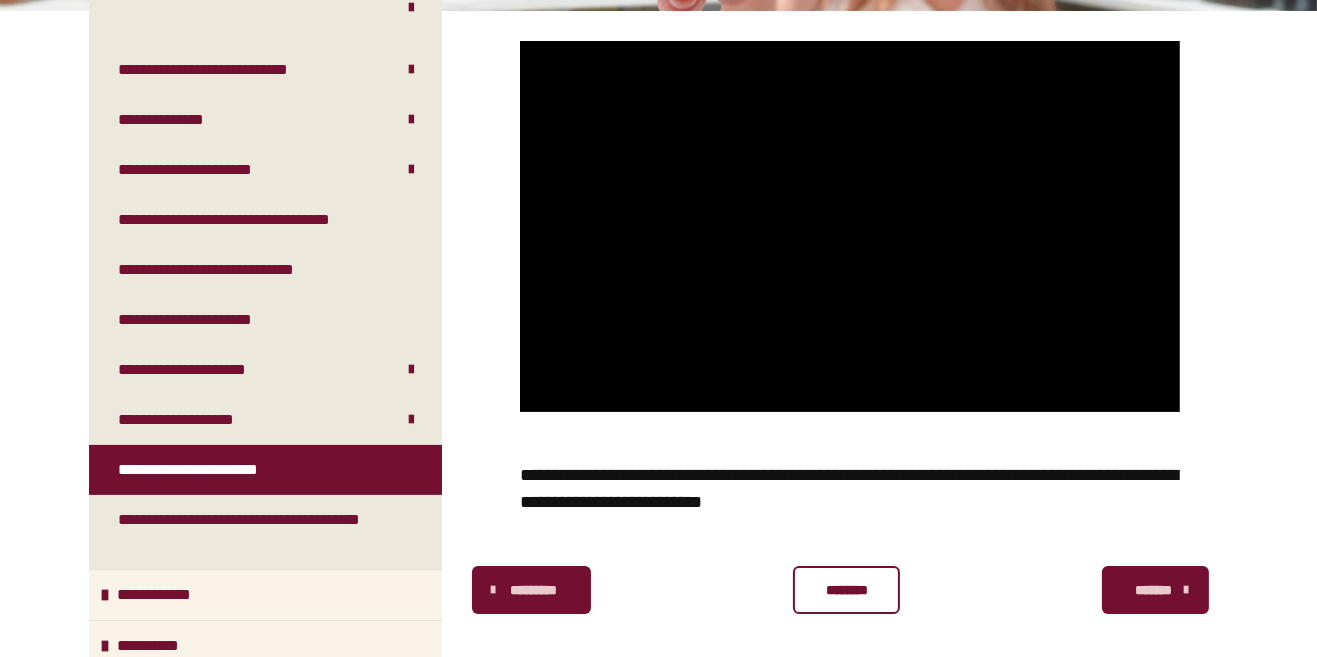 click on "********" at bounding box center (846, 590) 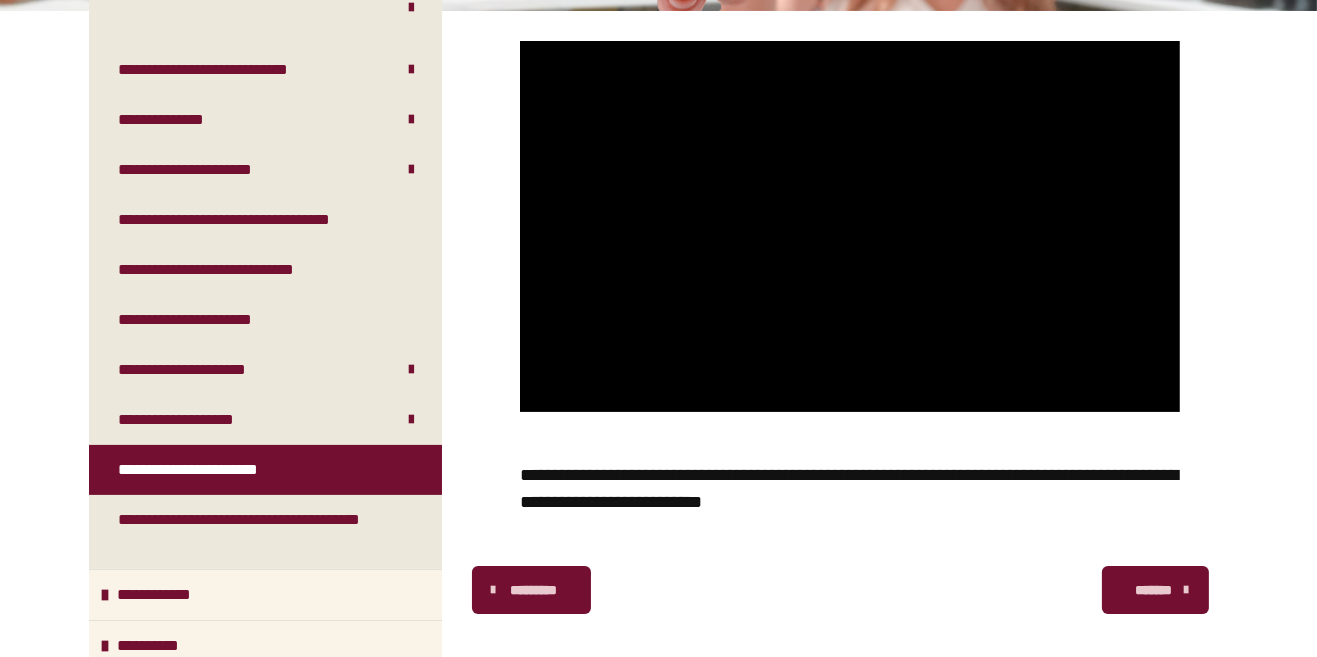 click on "**********" at bounding box center [257, 532] 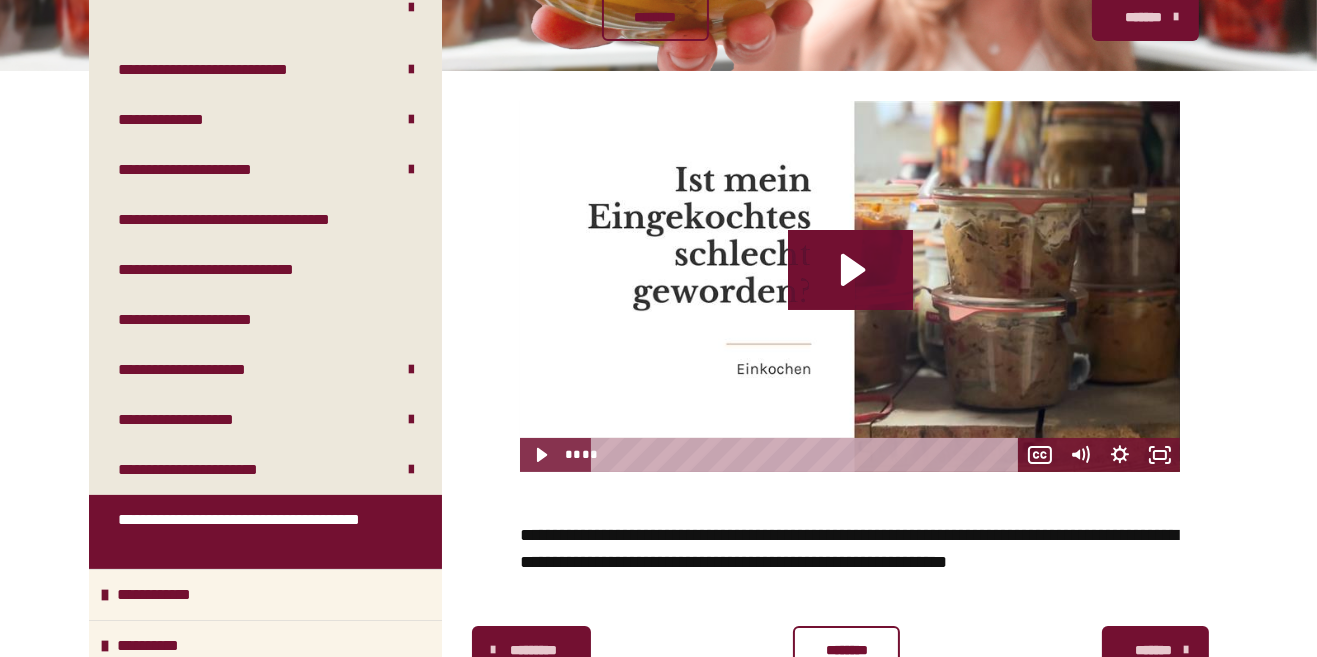 click 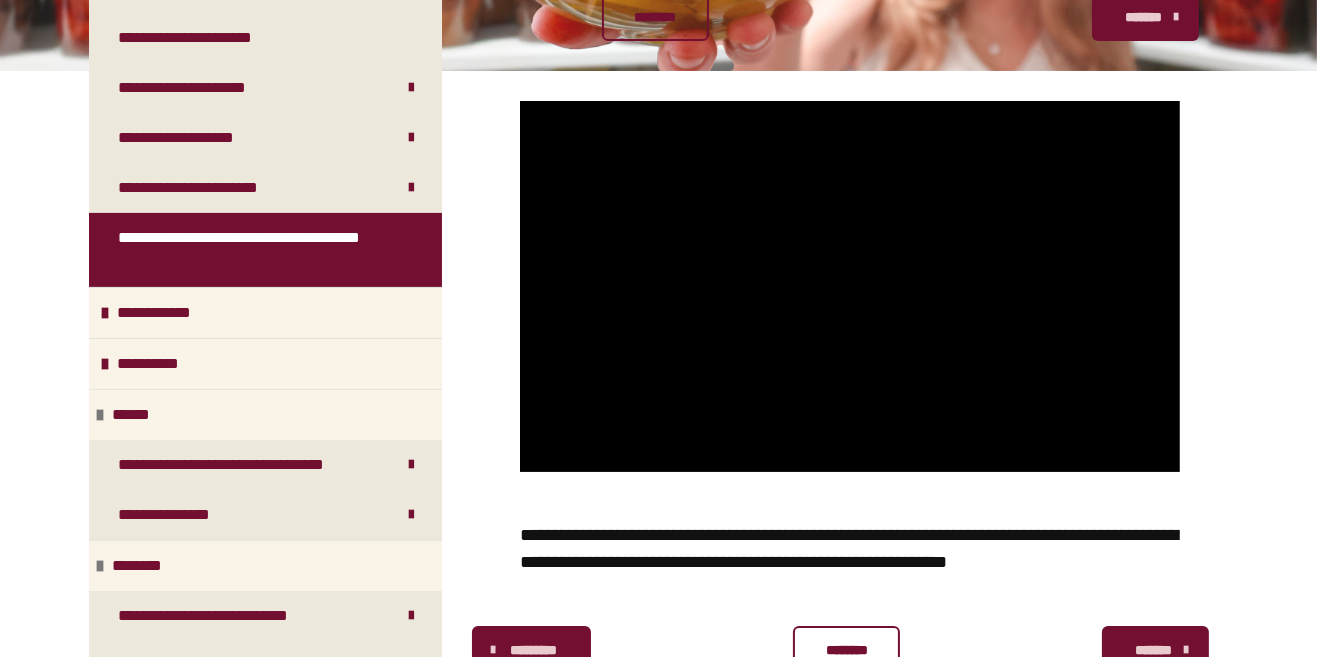 scroll, scrollTop: 856, scrollLeft: 0, axis: vertical 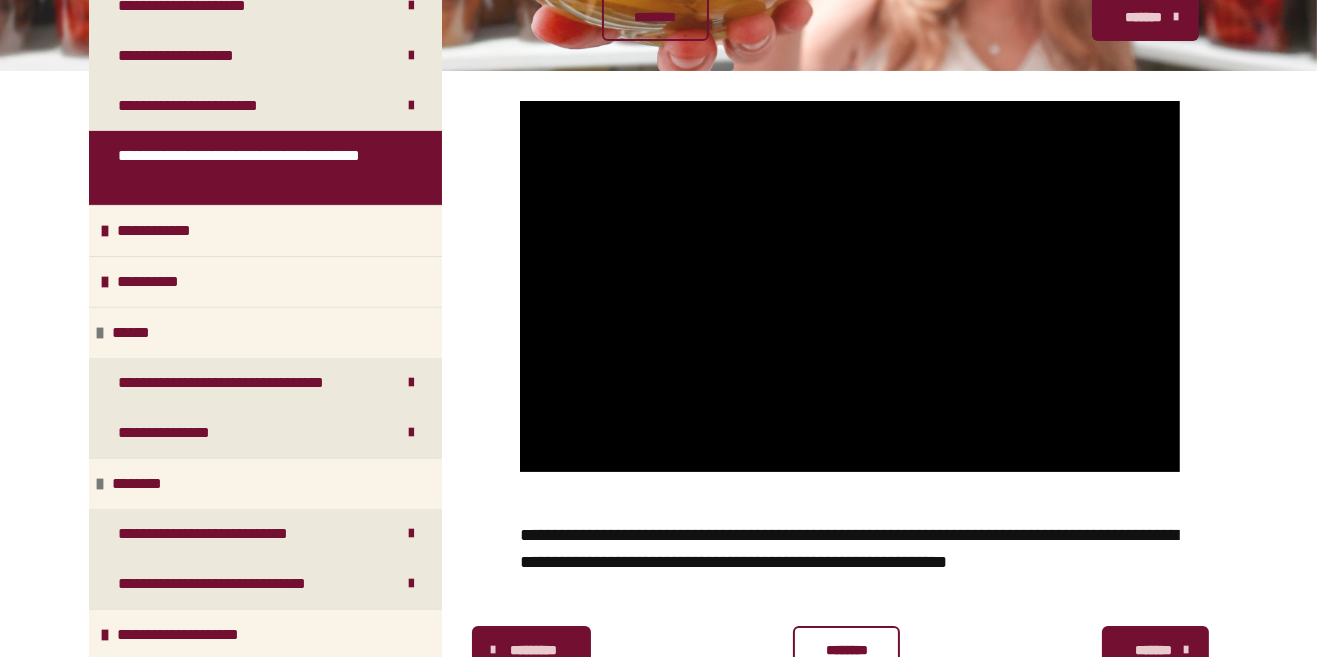 click on "********" at bounding box center (846, 650) 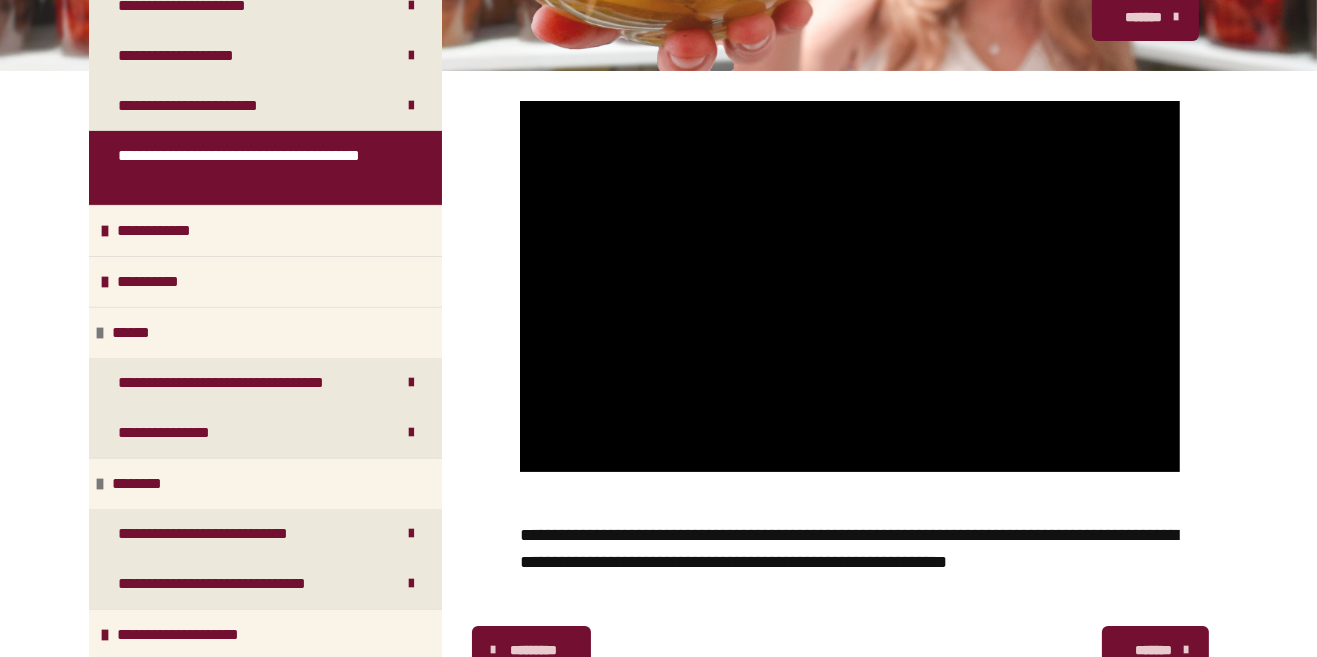 click on "**********" at bounding box center (237, 737) 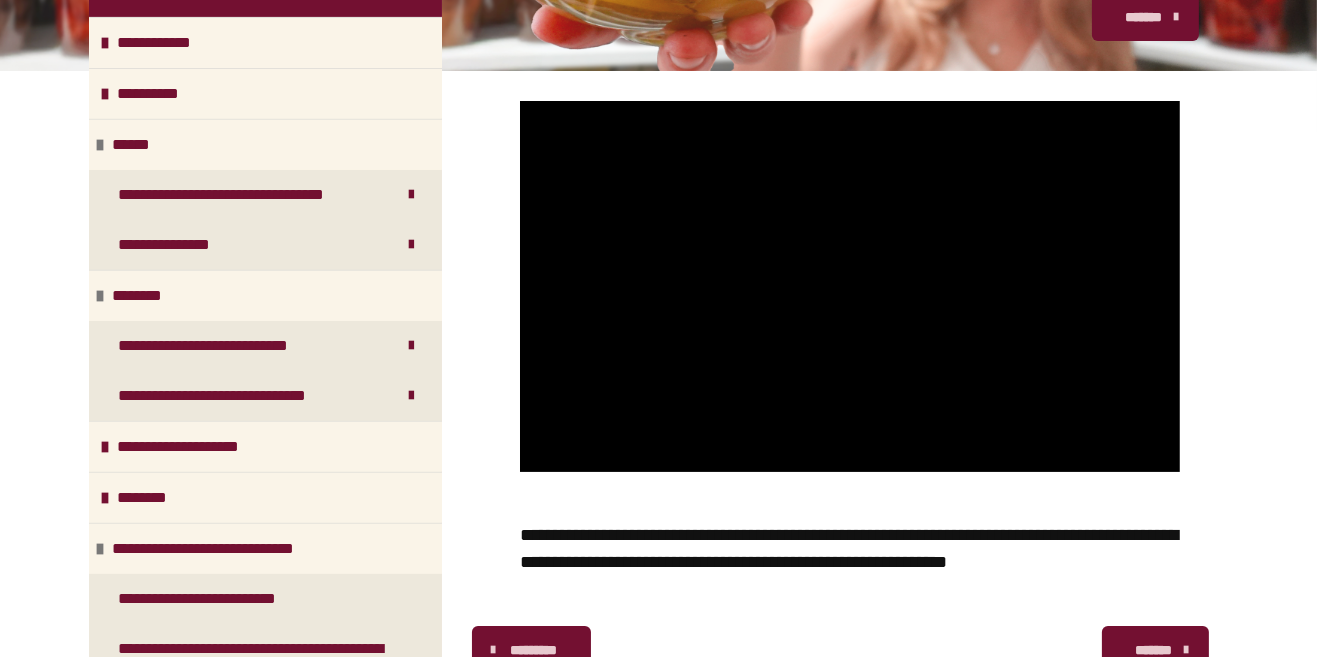 scroll, scrollTop: 1080, scrollLeft: 0, axis: vertical 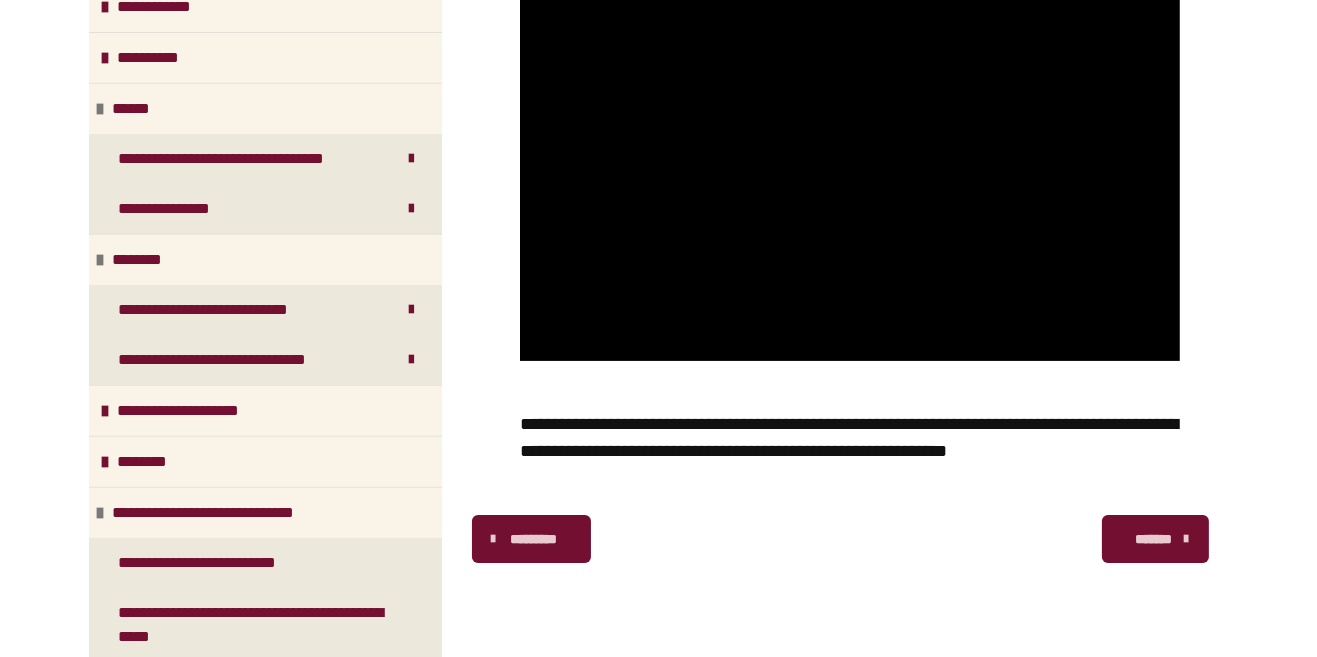 click on "**********" at bounding box center (214, 563) 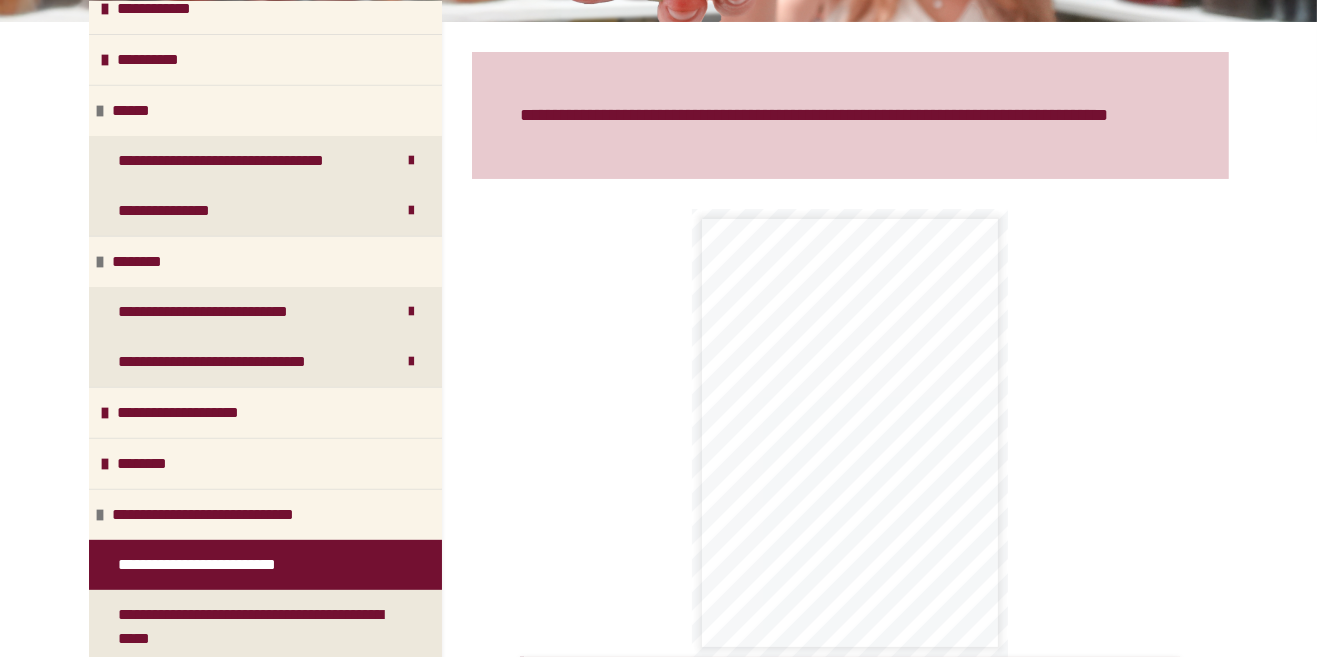 scroll, scrollTop: 351, scrollLeft: 0, axis: vertical 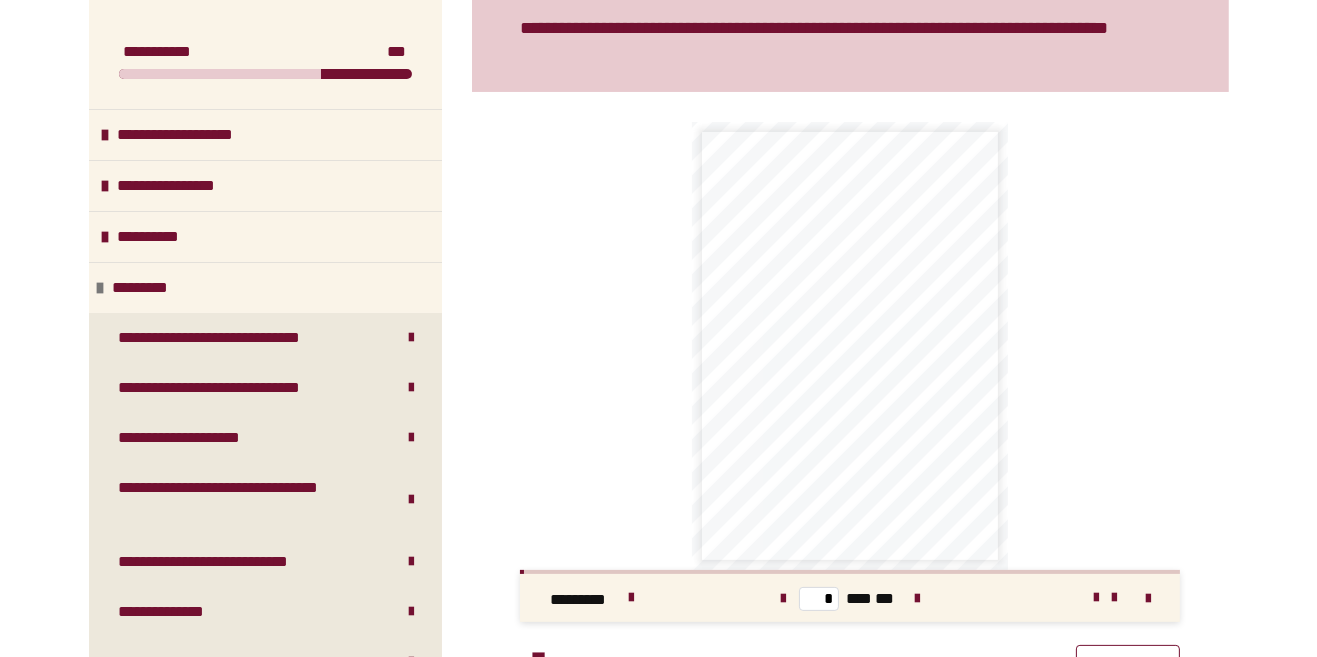 click at bounding box center [1096, 598] 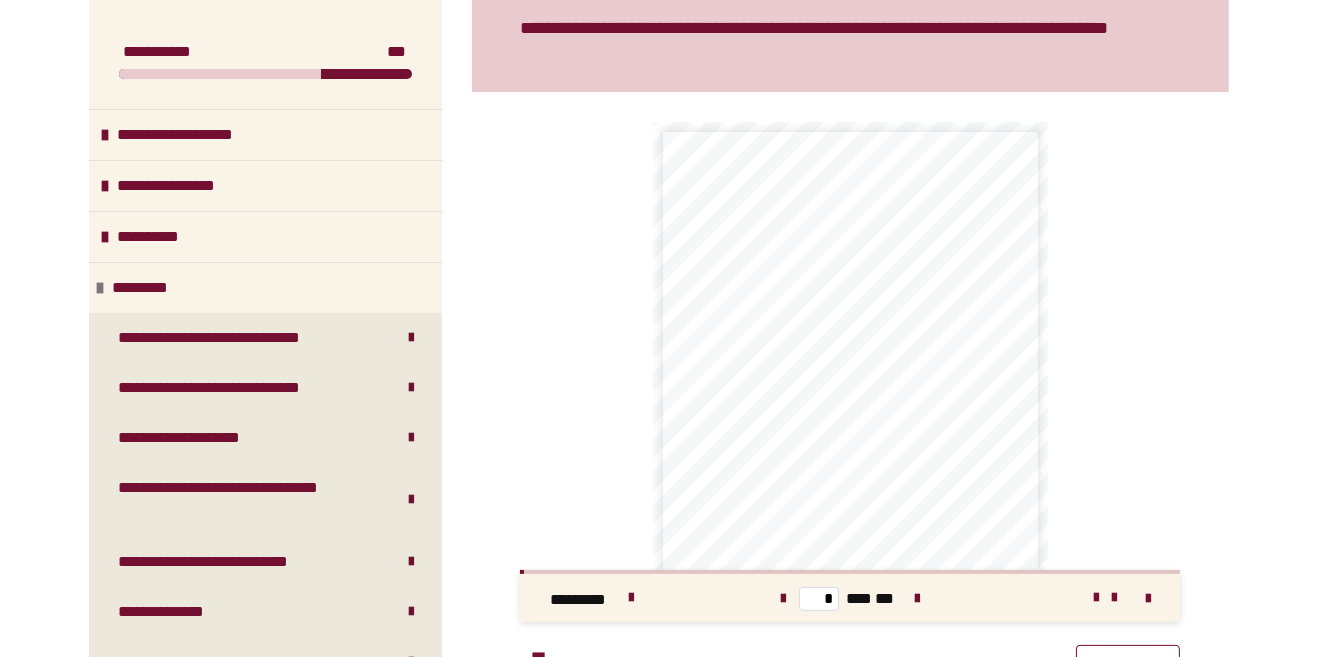 click at bounding box center [1148, 599] 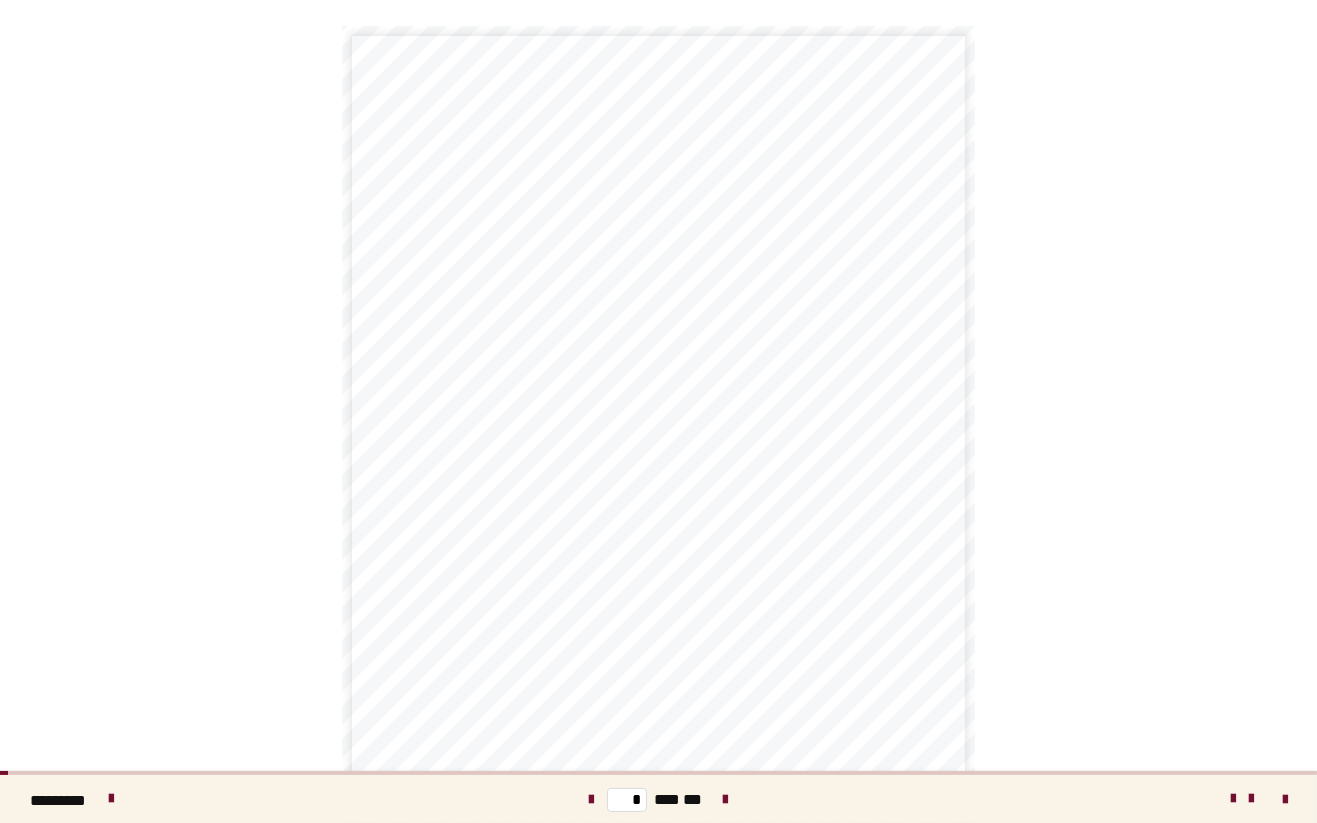 click on "* *** ***" at bounding box center (658, 799) 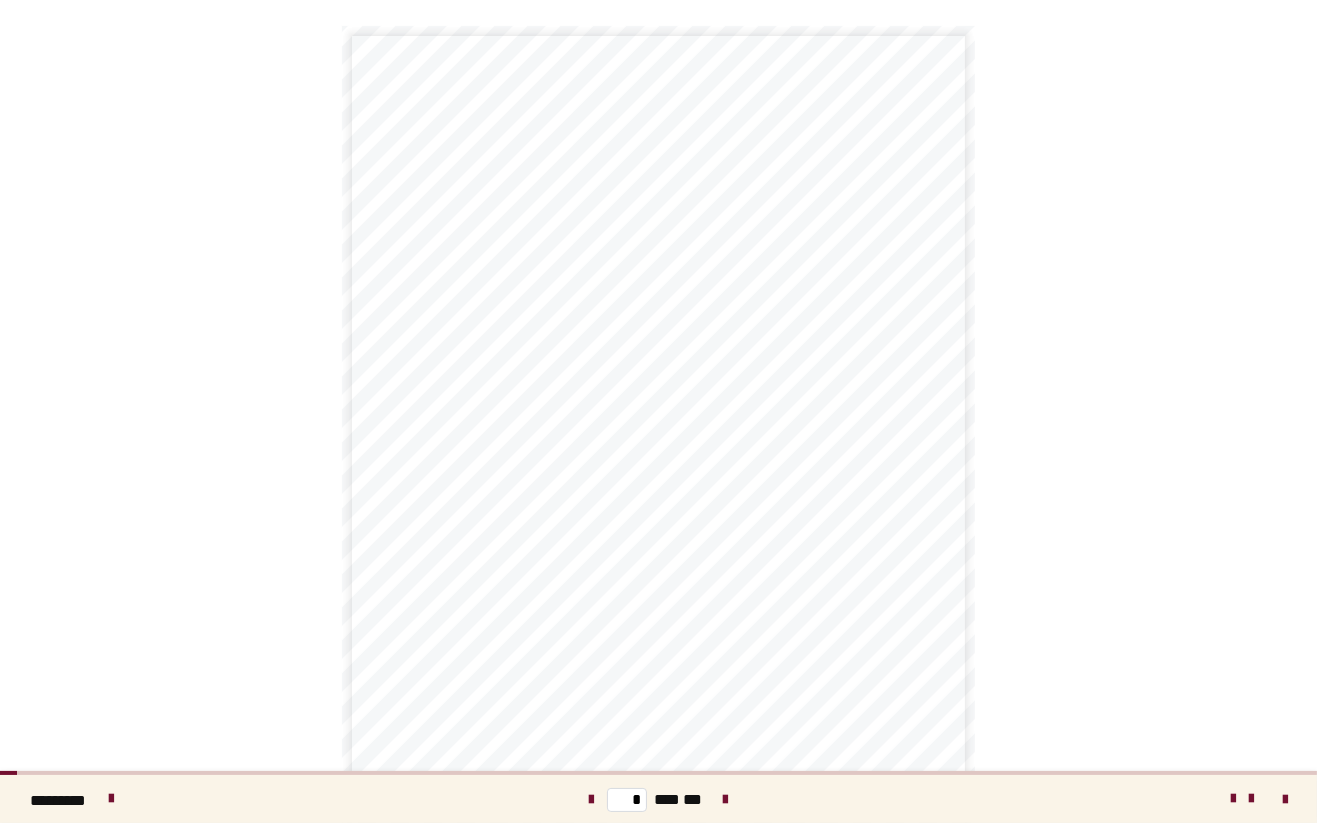 click at bounding box center [726, 799] 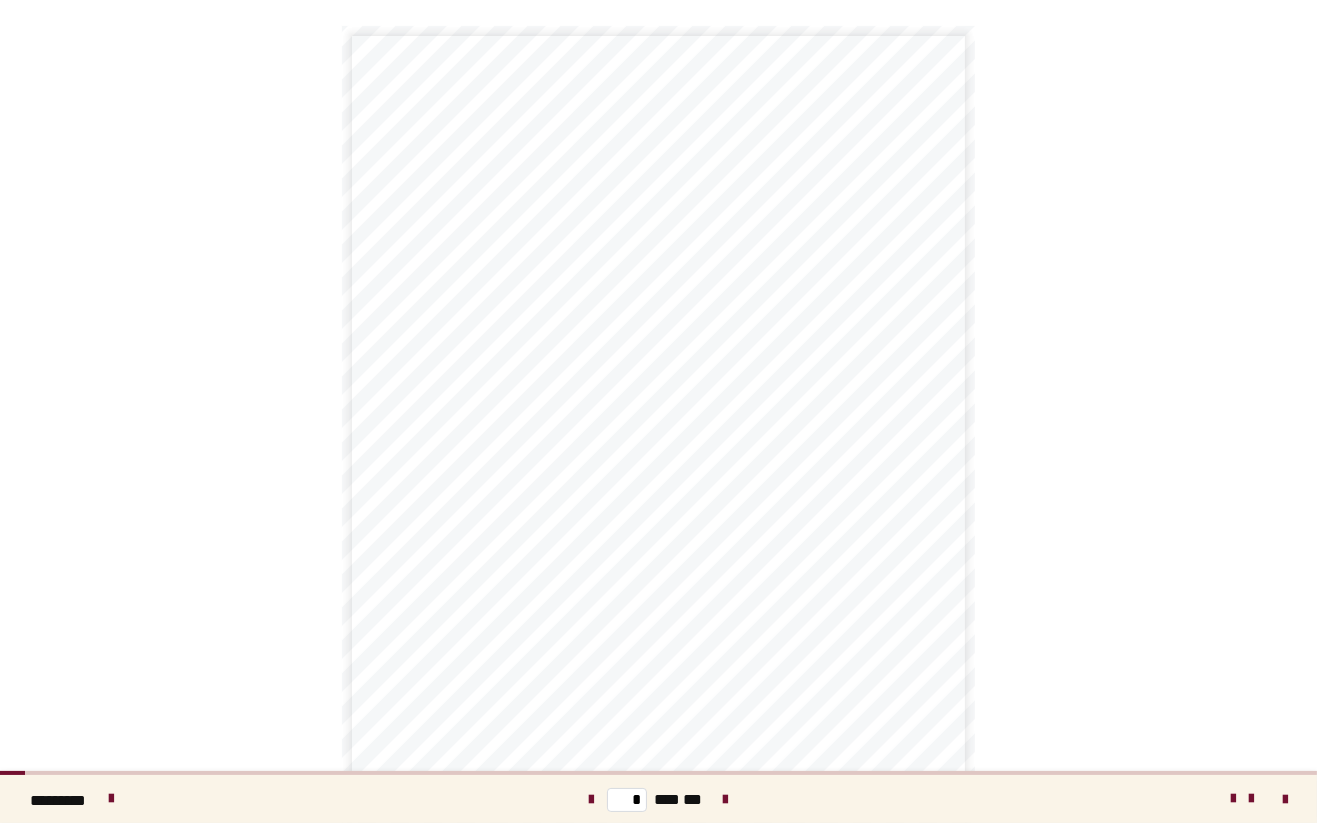 click at bounding box center [726, 799] 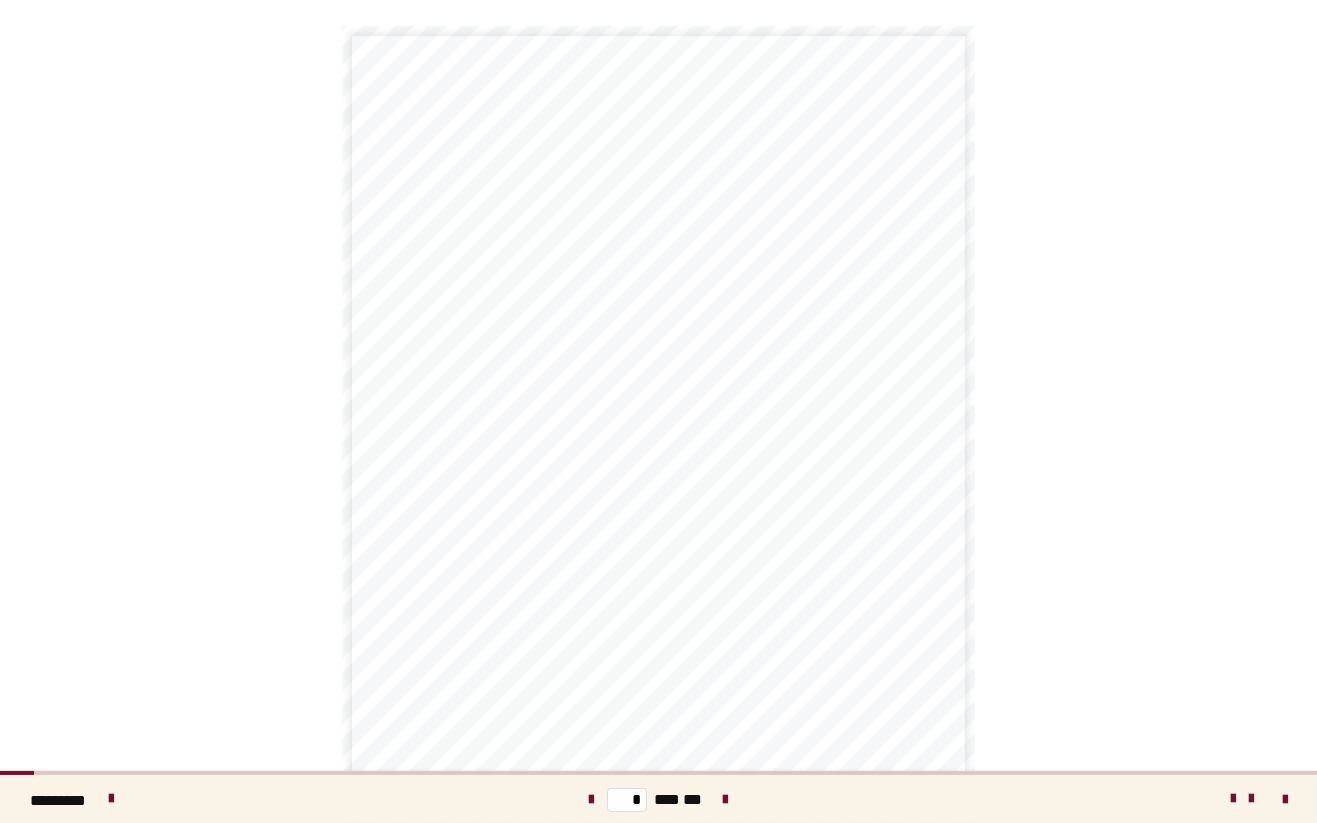 click at bounding box center [726, 799] 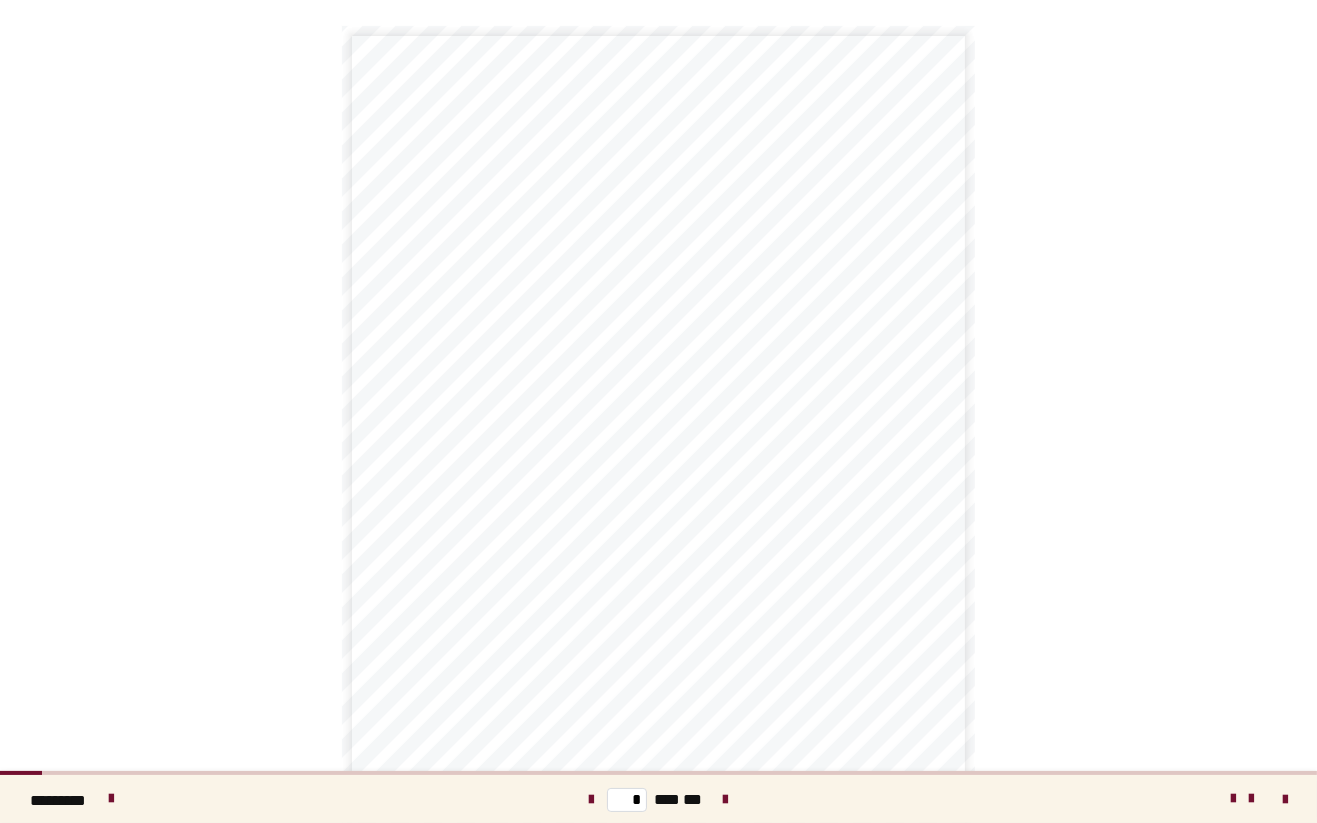 click at bounding box center (726, 799) 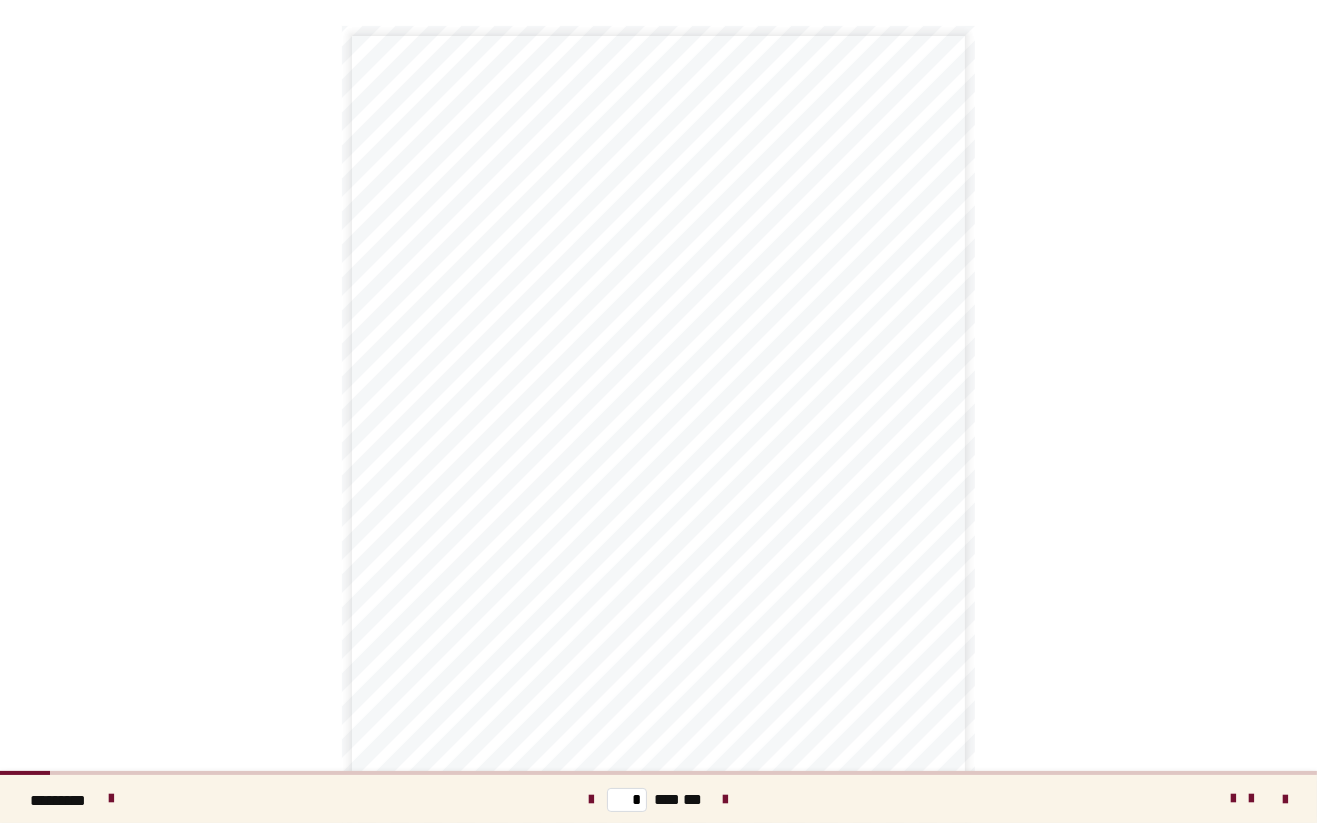 click at bounding box center (726, 799) 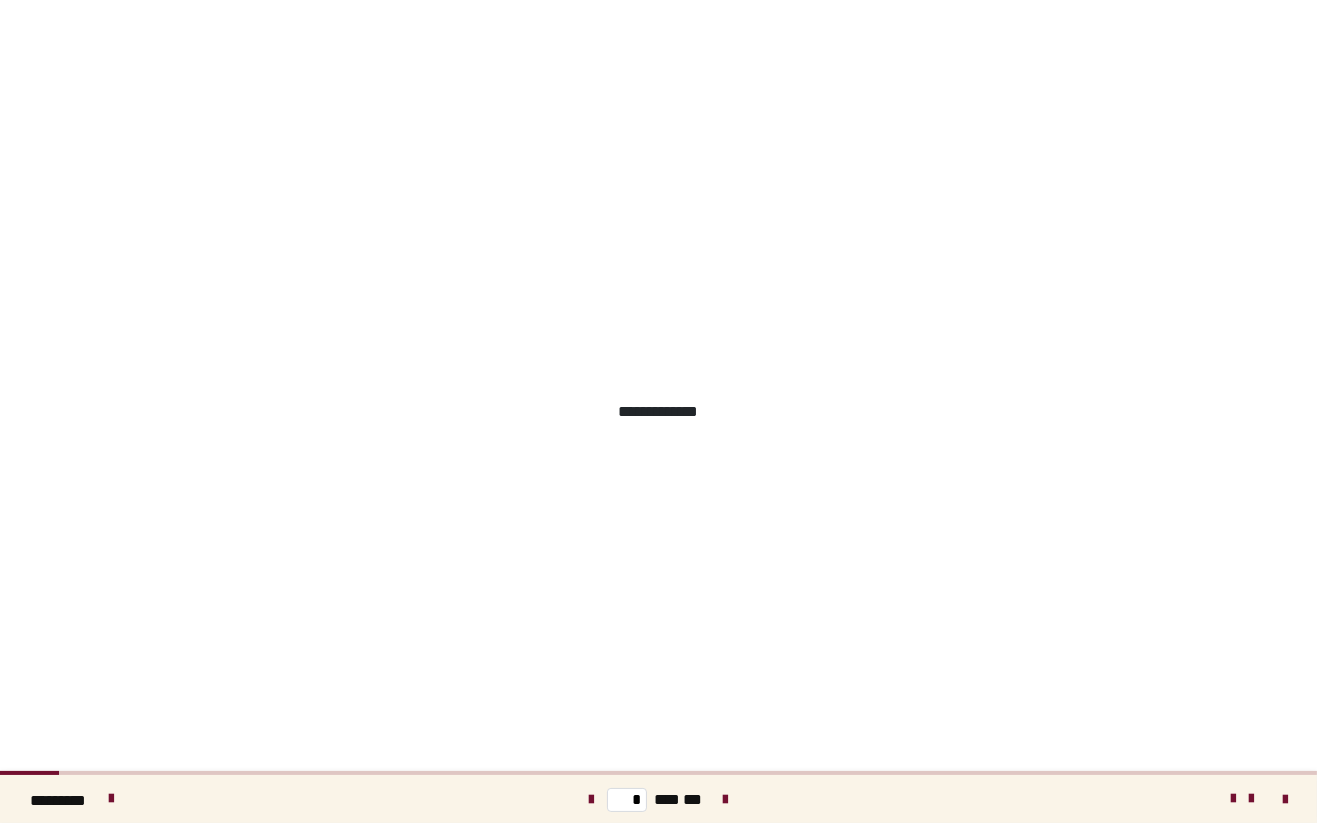 click at bounding box center (726, 799) 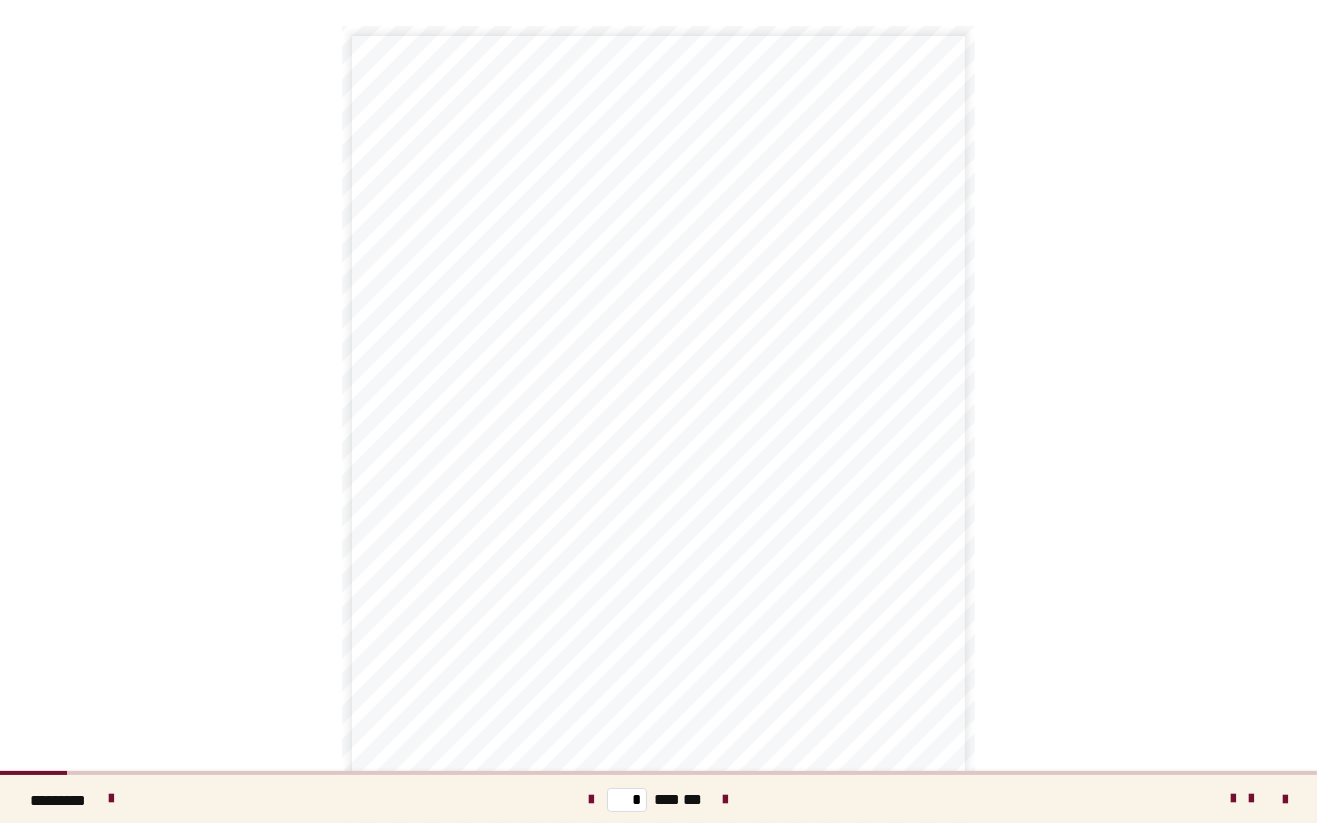 click at bounding box center [726, 799] 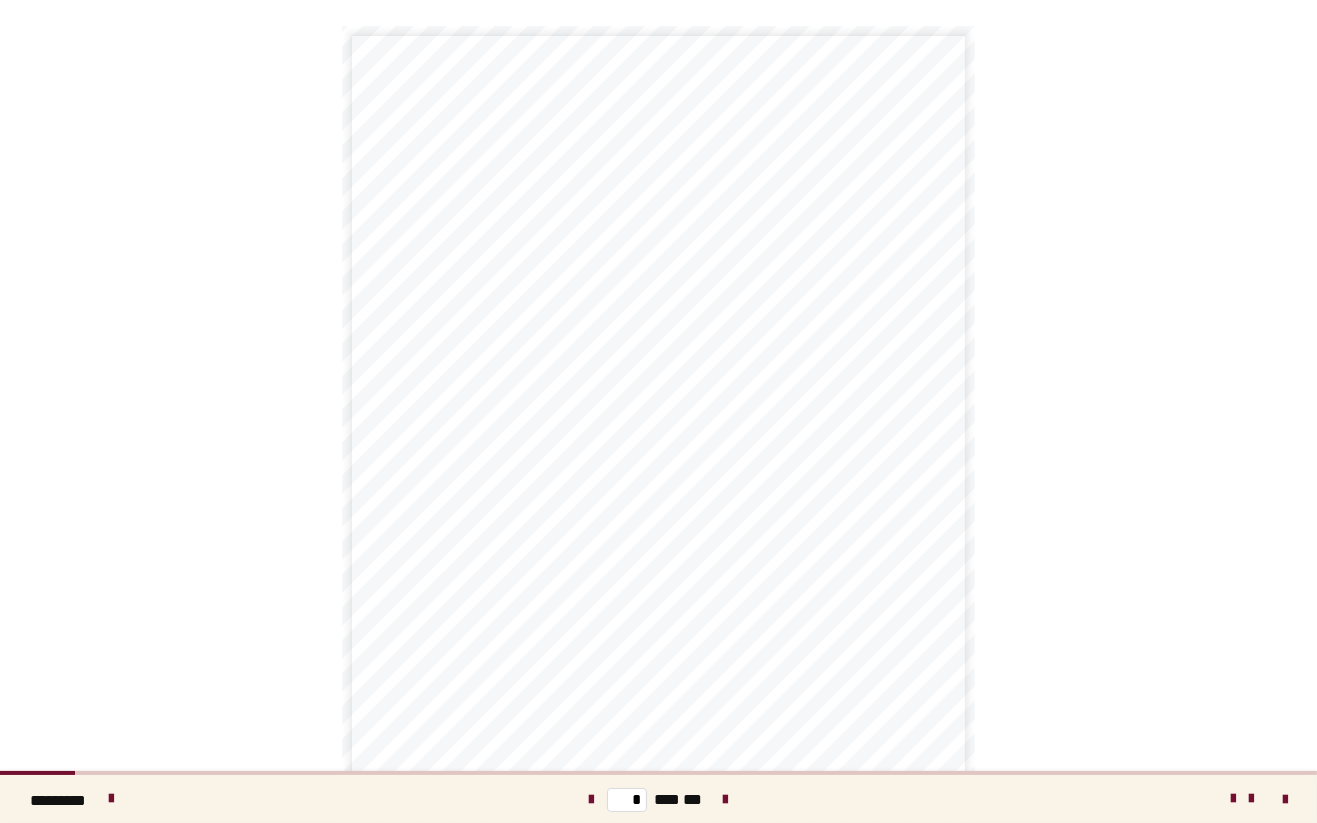 click at bounding box center [726, 799] 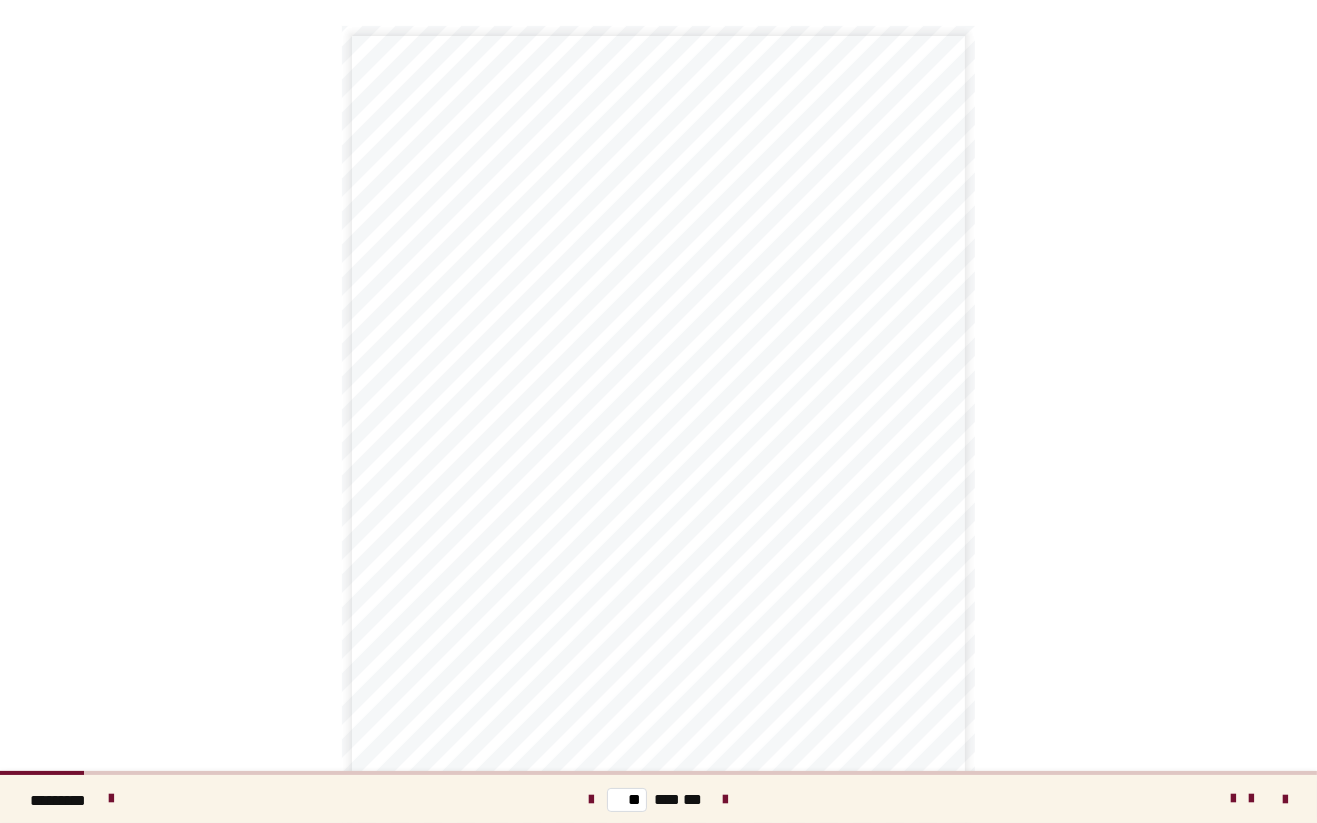 click at bounding box center (726, 799) 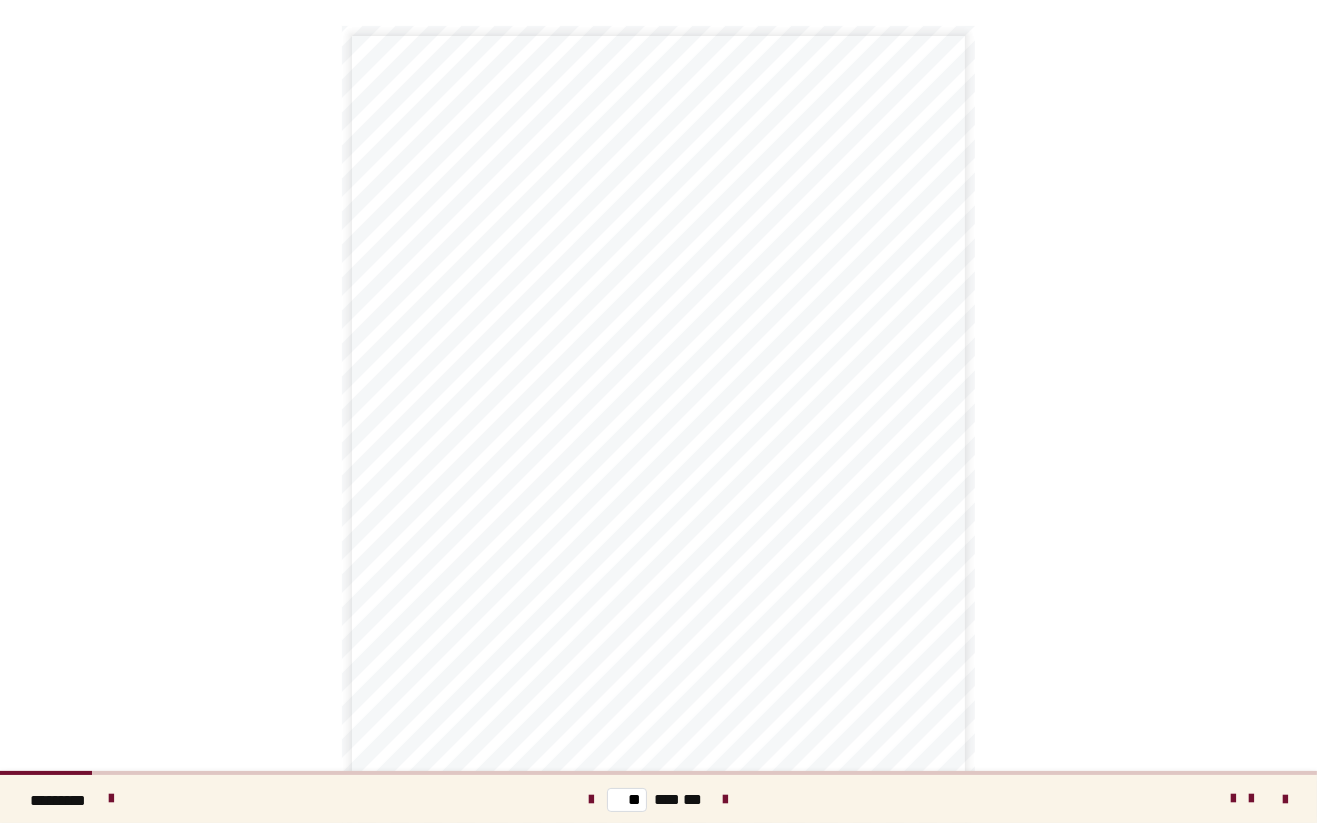 click at bounding box center (726, 799) 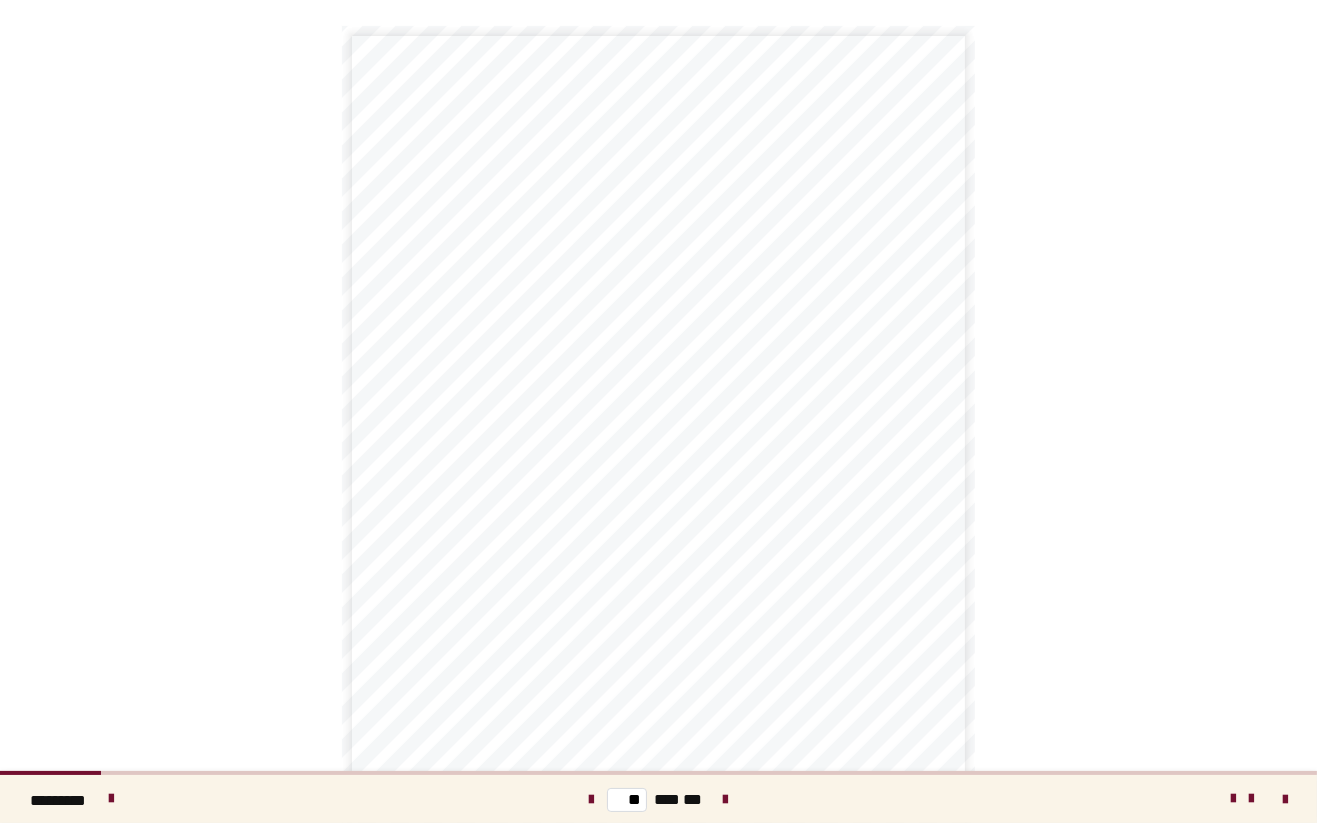 click at bounding box center (726, 799) 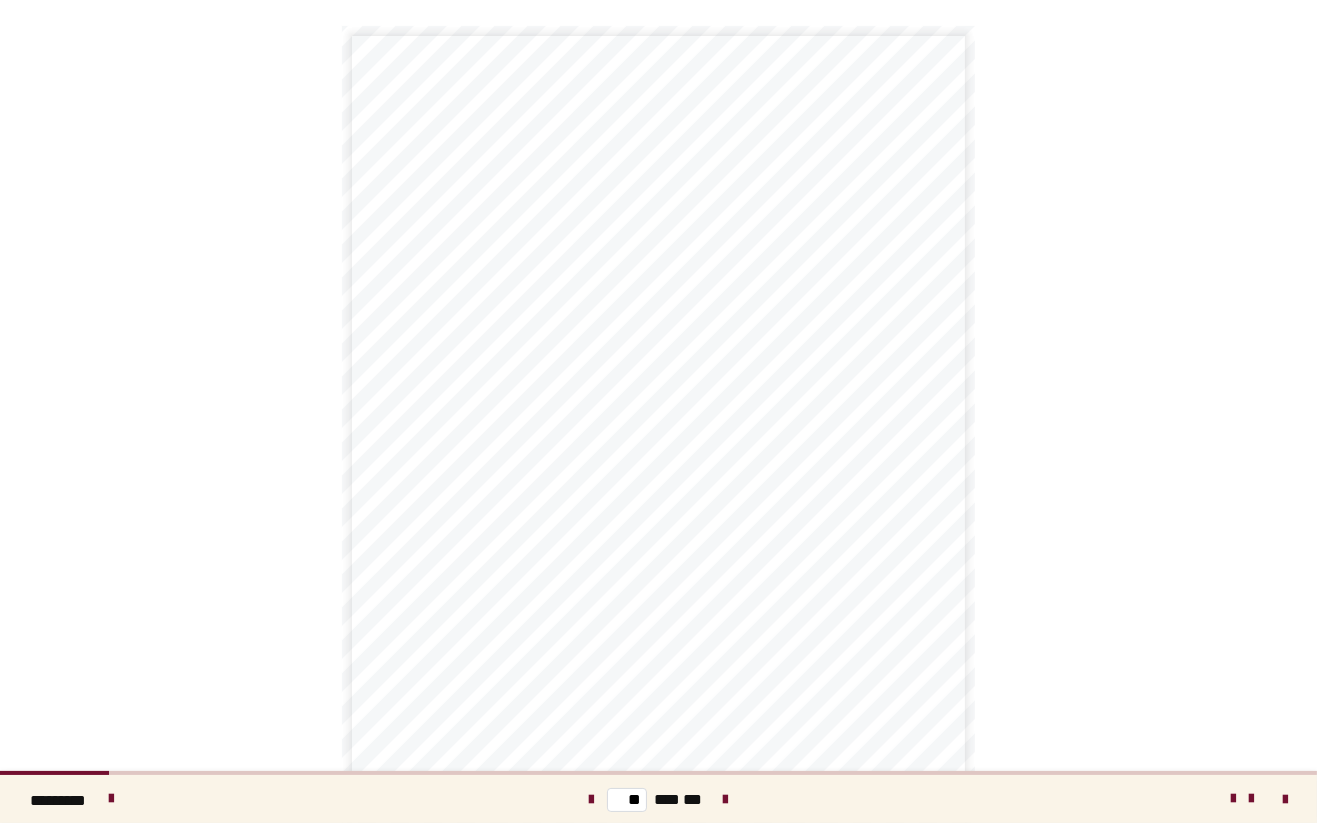 scroll, scrollTop: 98, scrollLeft: 0, axis: vertical 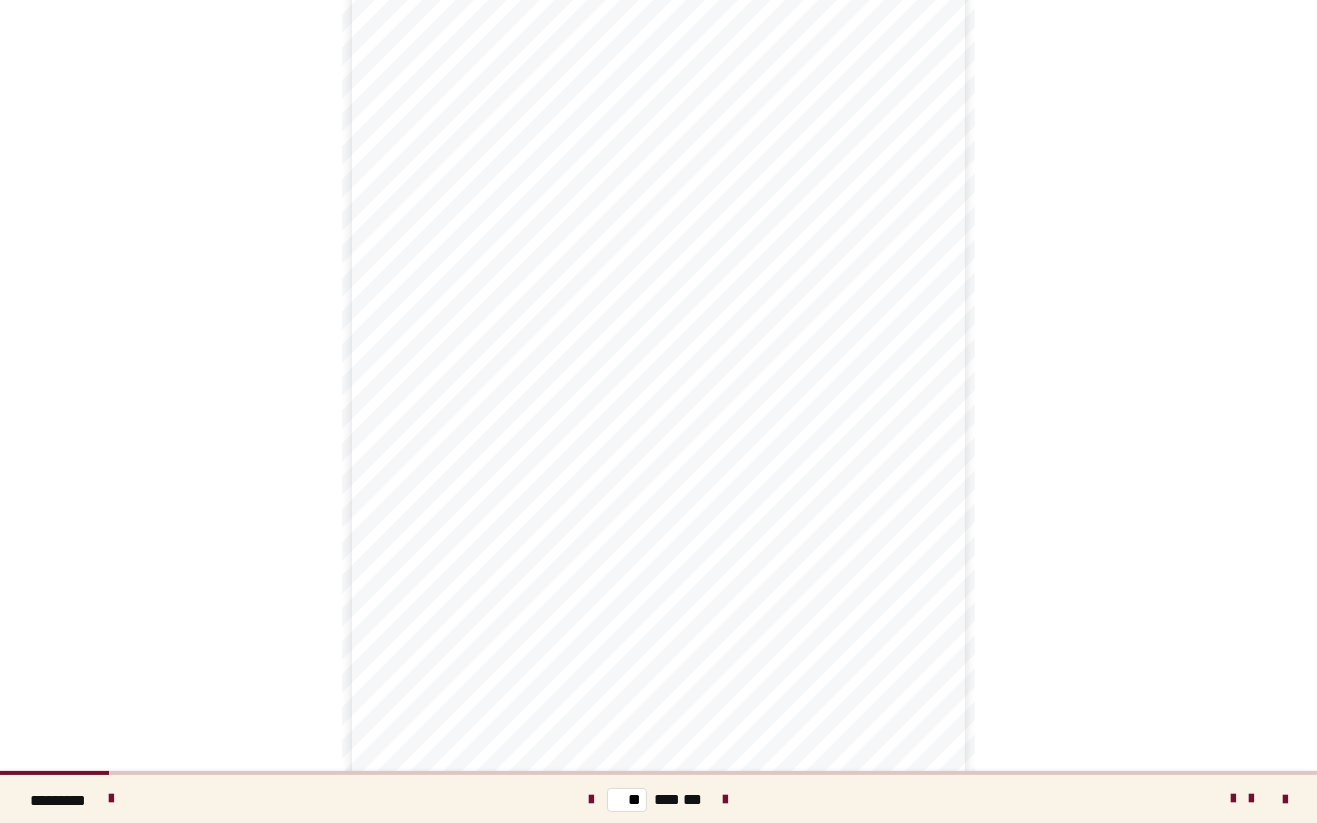 click at bounding box center [726, 800] 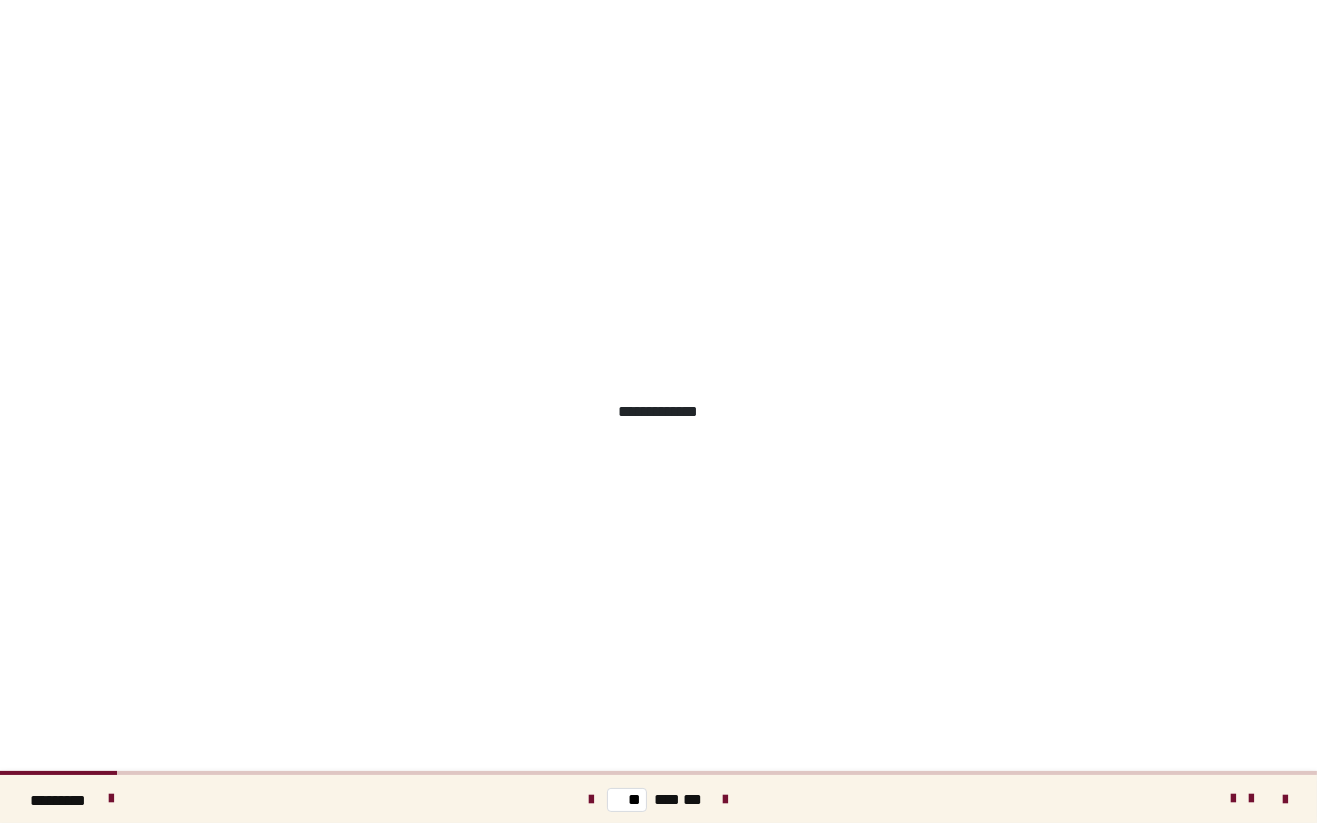 scroll, scrollTop: 0, scrollLeft: 0, axis: both 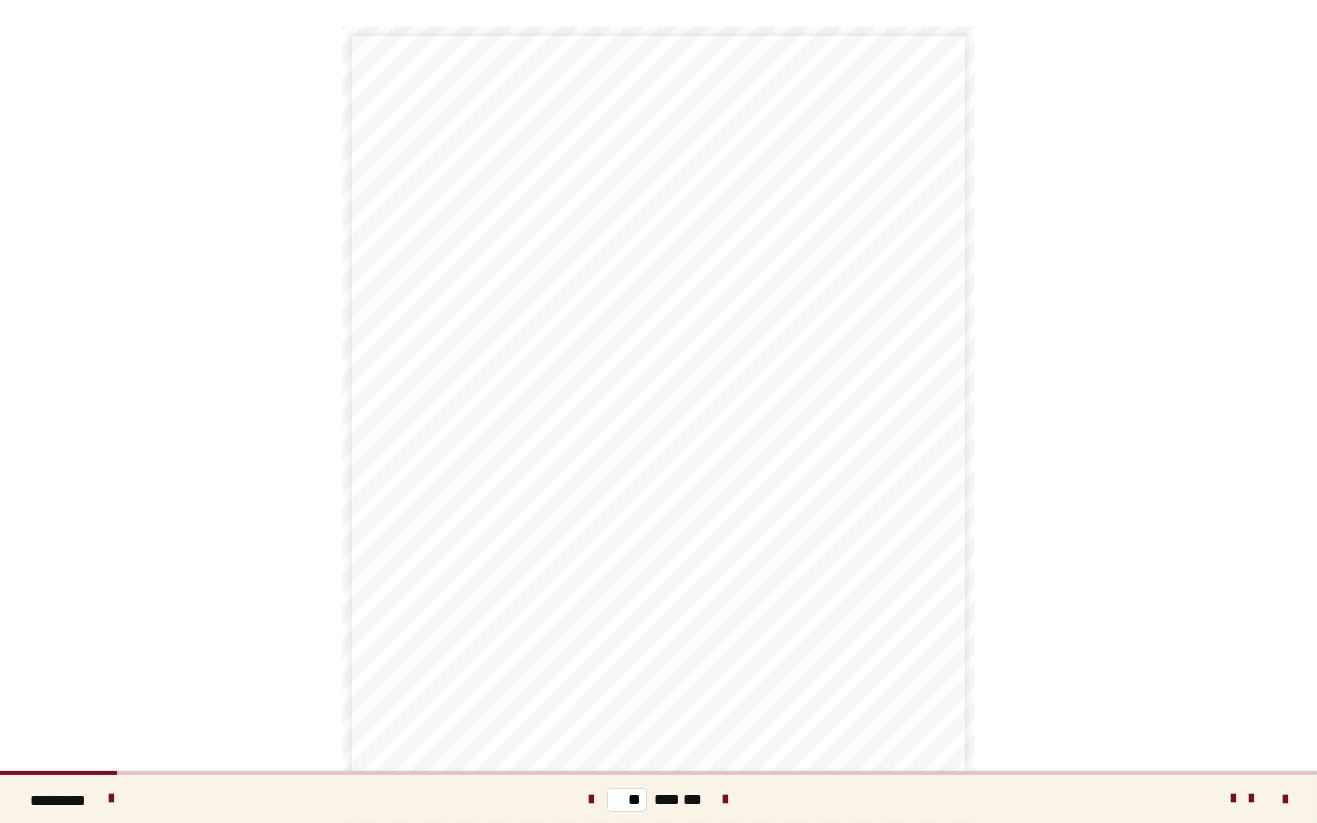 click at bounding box center (726, 800) 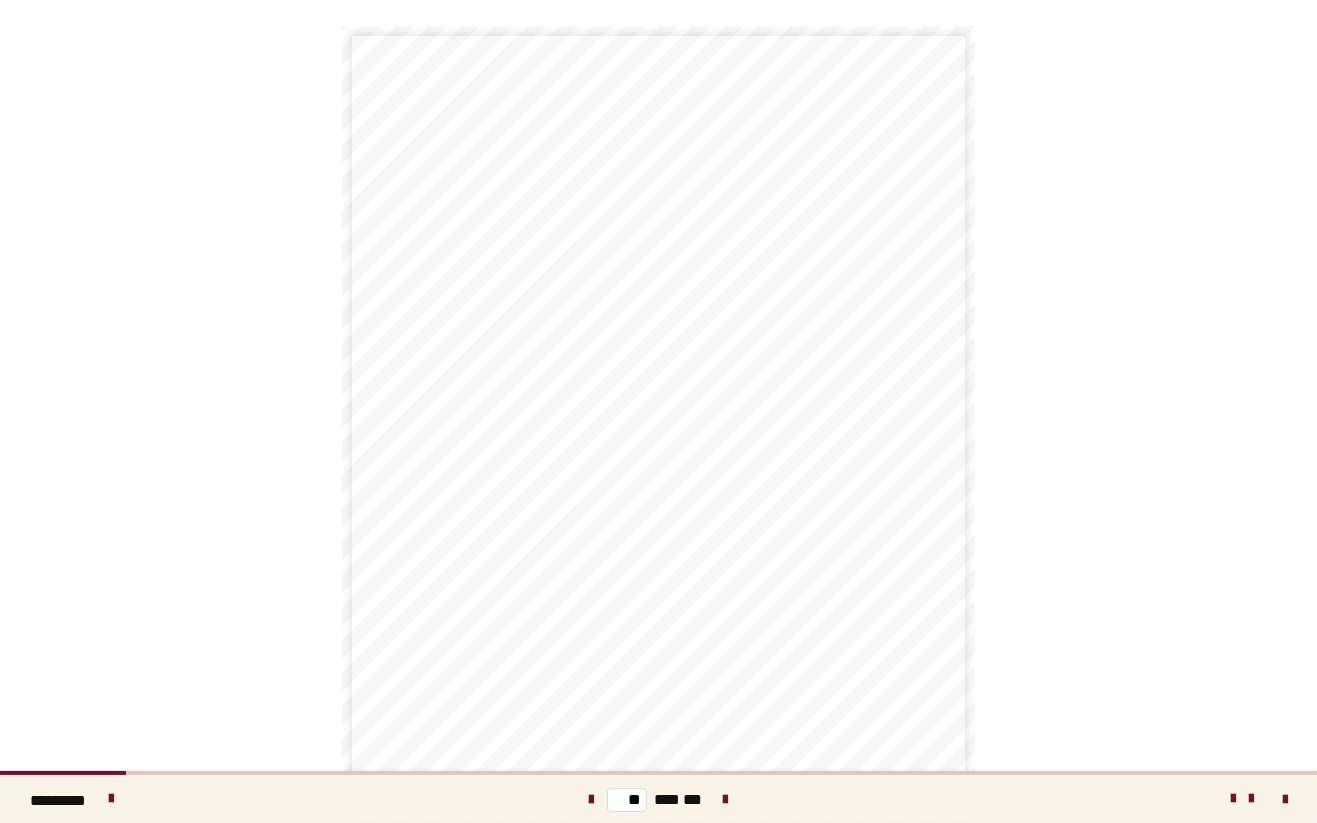 click at bounding box center (726, 800) 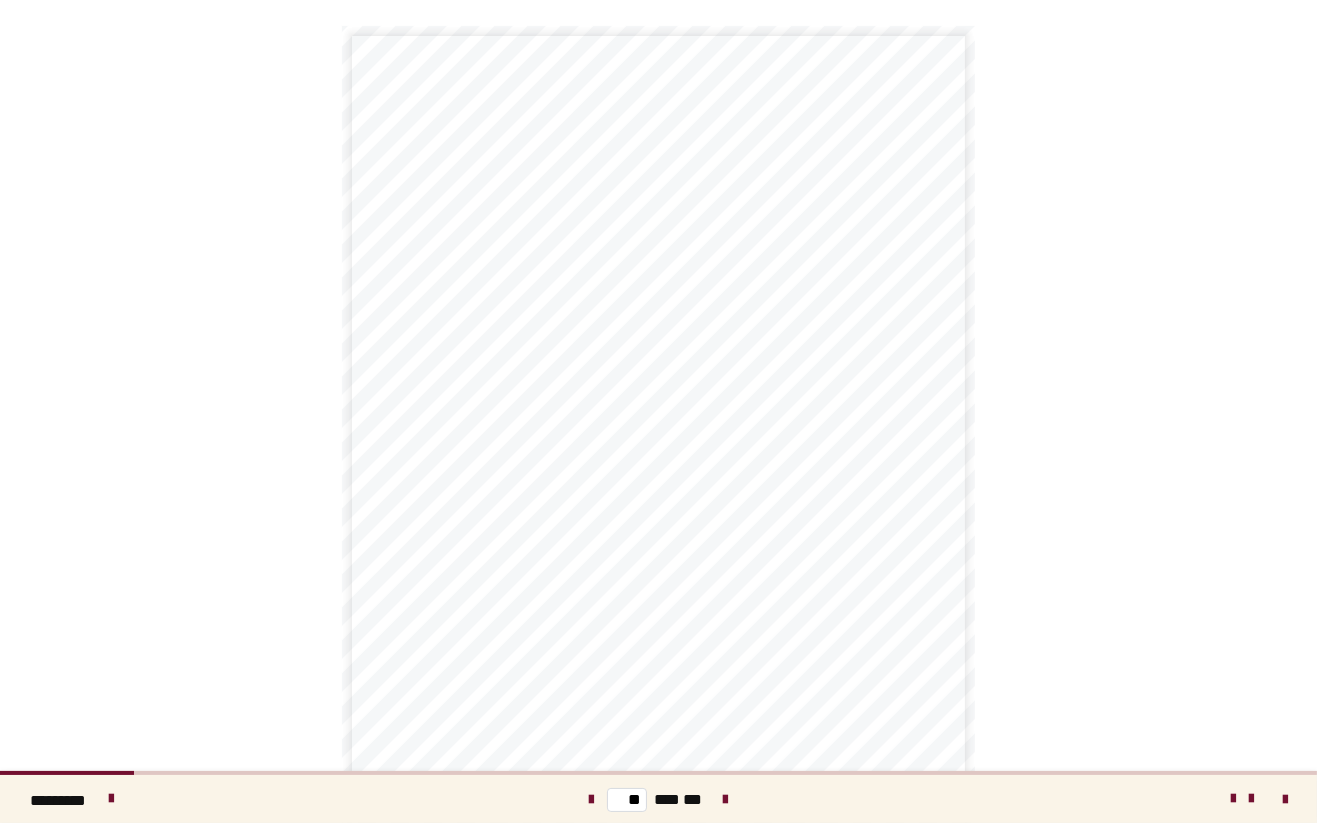 click at bounding box center [726, 800] 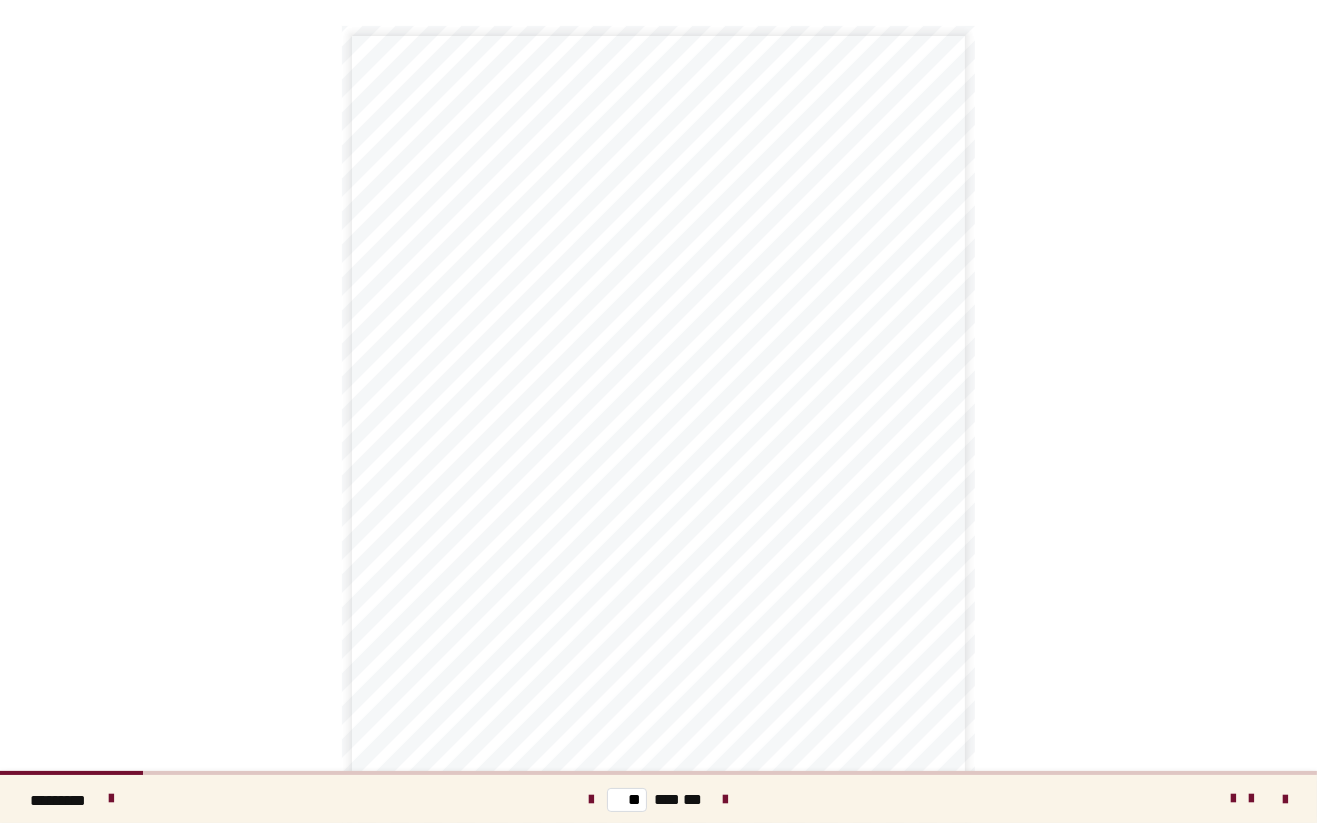 click at bounding box center (726, 799) 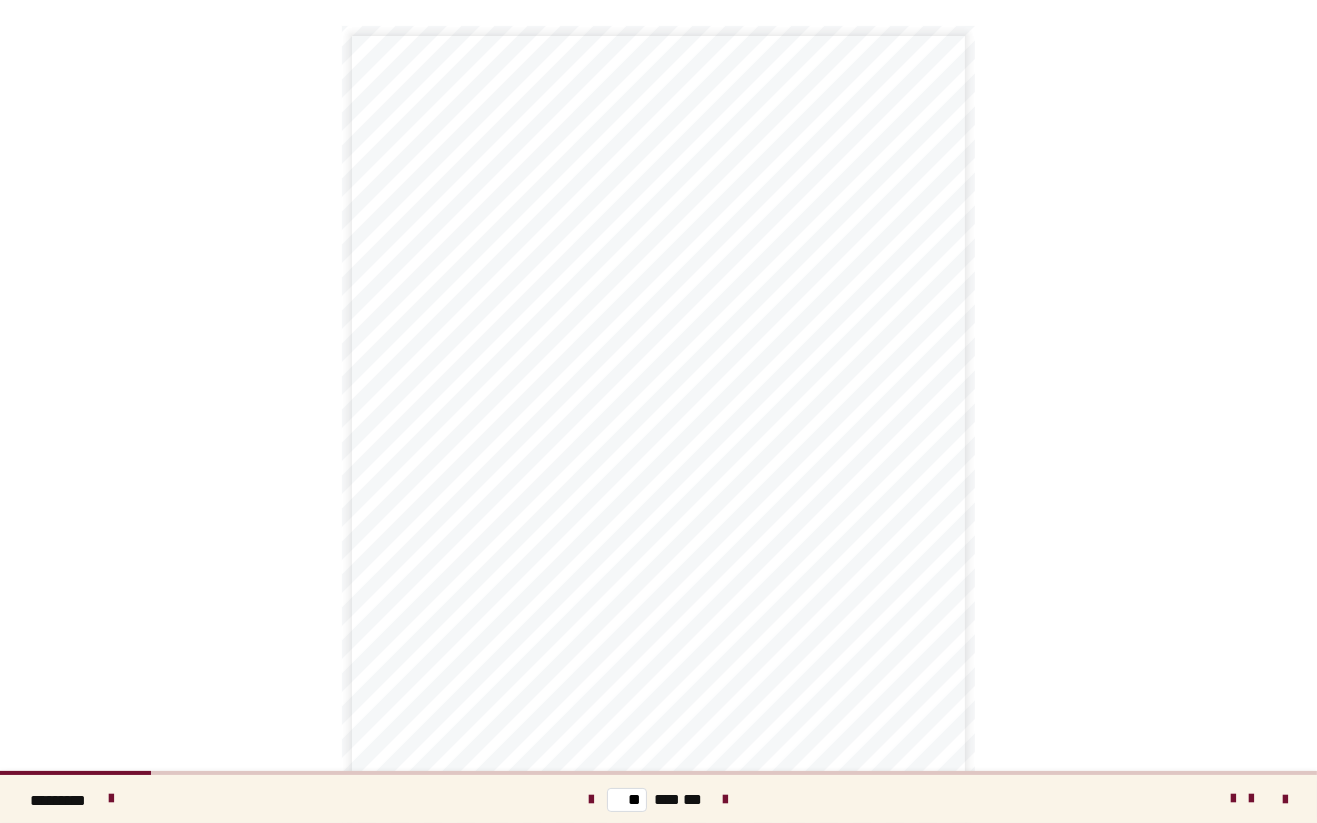 click on "** *** ***" at bounding box center (658, 799) 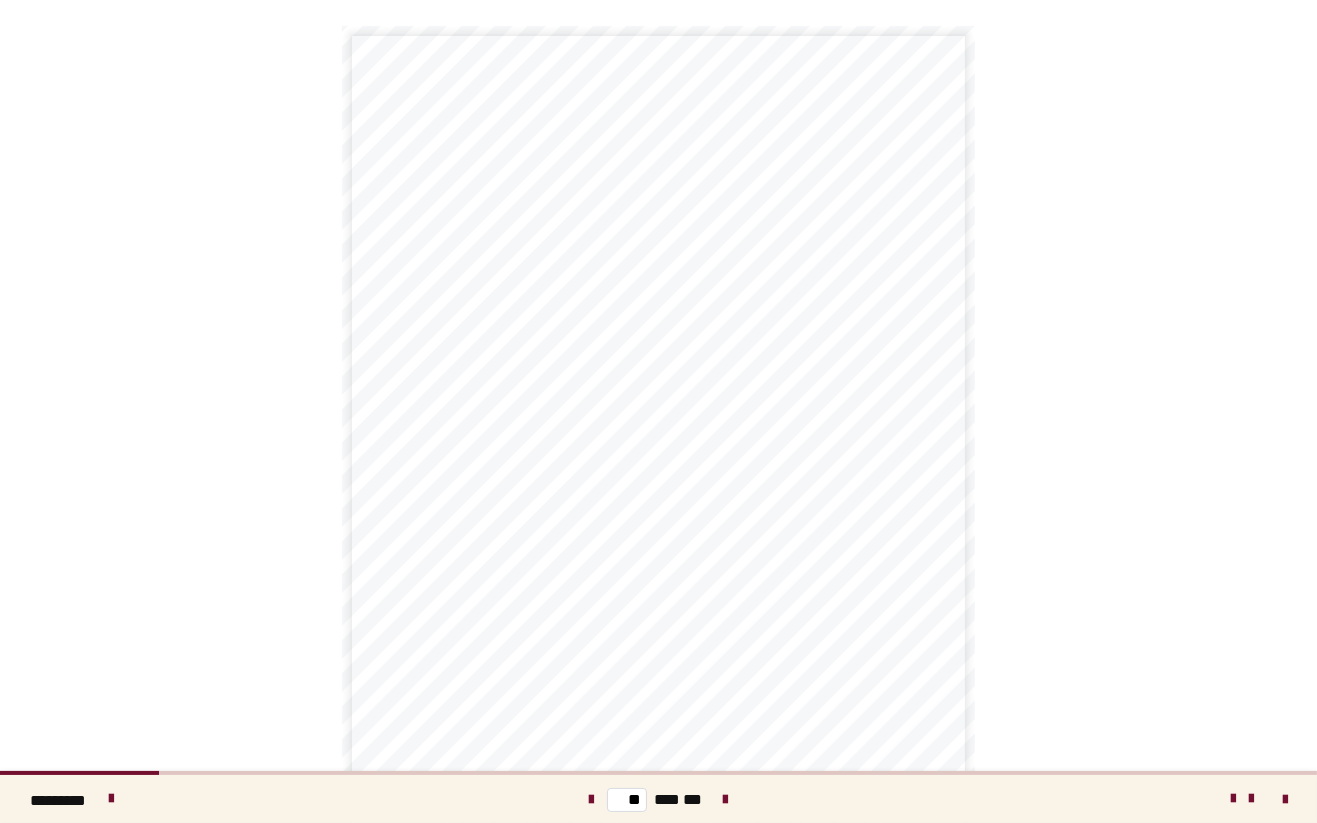 click at bounding box center (726, 799) 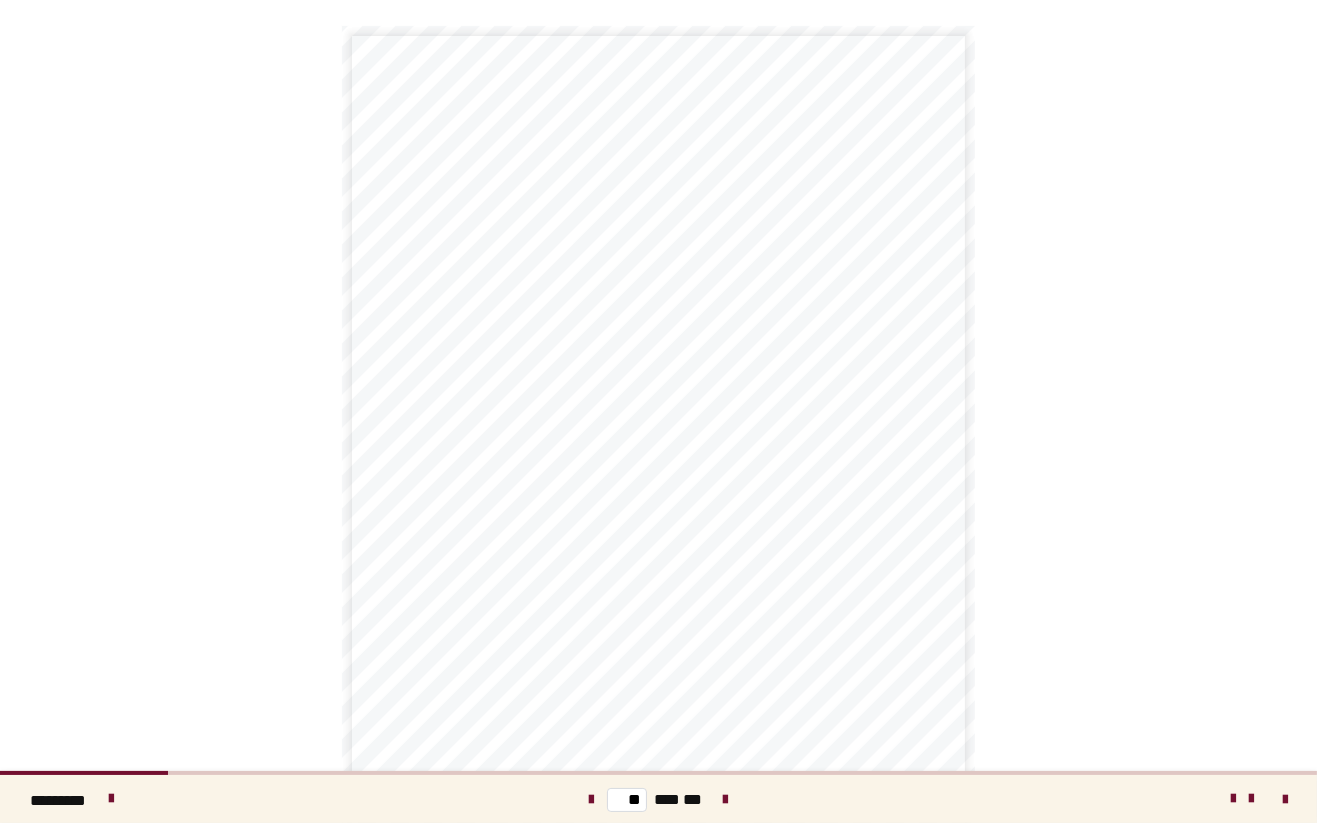 click at bounding box center [726, 799] 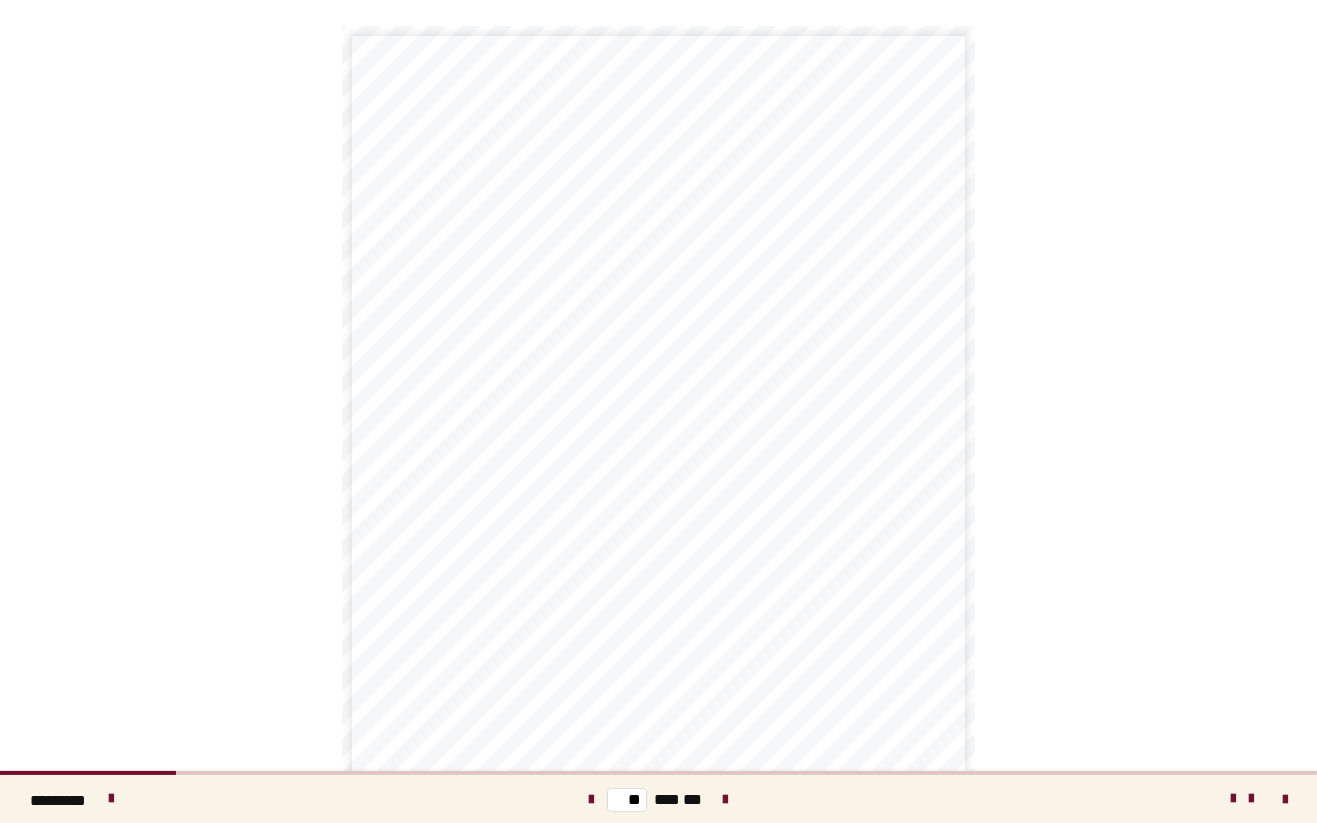 click on "** *** ***" at bounding box center (658, 799) 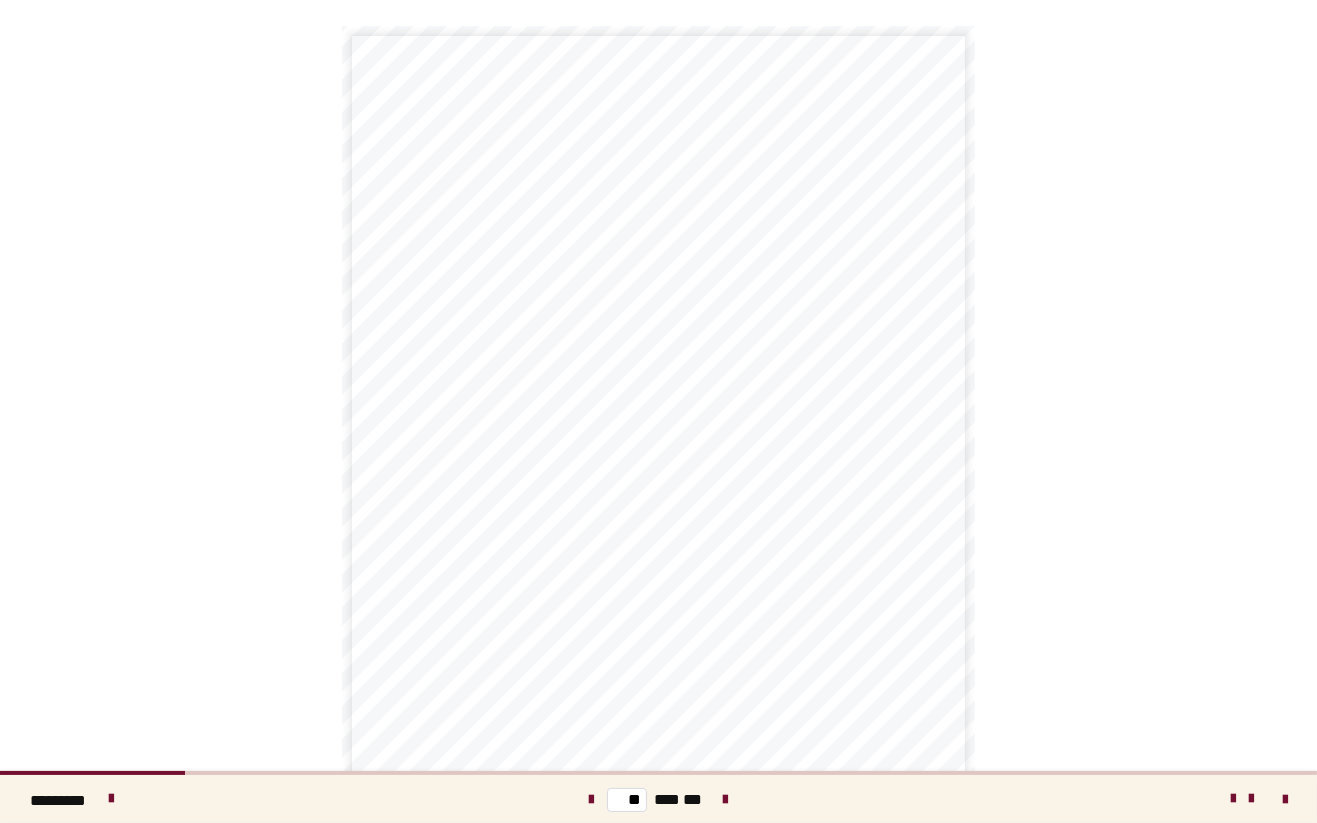 click at bounding box center (726, 799) 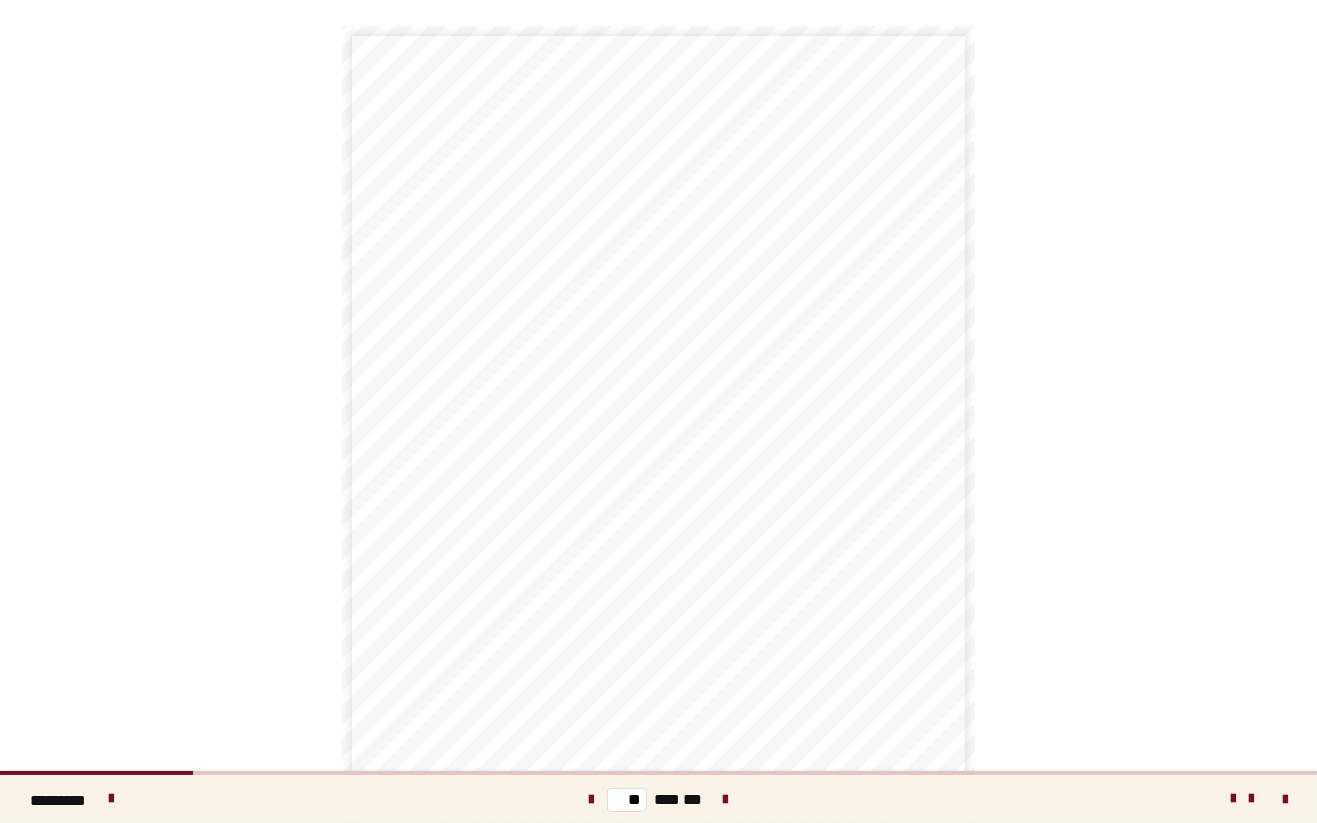 click at bounding box center (726, 799) 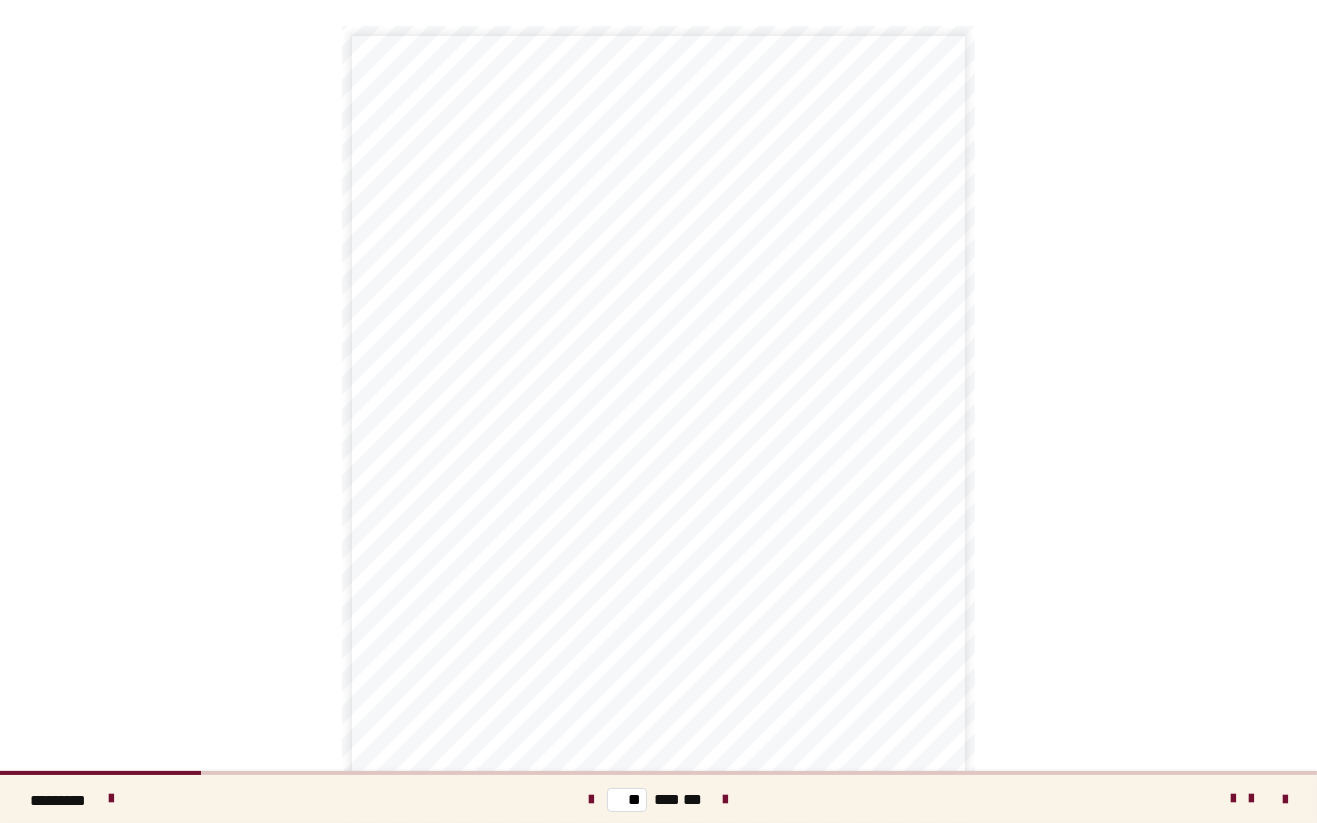 click at bounding box center [726, 799] 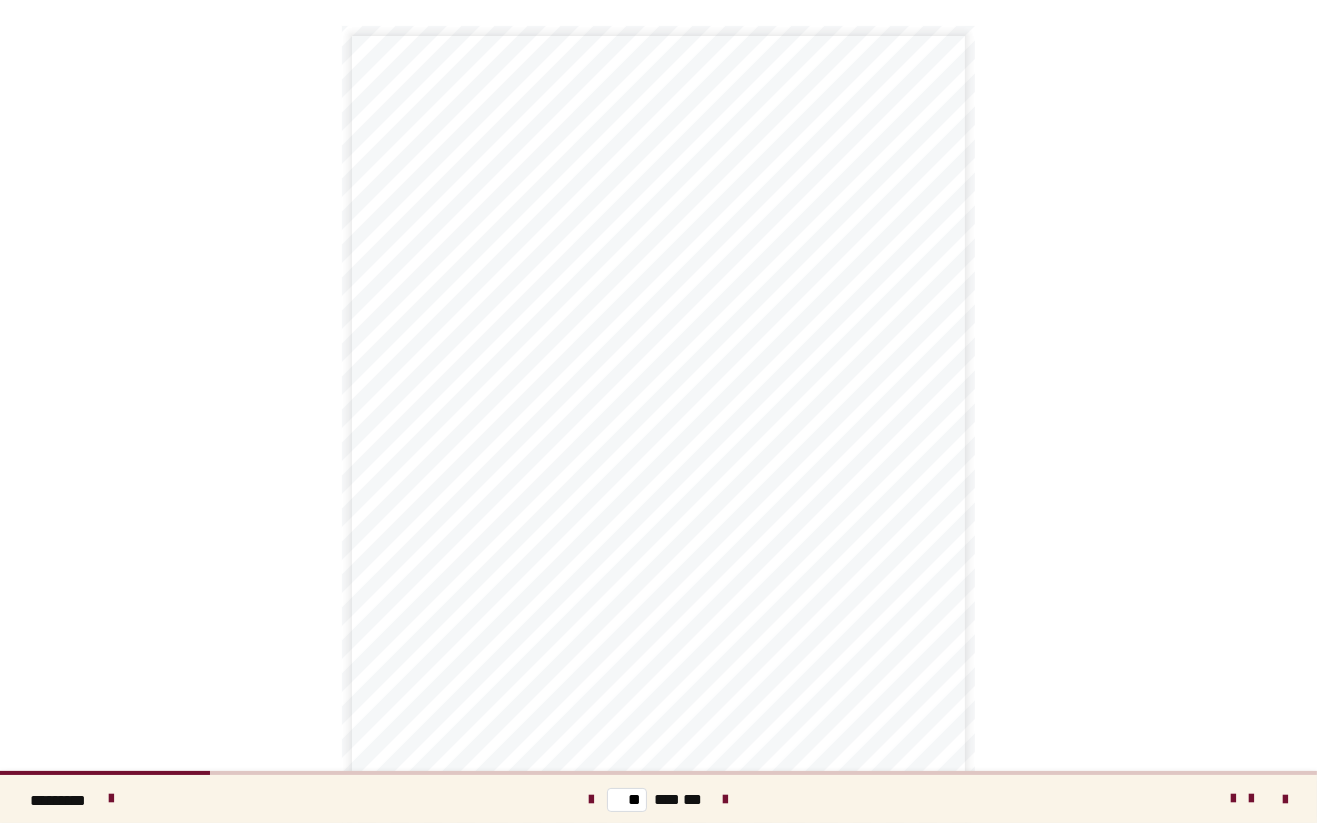 click on "** *** ***" at bounding box center [658, 799] 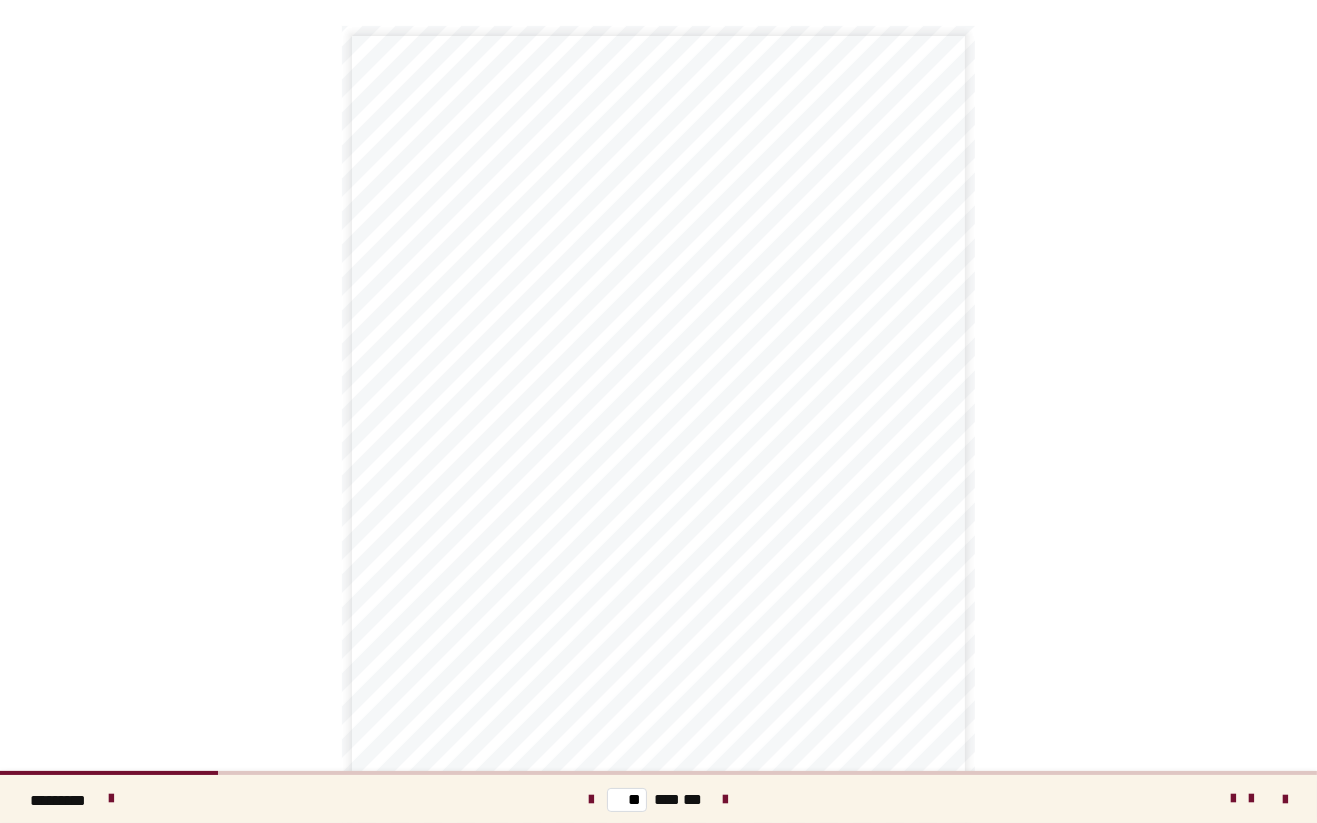 click at bounding box center [726, 799] 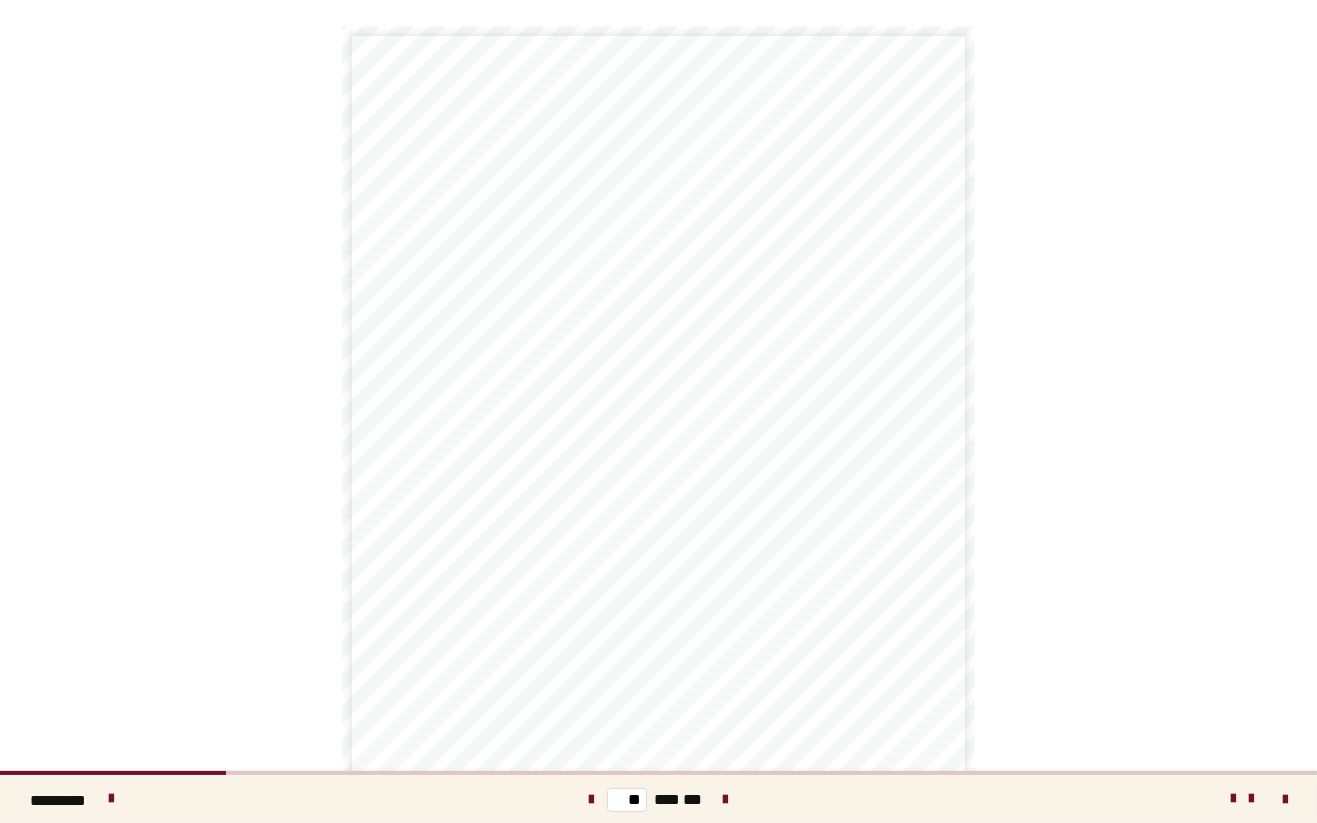 click at bounding box center [726, 799] 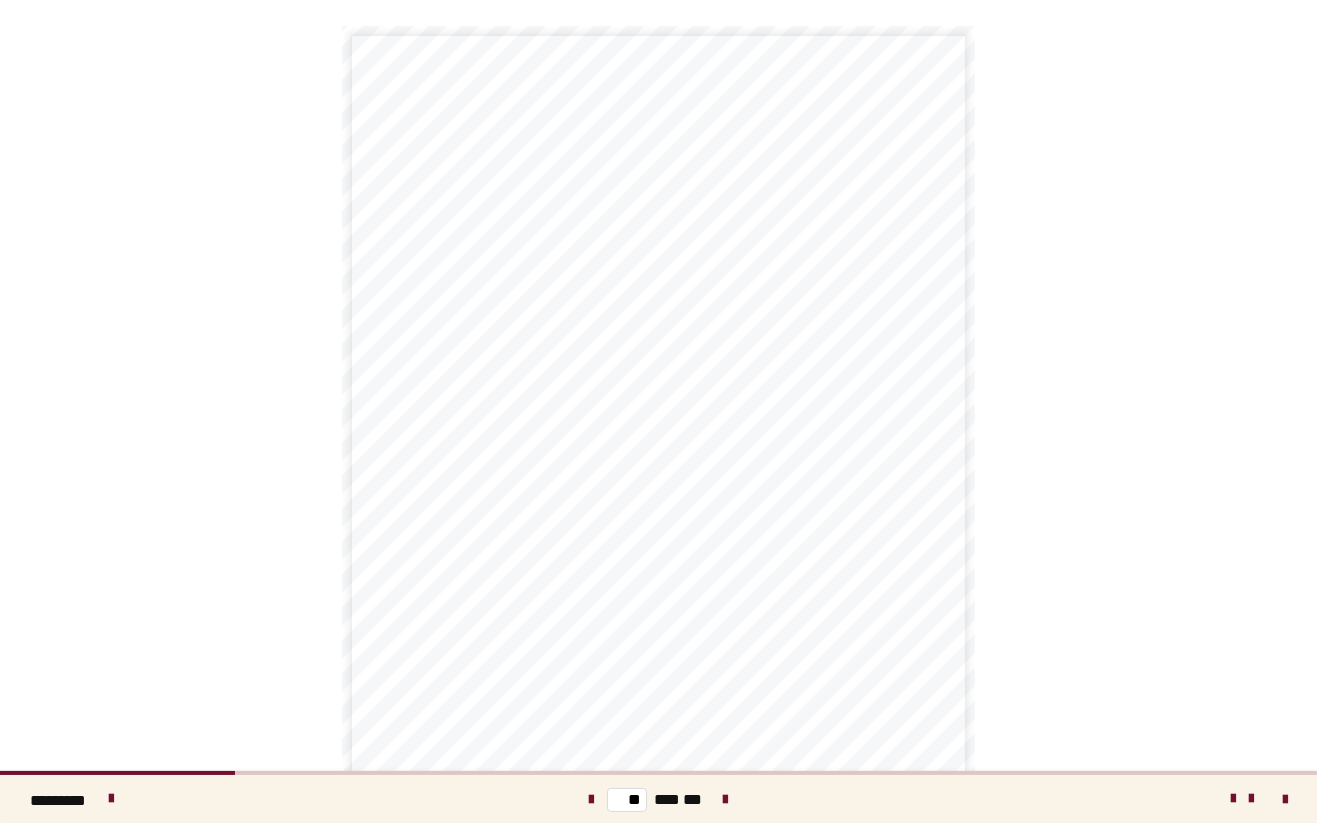 click at bounding box center [726, 799] 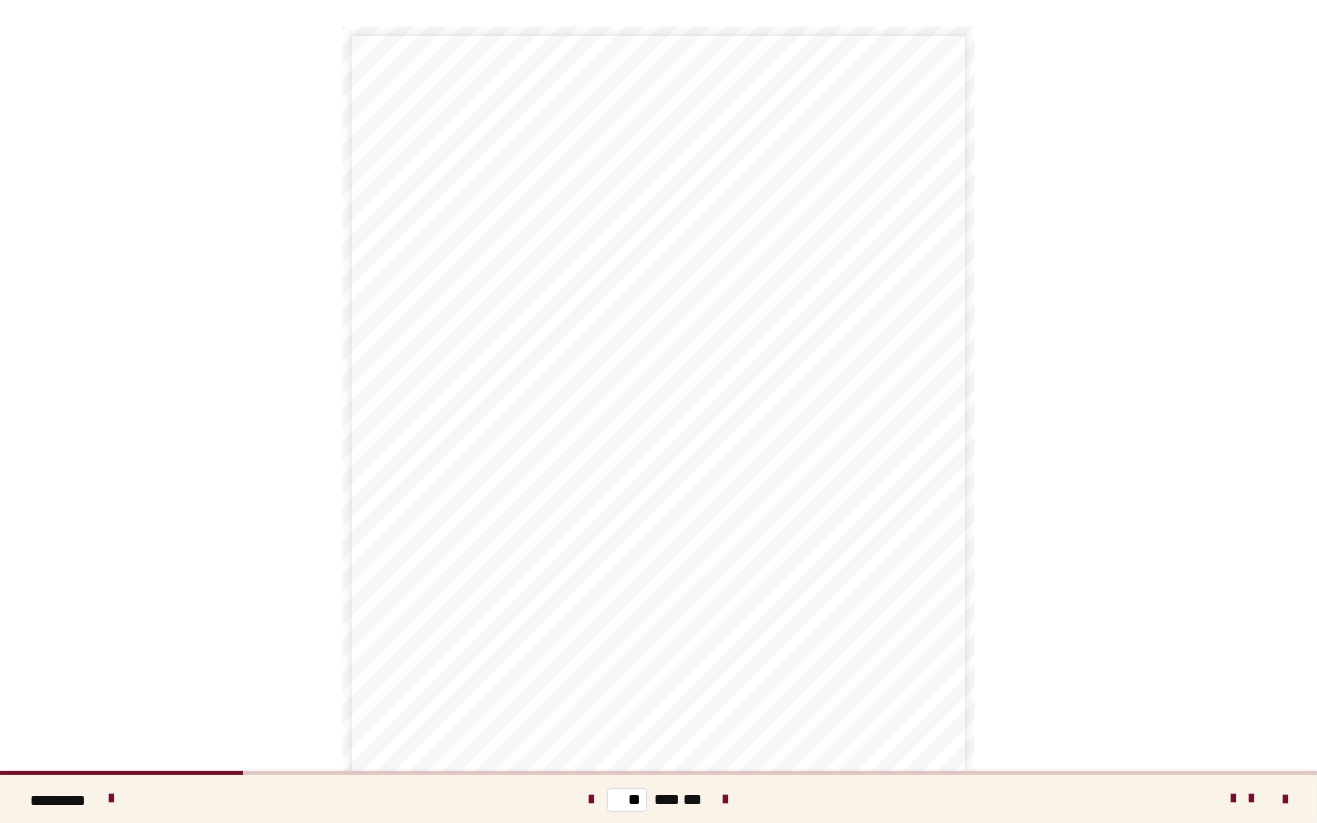 click at bounding box center [726, 799] 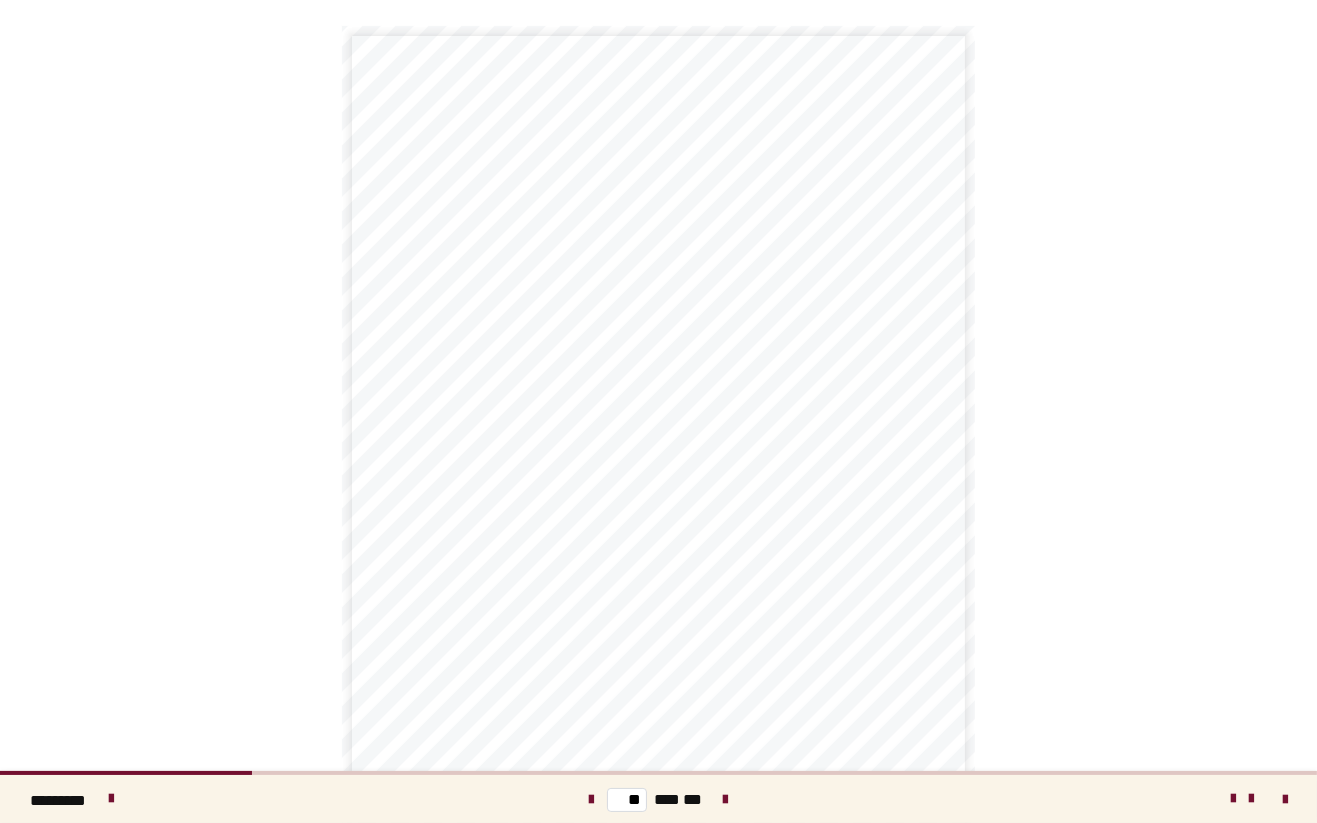 click at bounding box center [726, 799] 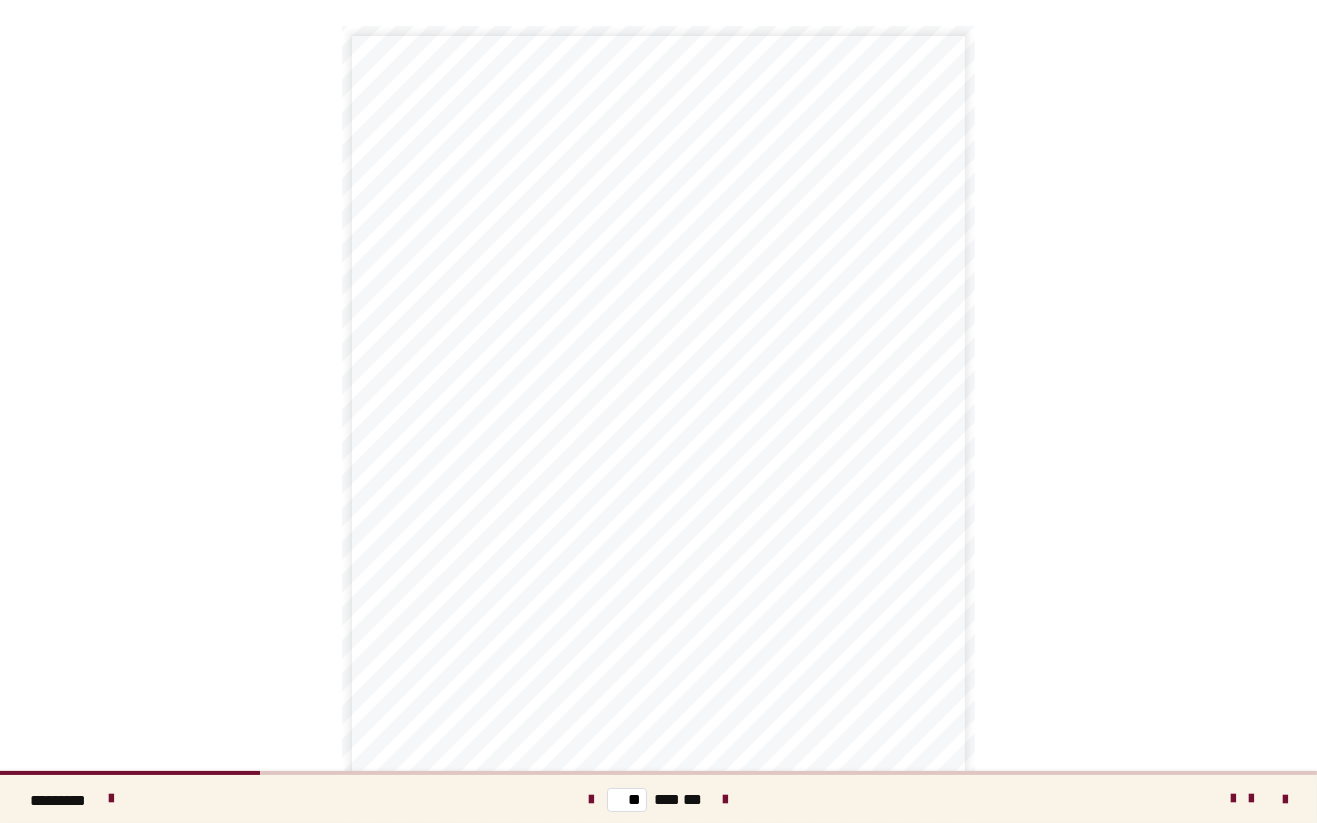click at bounding box center [726, 799] 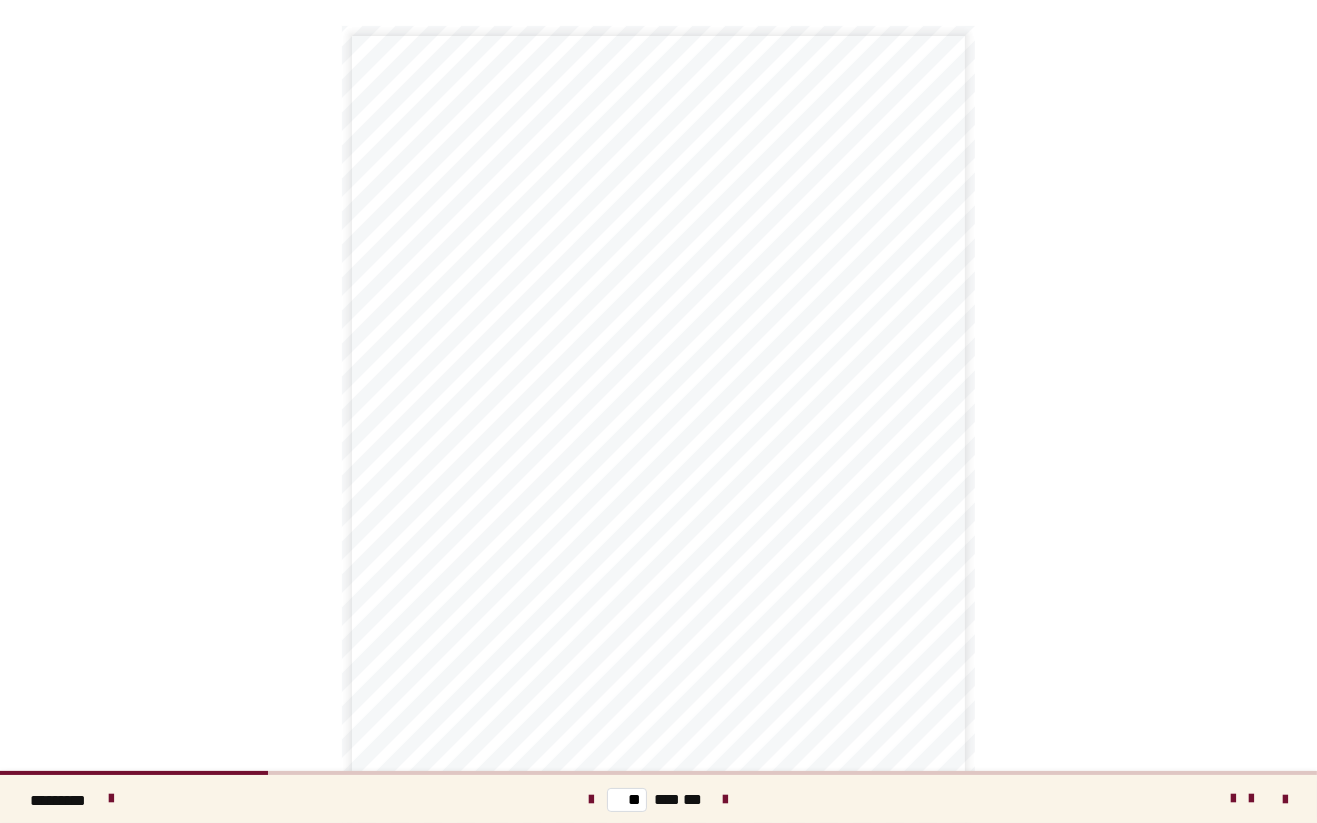 click at bounding box center [726, 799] 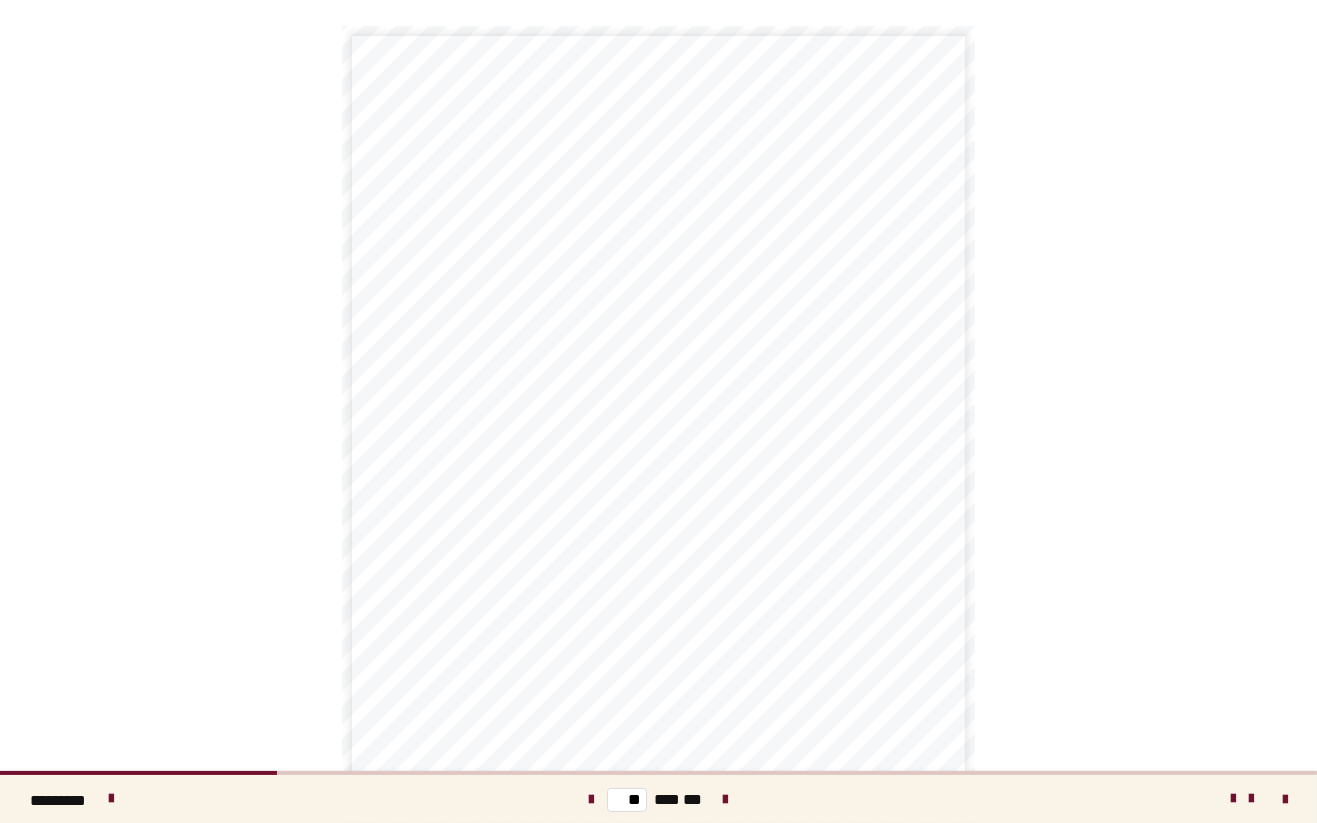 click at bounding box center [726, 799] 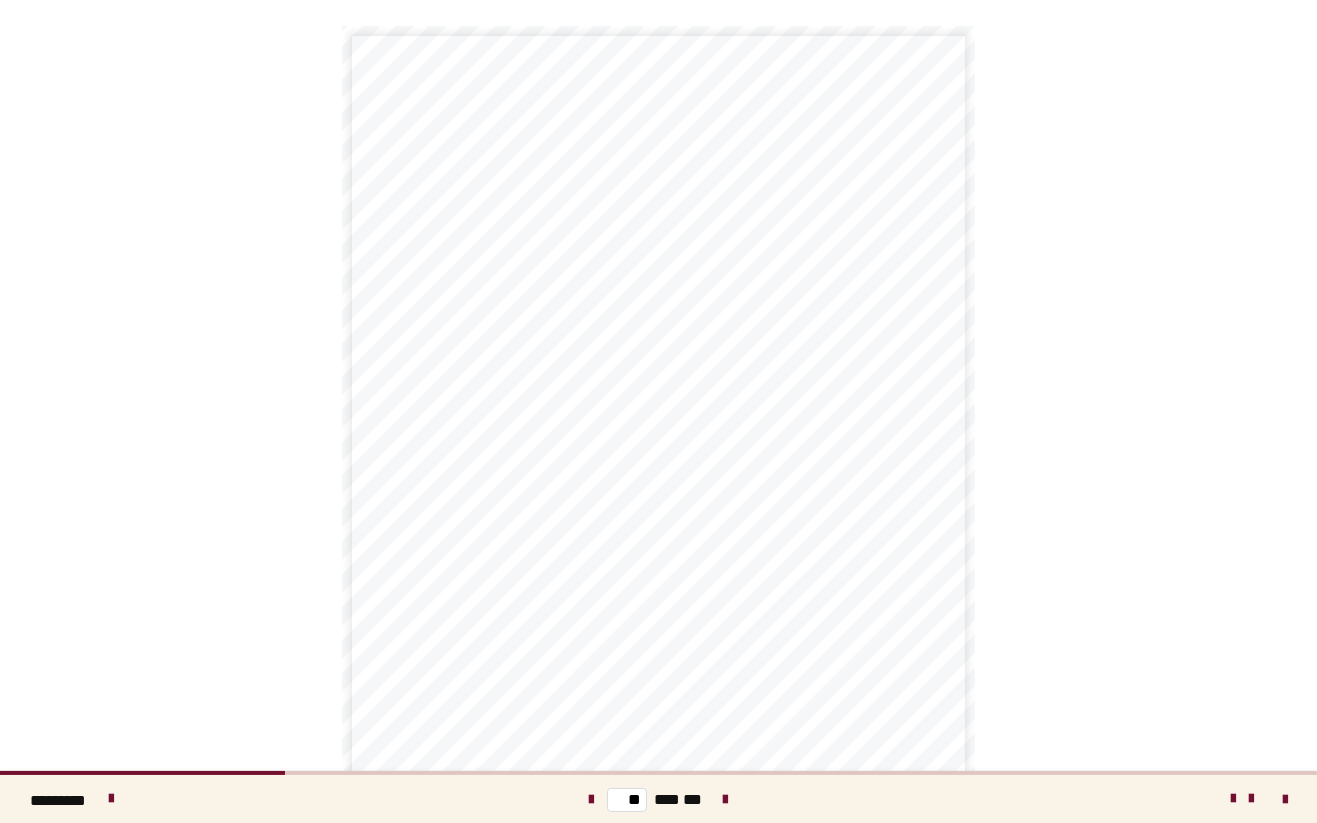 click on "** *** ***" at bounding box center (658, 799) 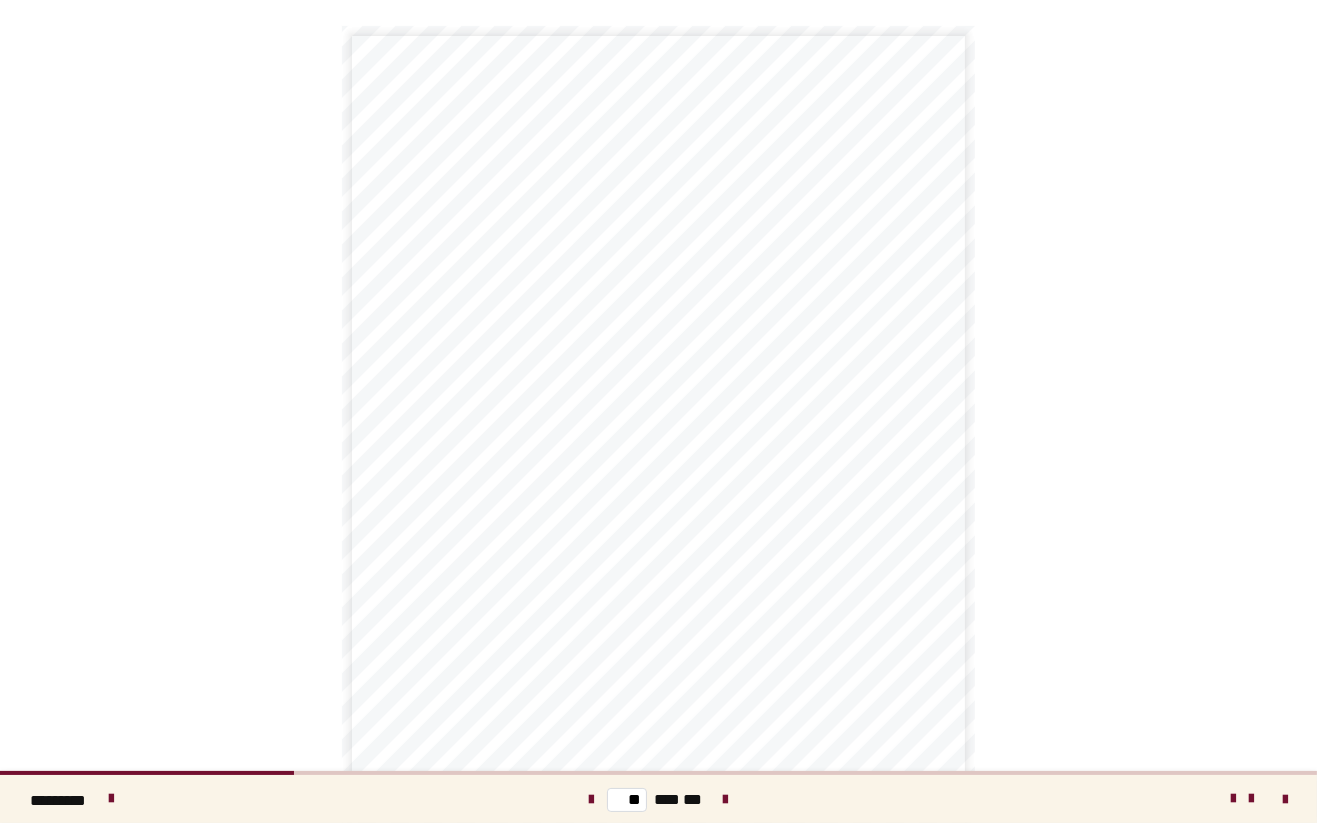 click on "** *** ***" at bounding box center (658, 799) 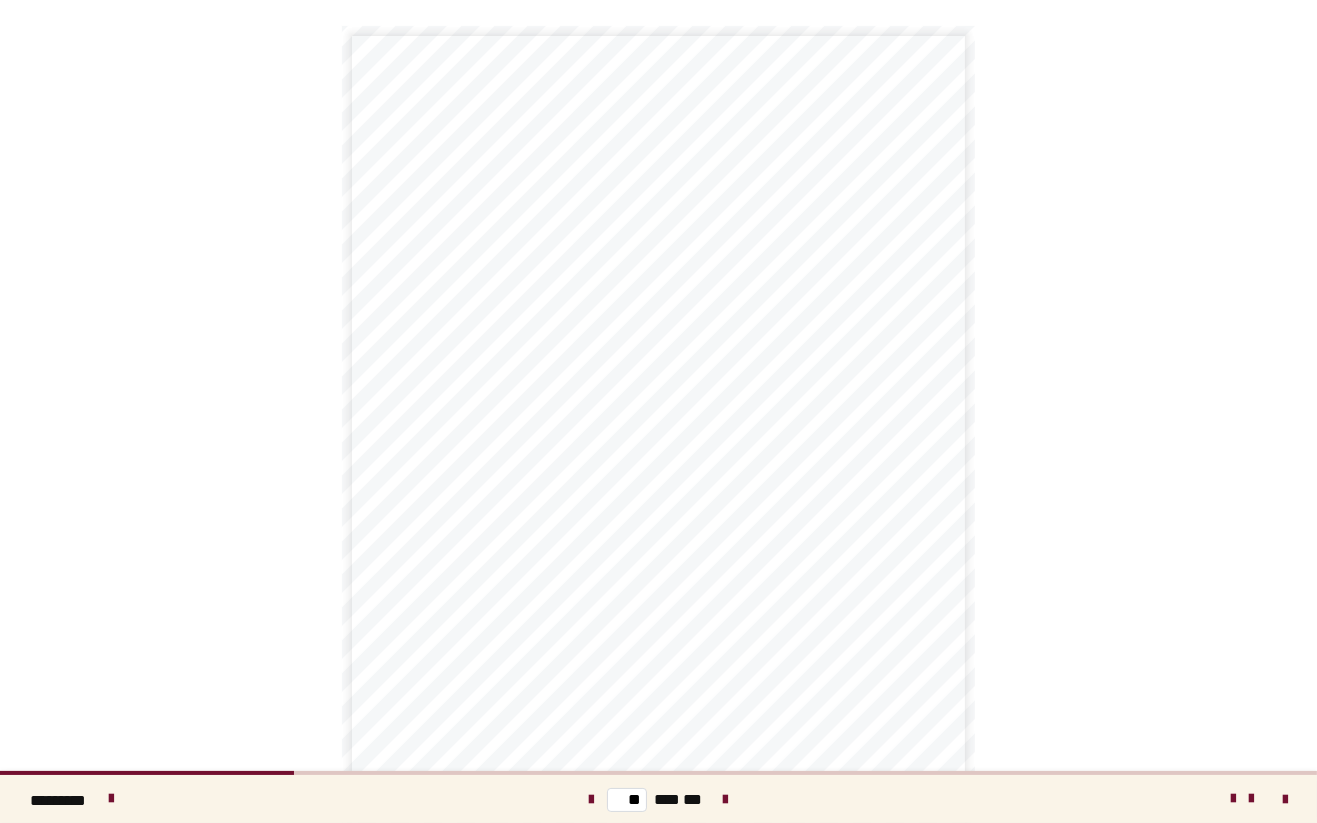 click at bounding box center [726, 800] 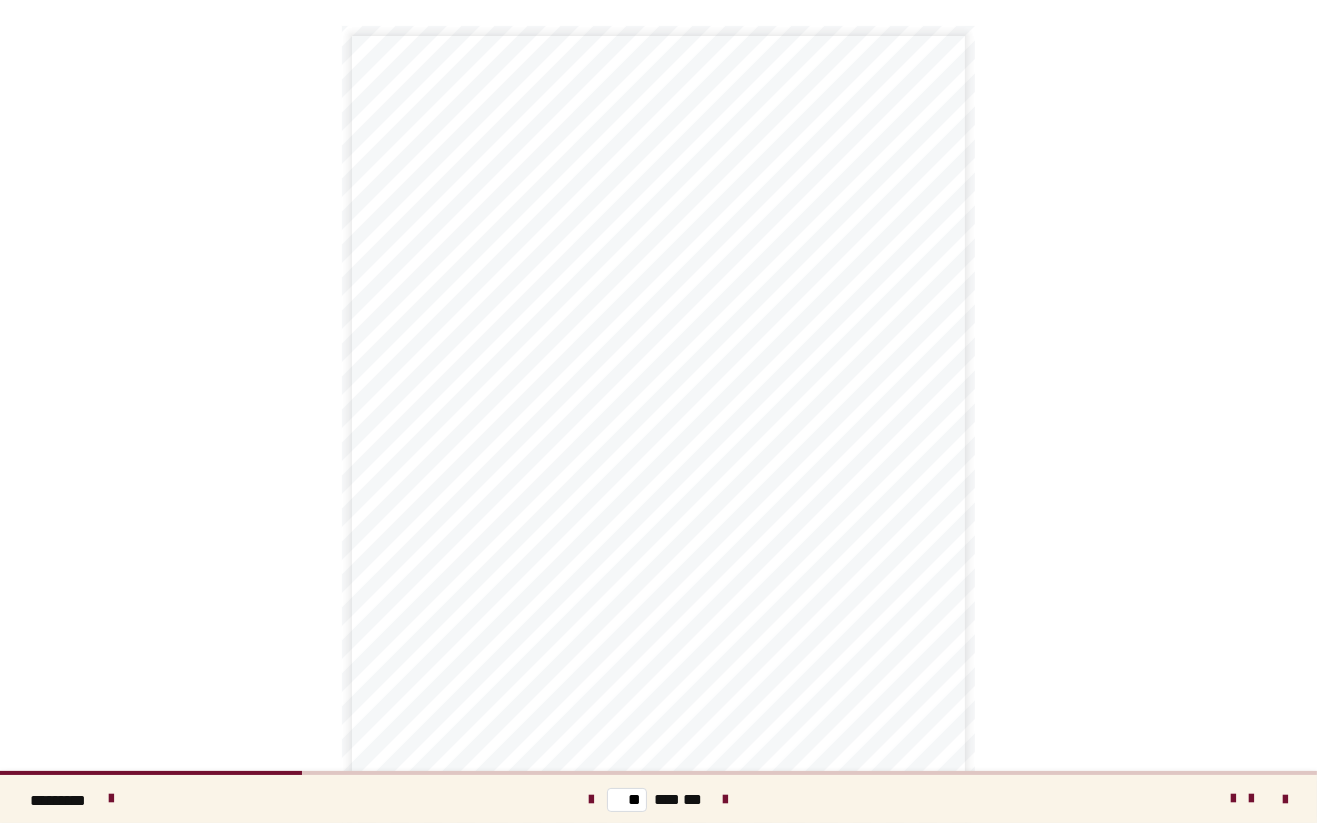 click at bounding box center [591, 800] 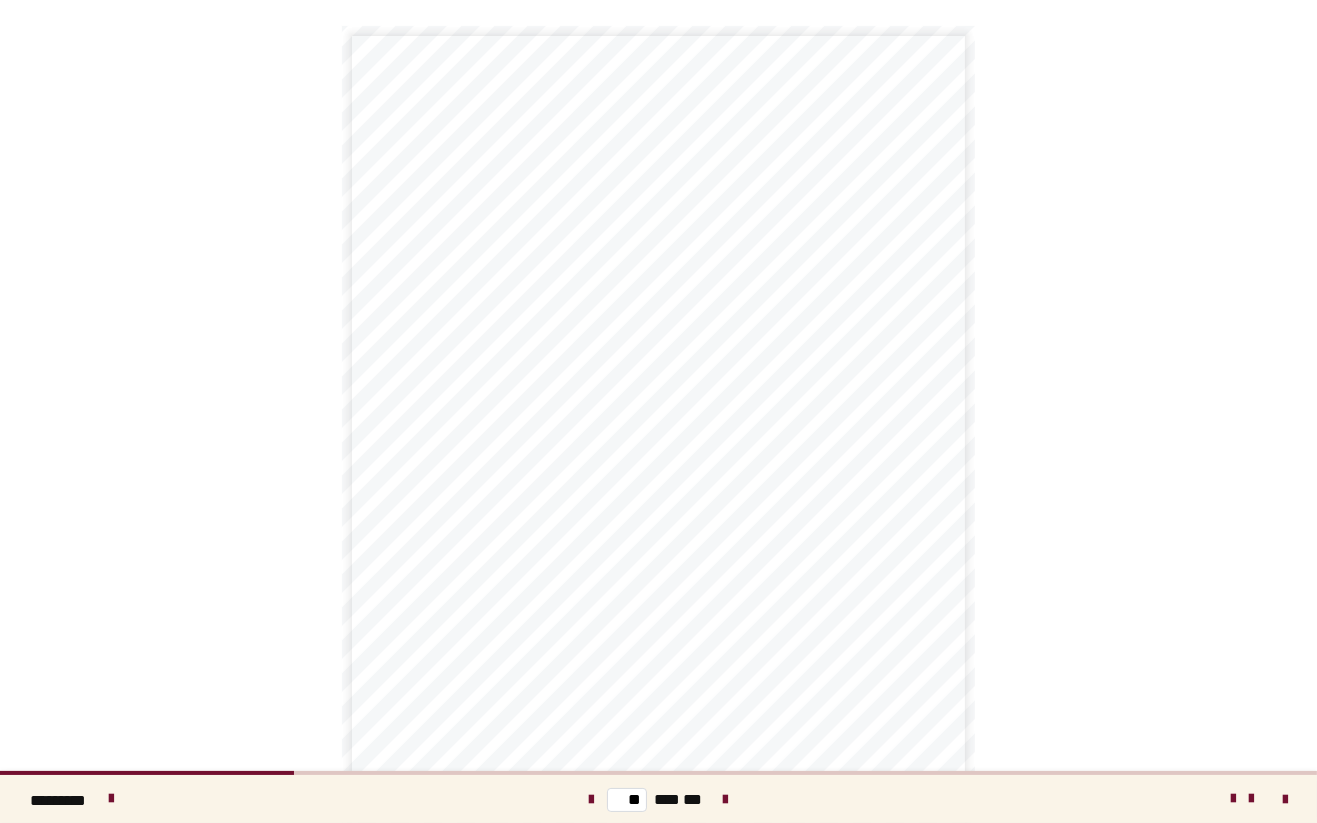 click at bounding box center [726, 800] 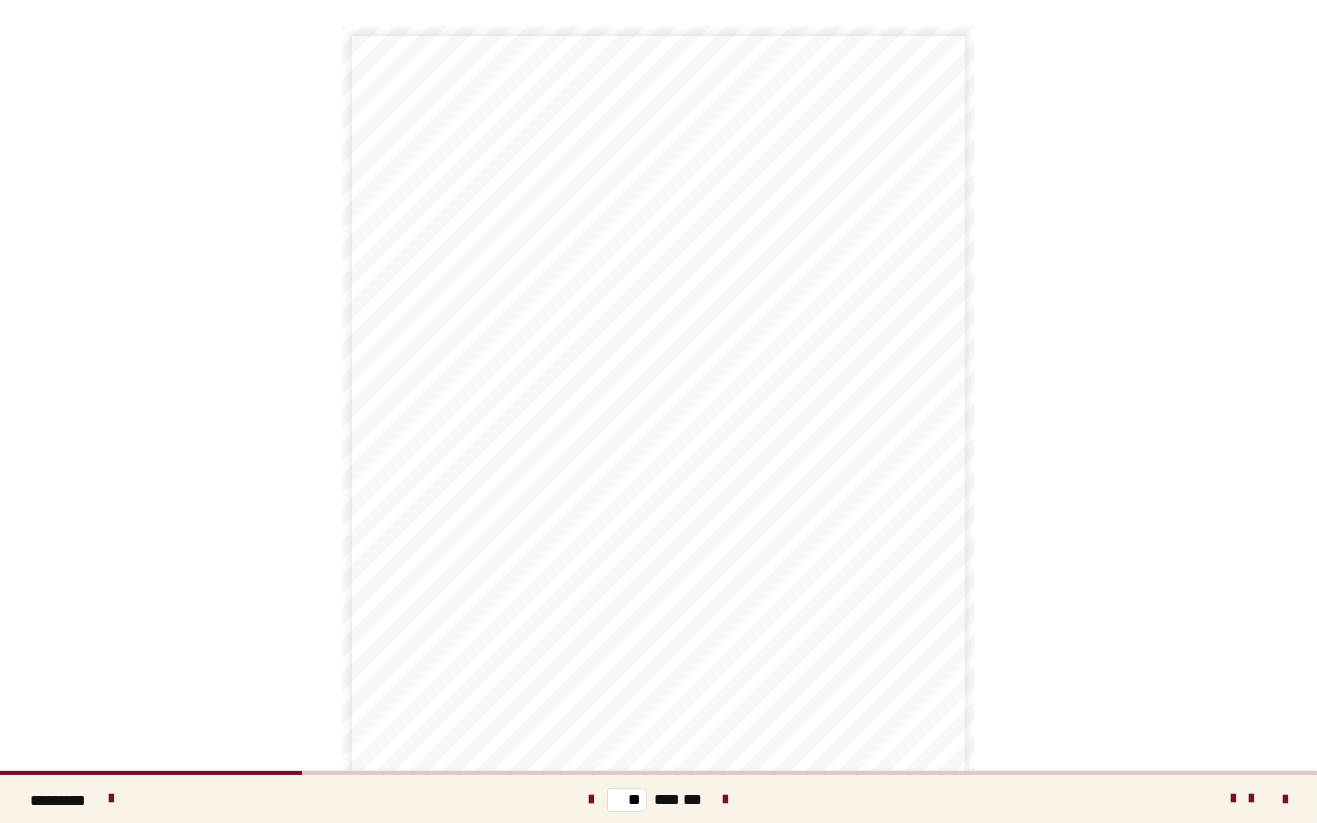 click at bounding box center [726, 800] 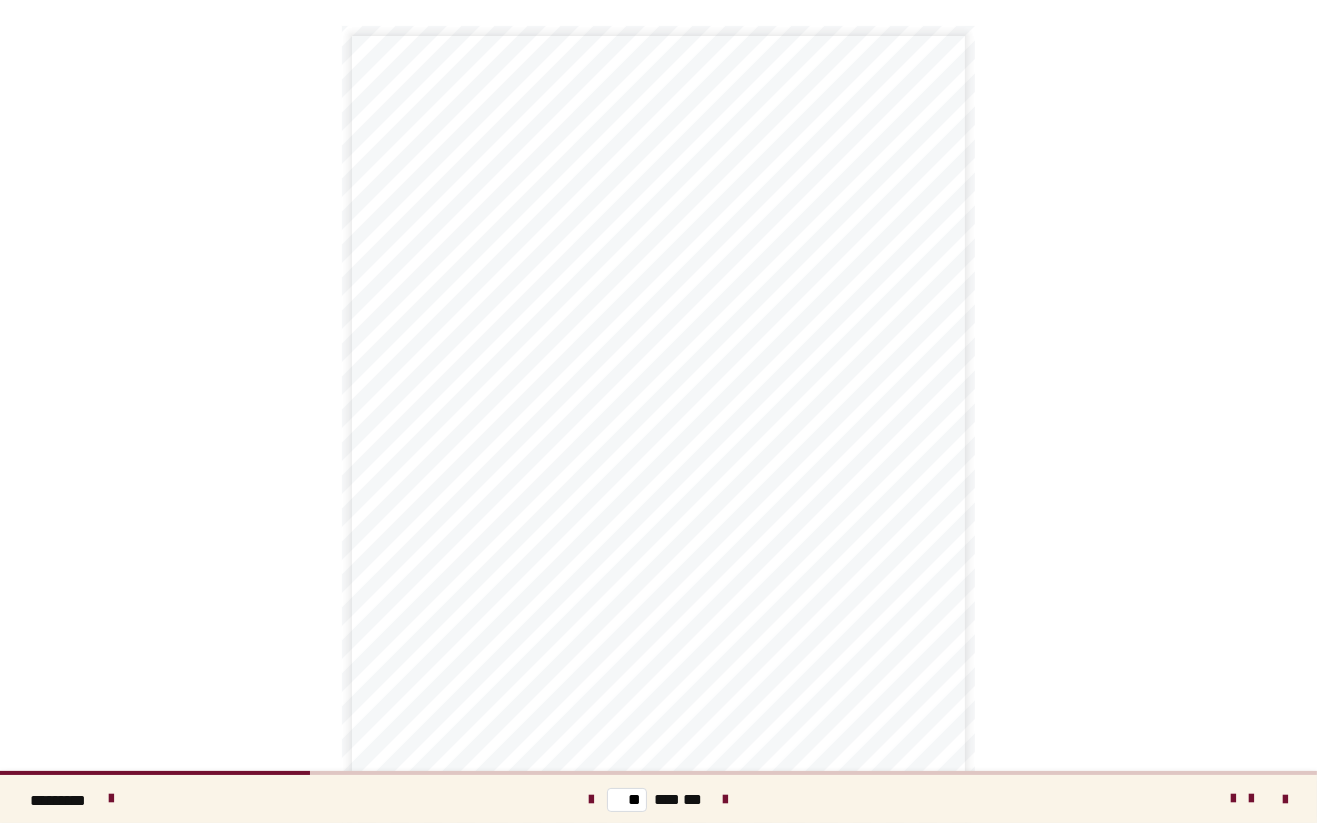 click at bounding box center (726, 799) 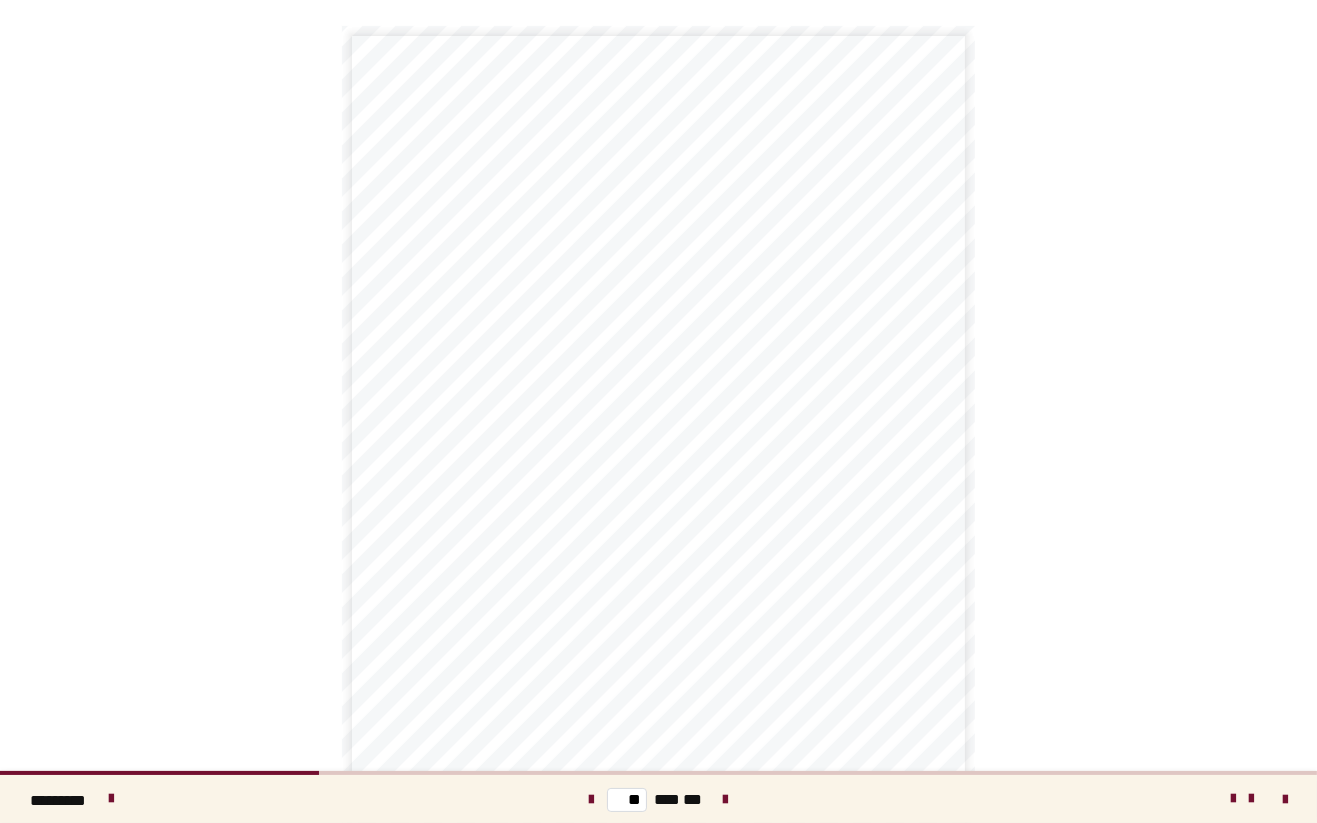 click at bounding box center [726, 799] 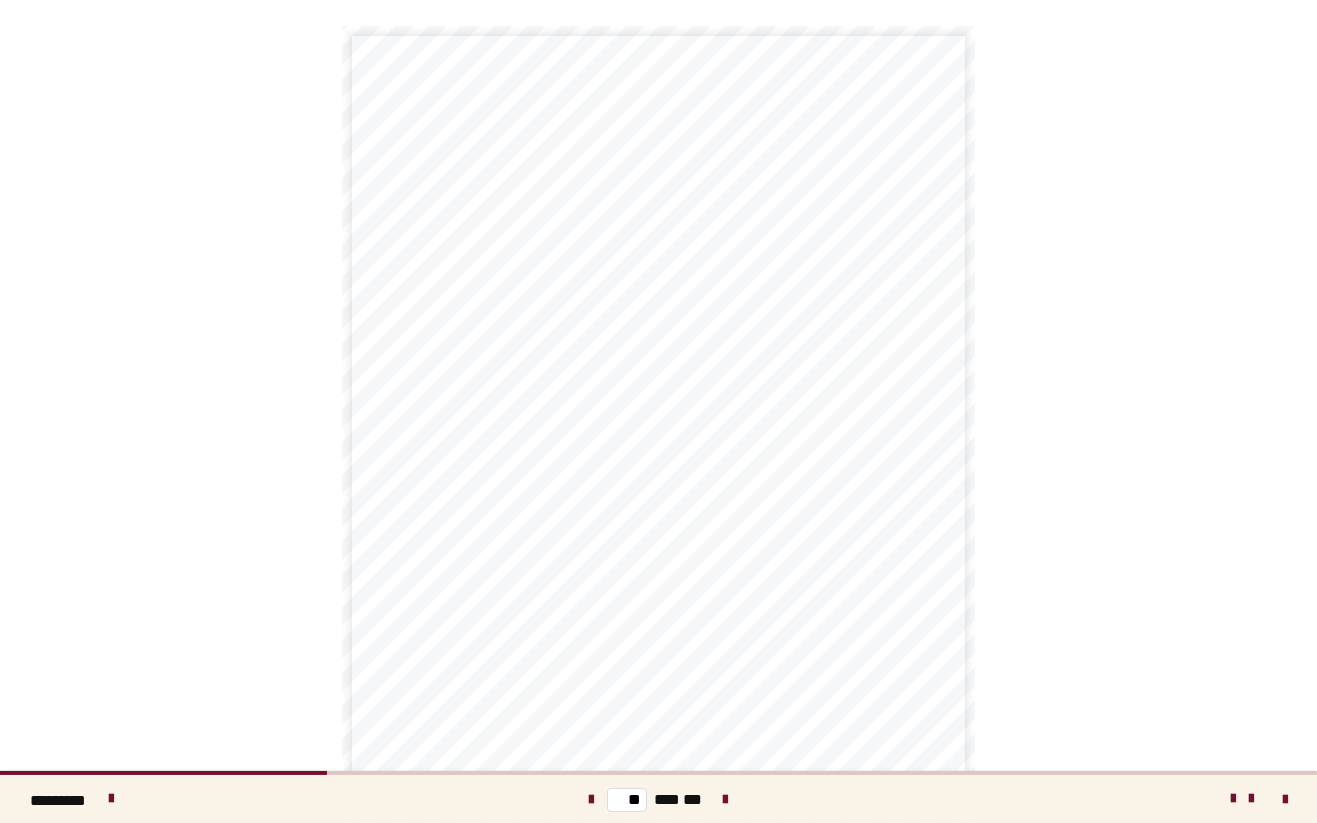 click at bounding box center (726, 799) 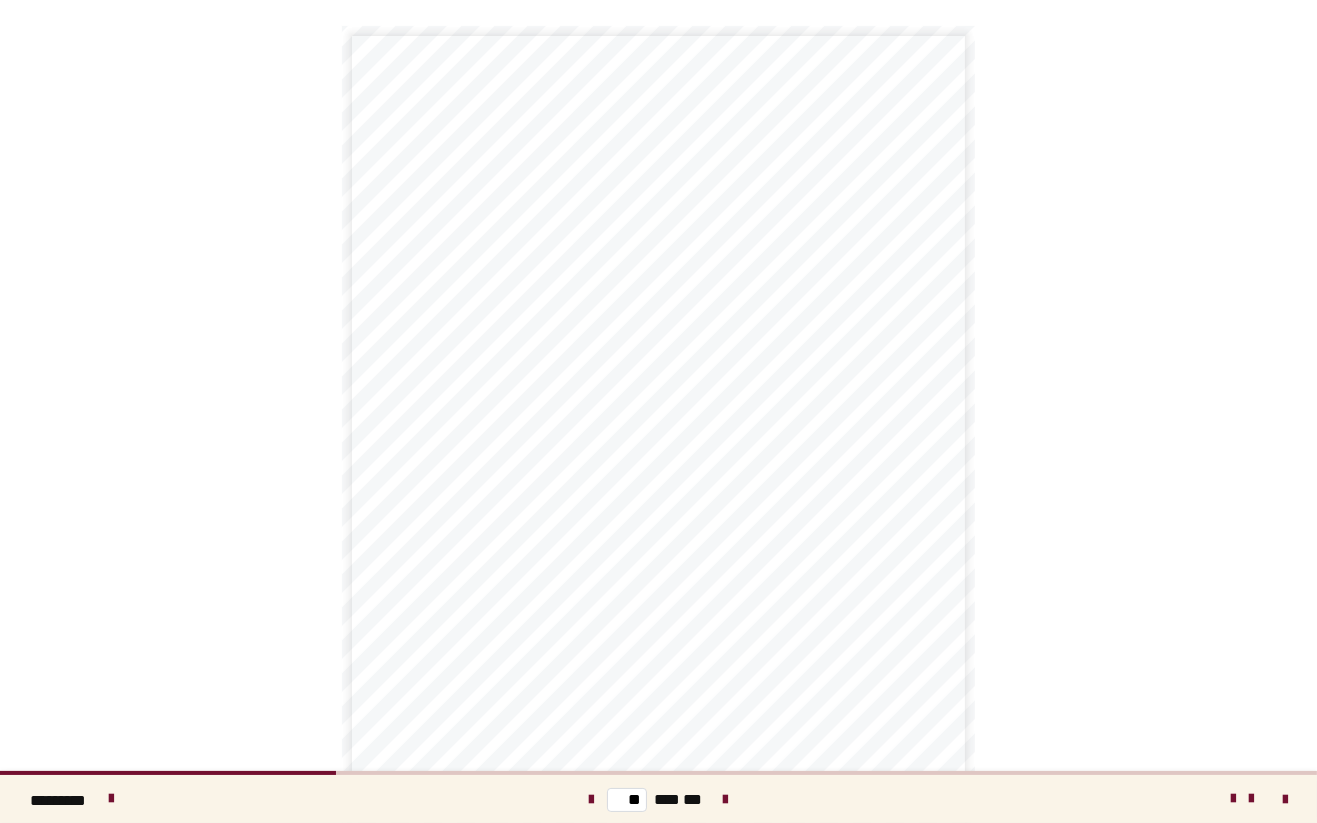 click at bounding box center [726, 799] 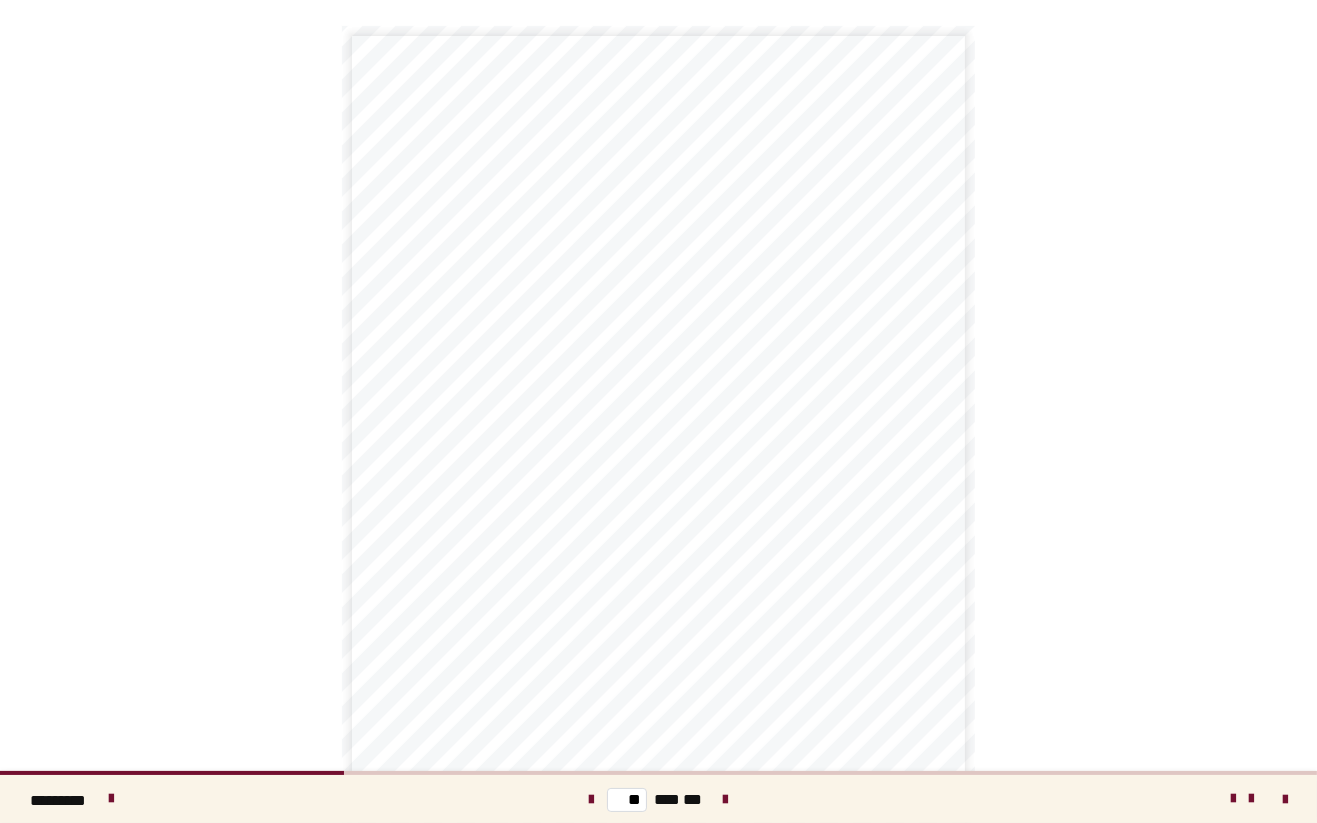click at bounding box center [726, 799] 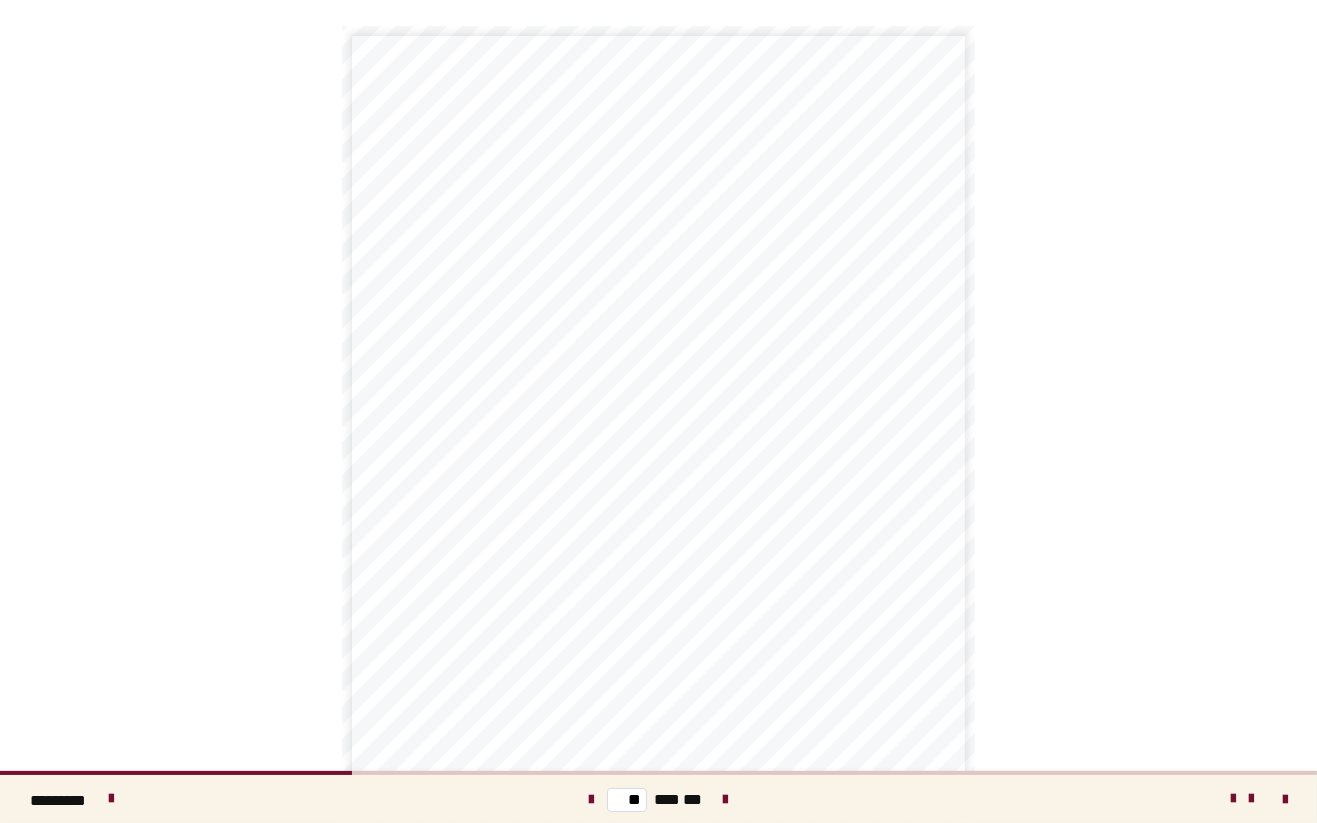 click at bounding box center (726, 800) 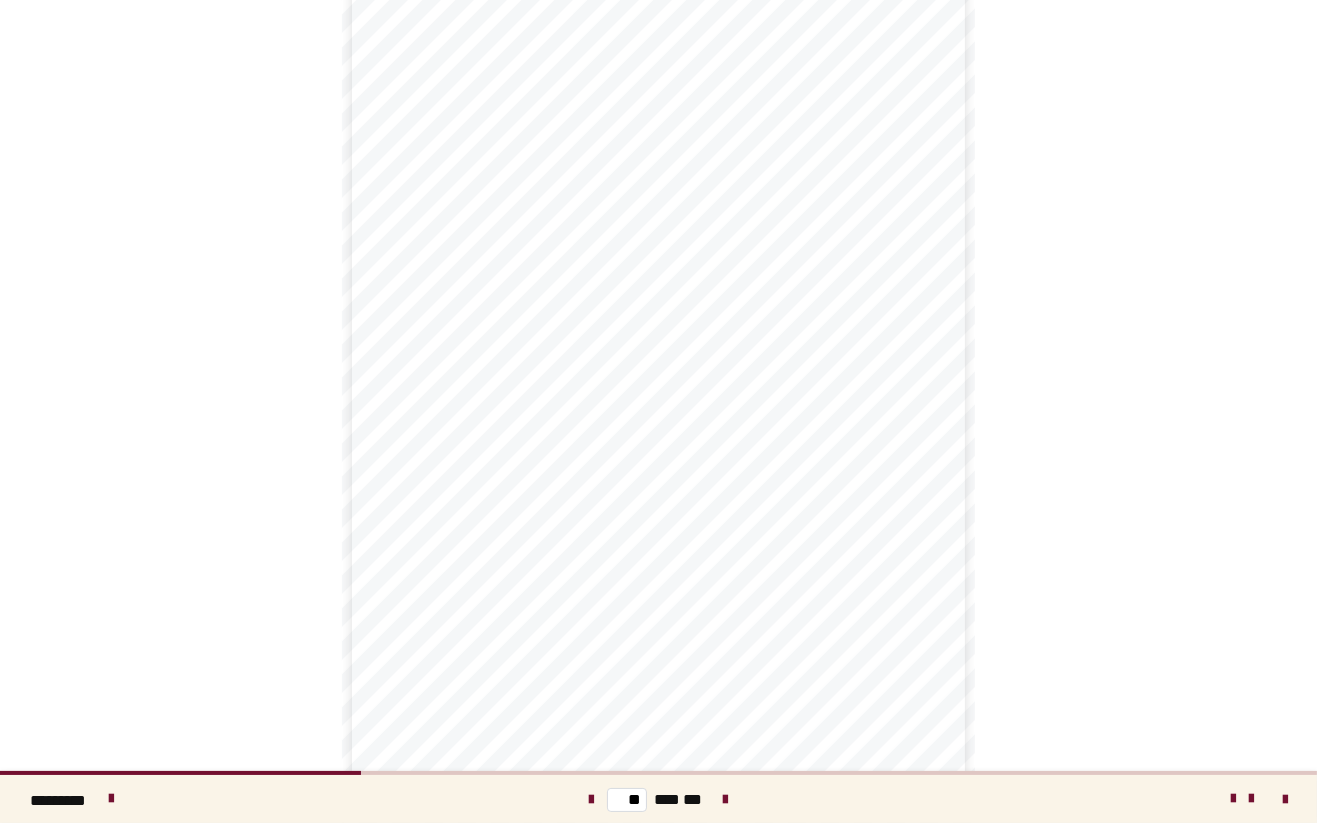 scroll, scrollTop: 90, scrollLeft: 0, axis: vertical 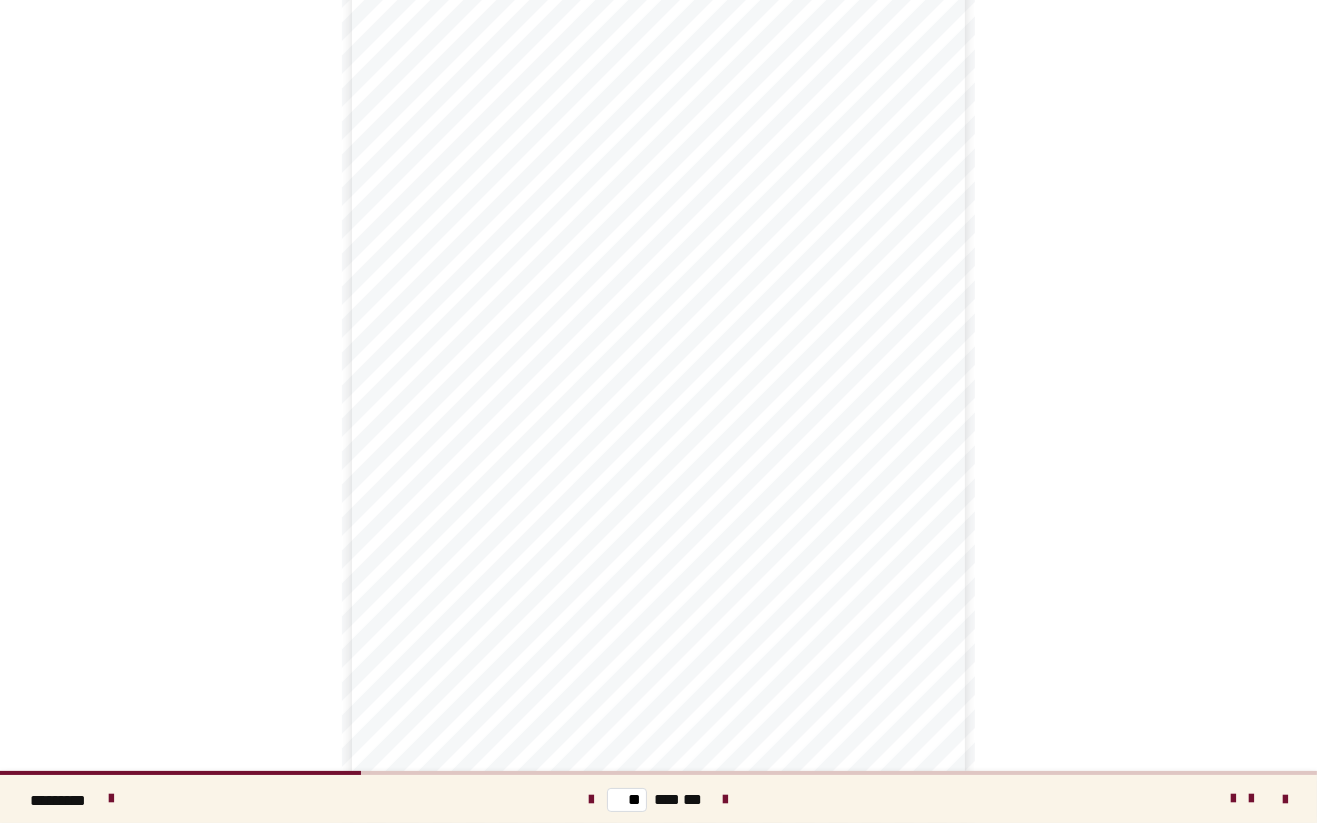click at bounding box center (726, 800) 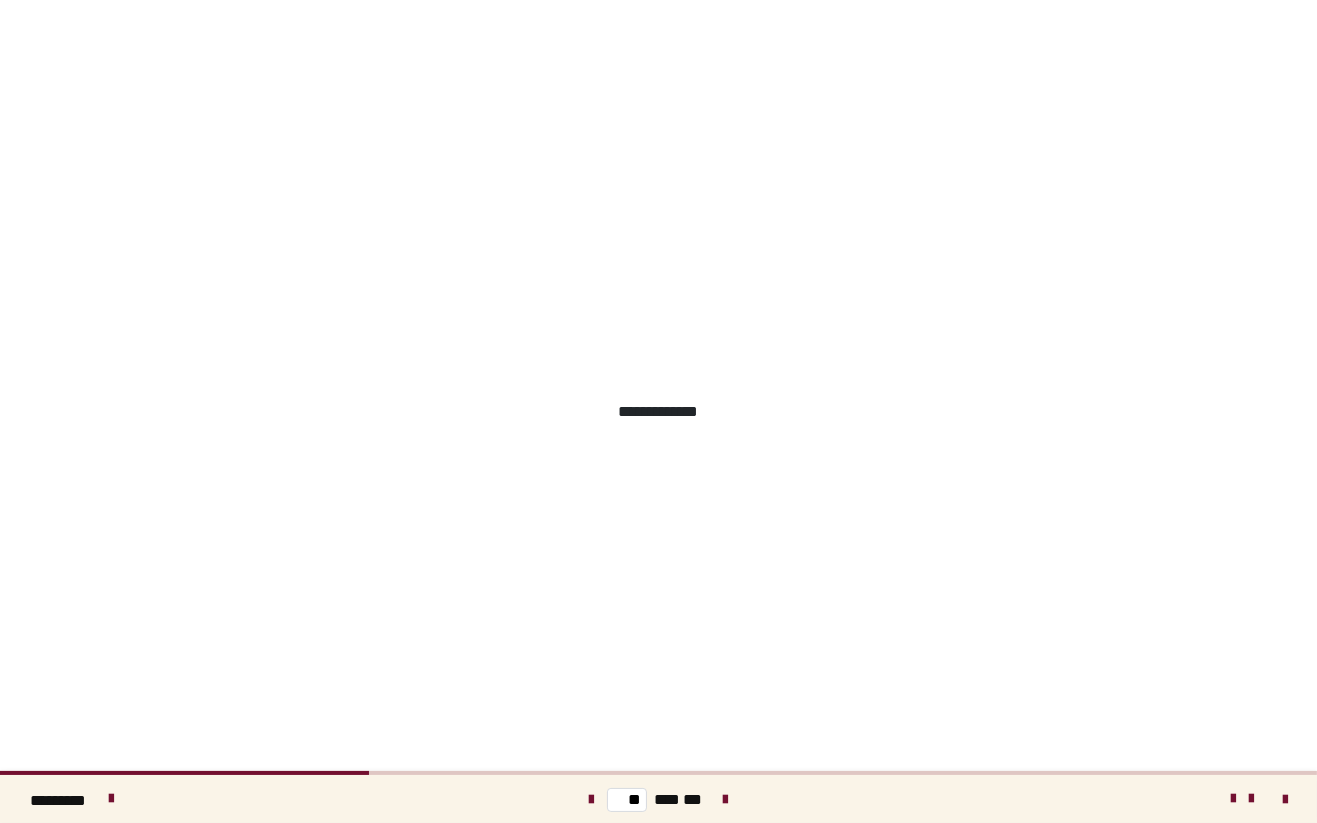 scroll, scrollTop: 0, scrollLeft: 0, axis: both 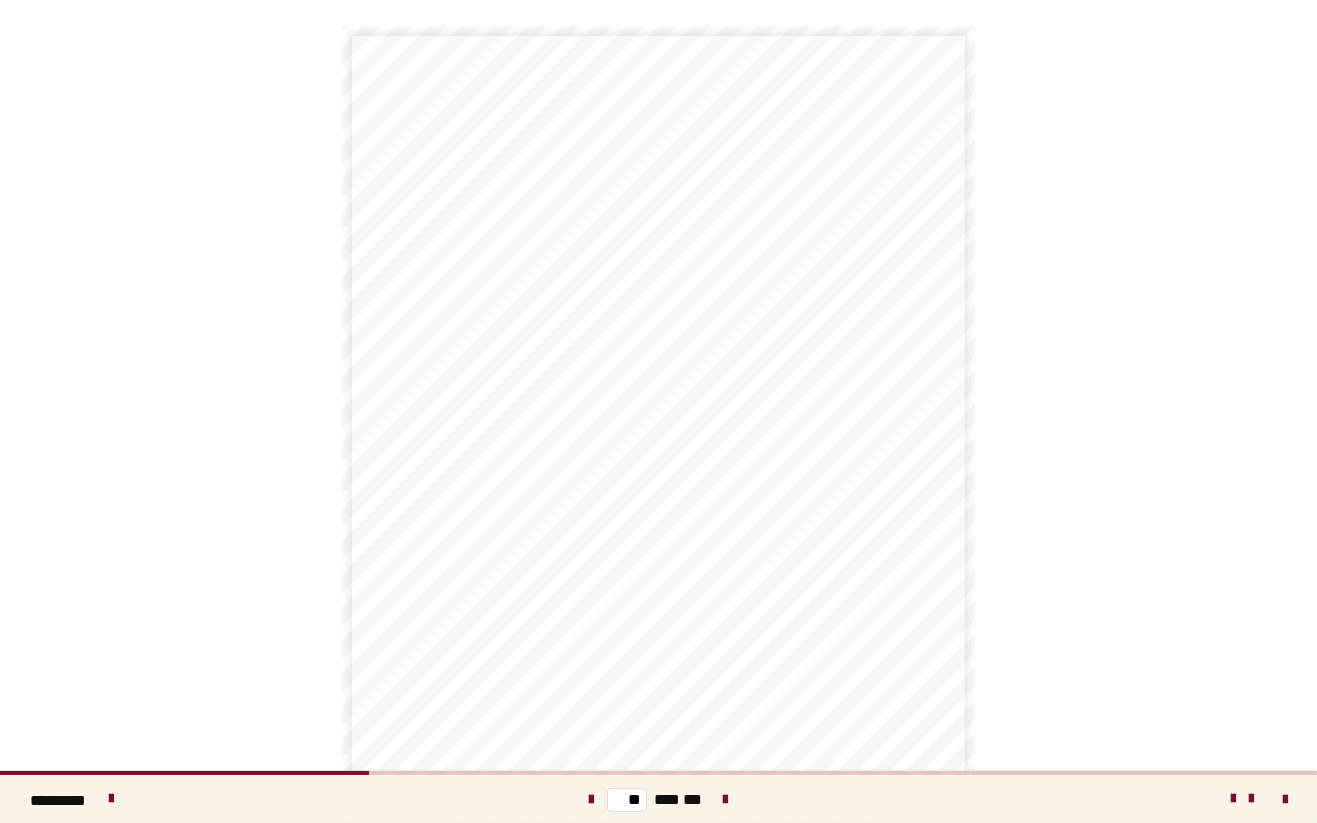 click at bounding box center (726, 799) 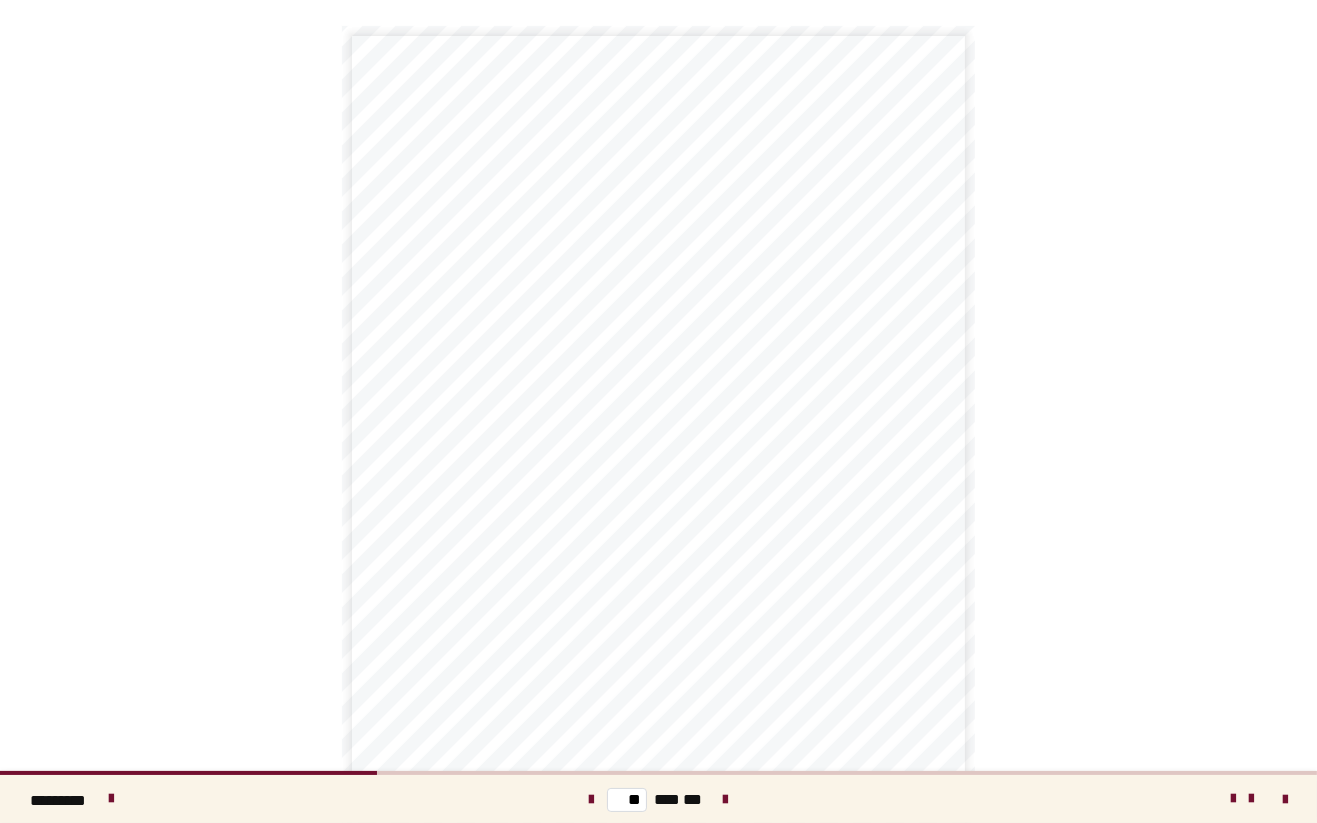 click on "** *** ***" at bounding box center (658, 799) 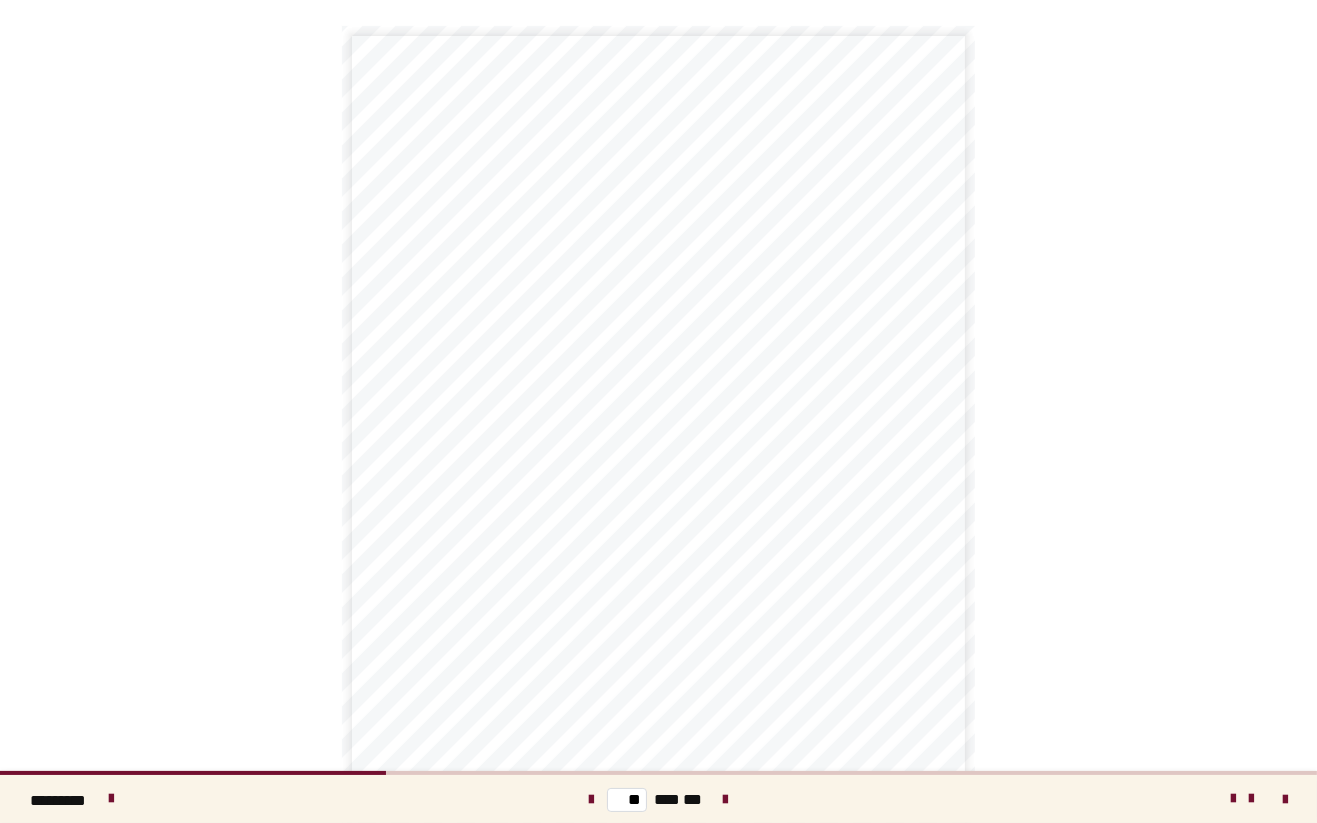 click on "** *** ***" at bounding box center [658, 799] 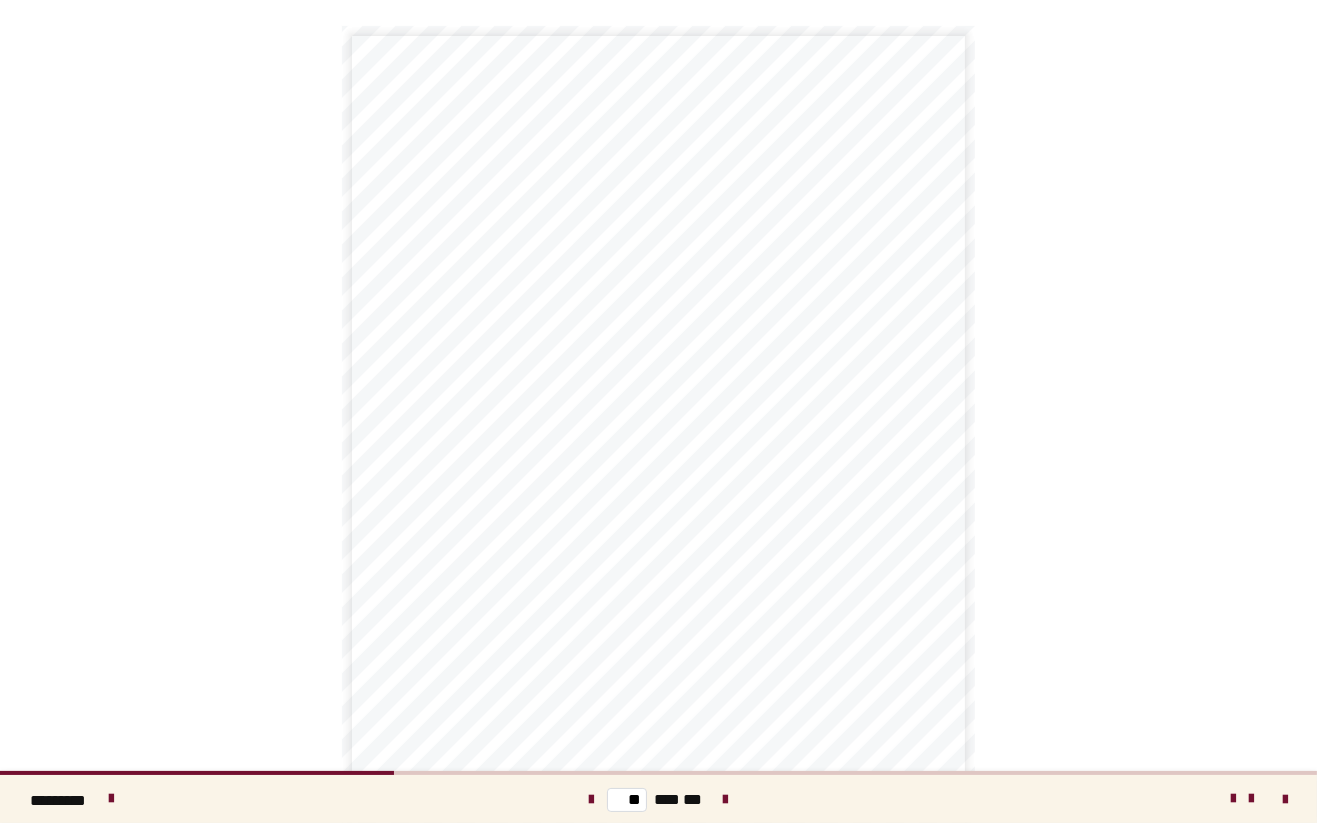 click at bounding box center (726, 800) 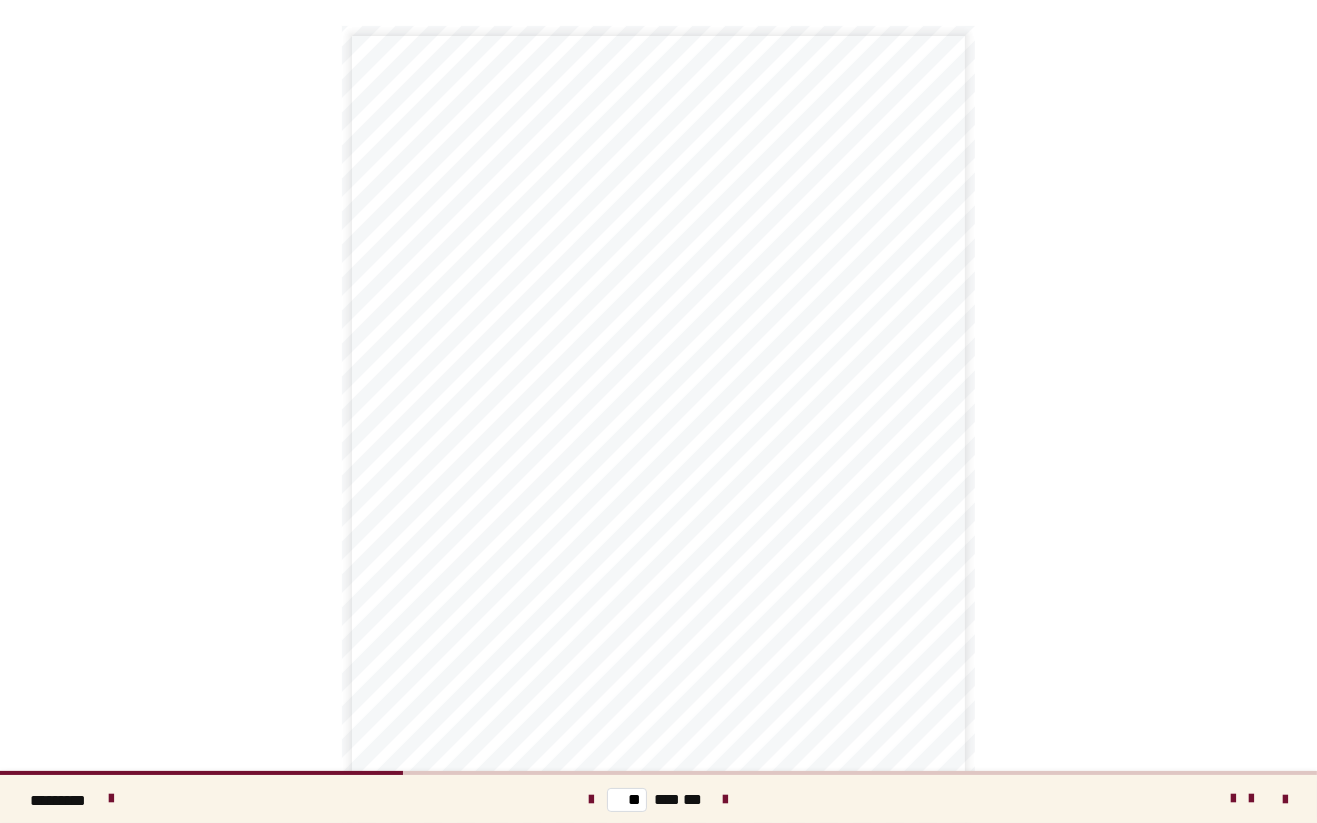 click at bounding box center (726, 799) 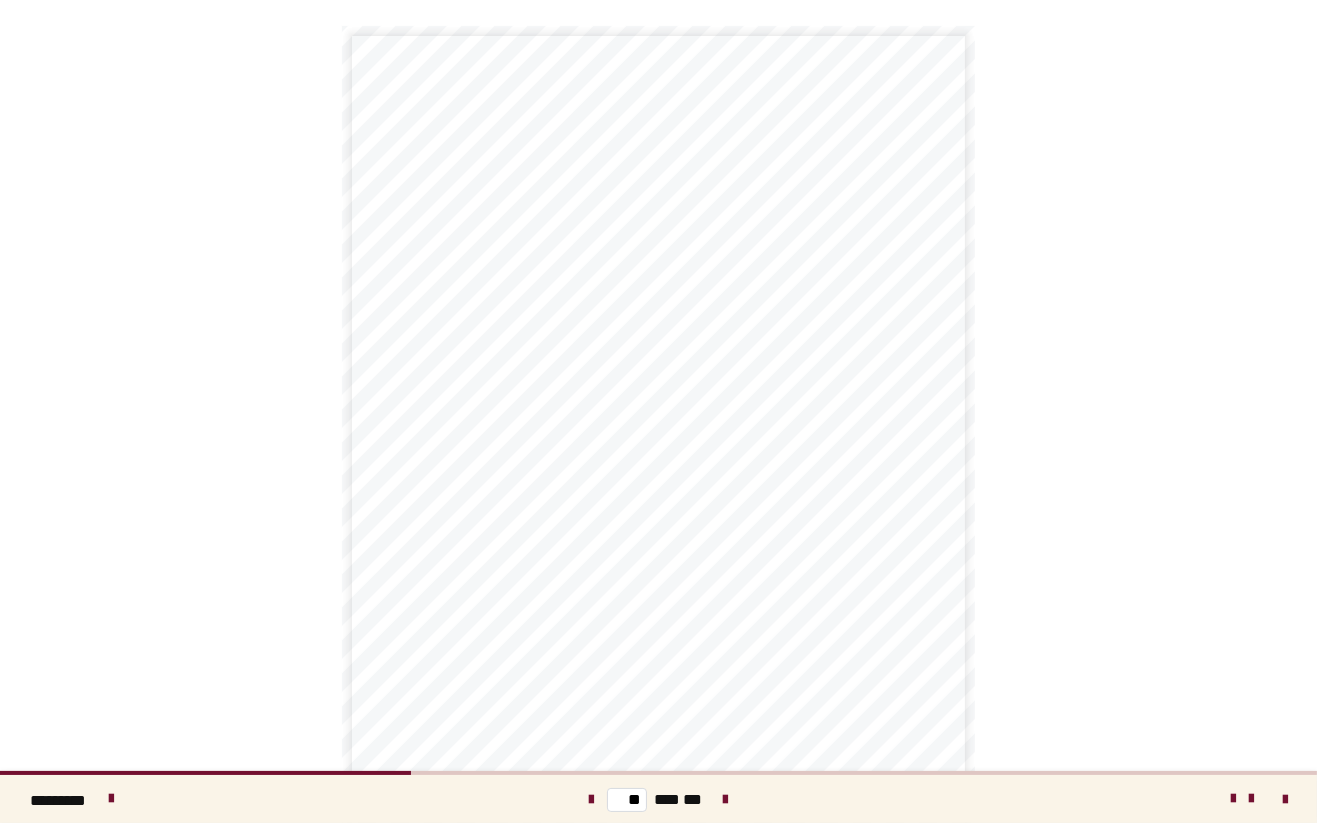 click on "** *** ***" at bounding box center (658, 799) 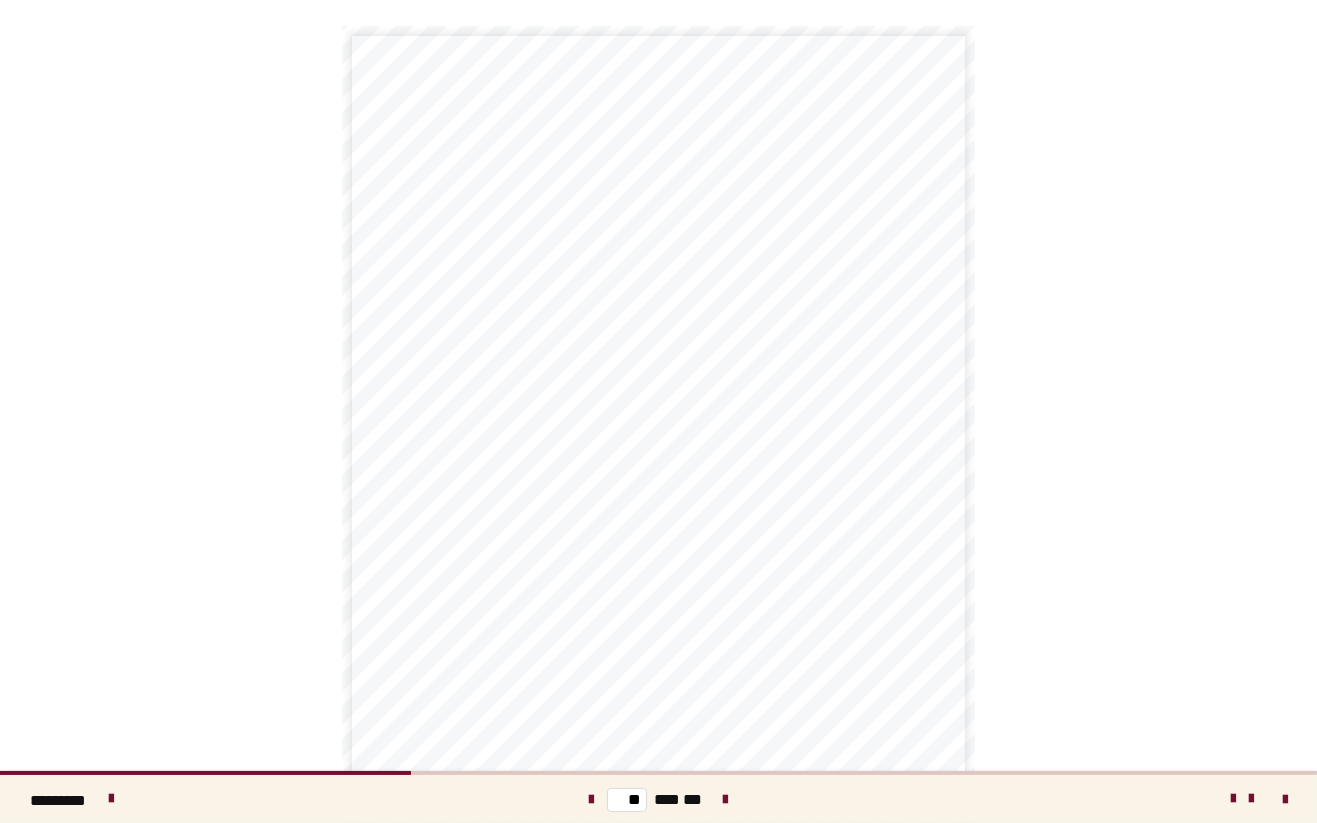 click at bounding box center (726, 800) 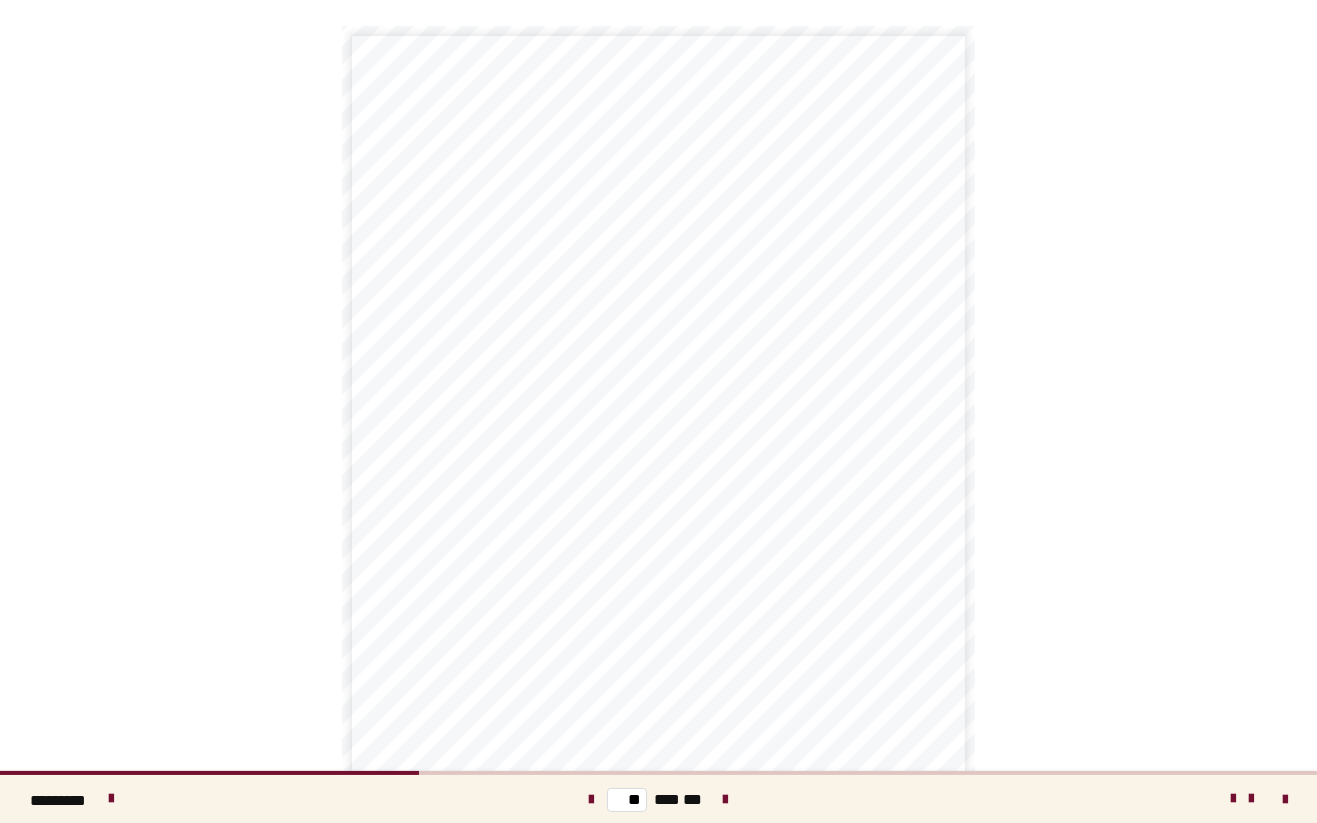 click at bounding box center [726, 799] 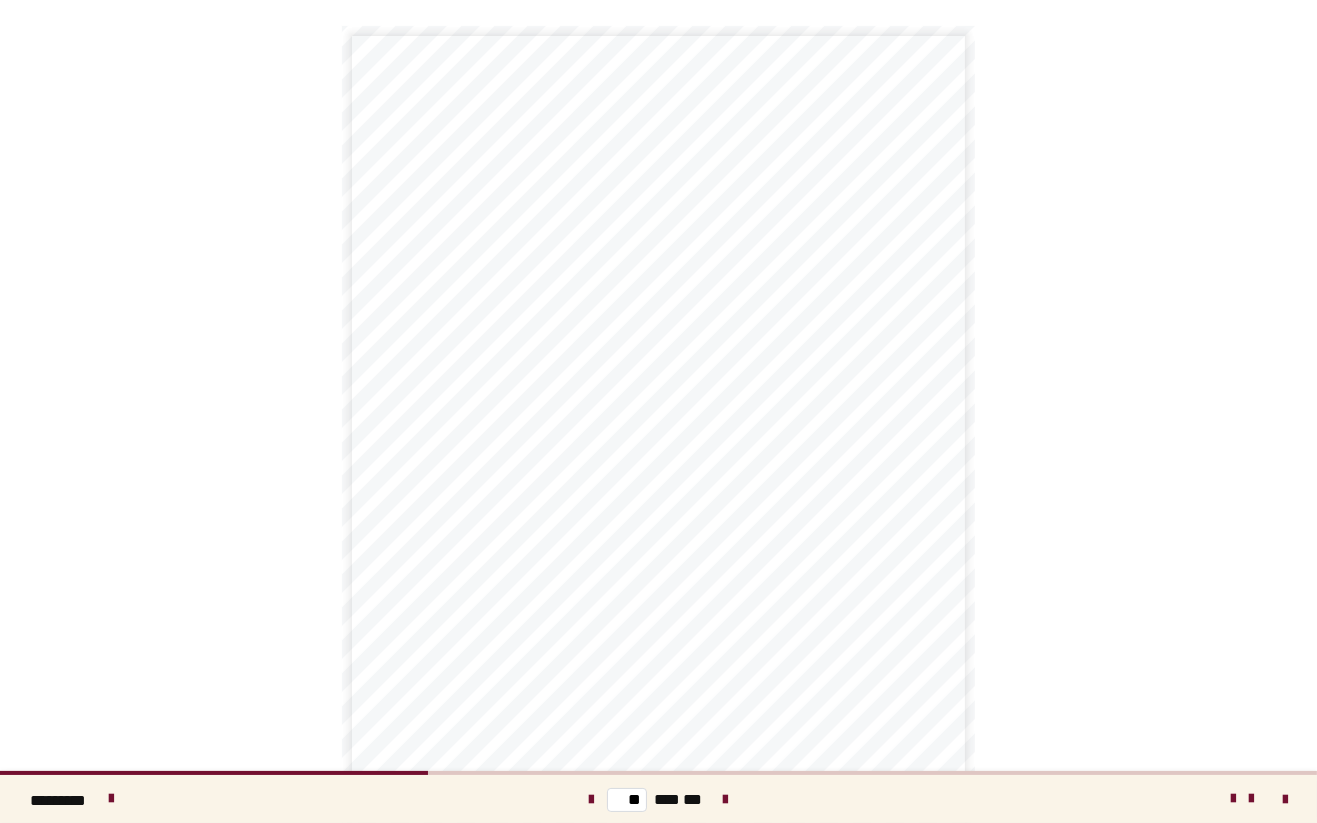 click at bounding box center [726, 800] 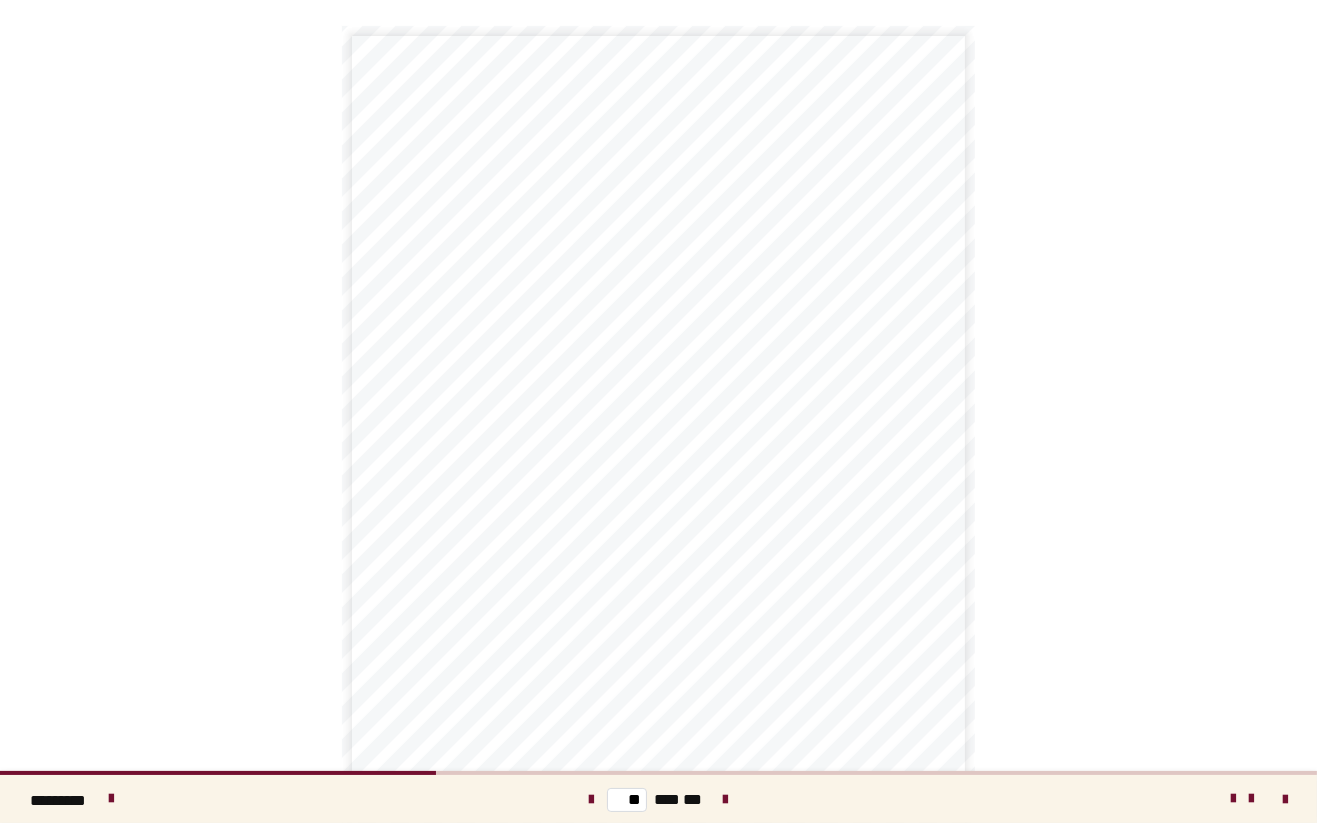 click at bounding box center [726, 799] 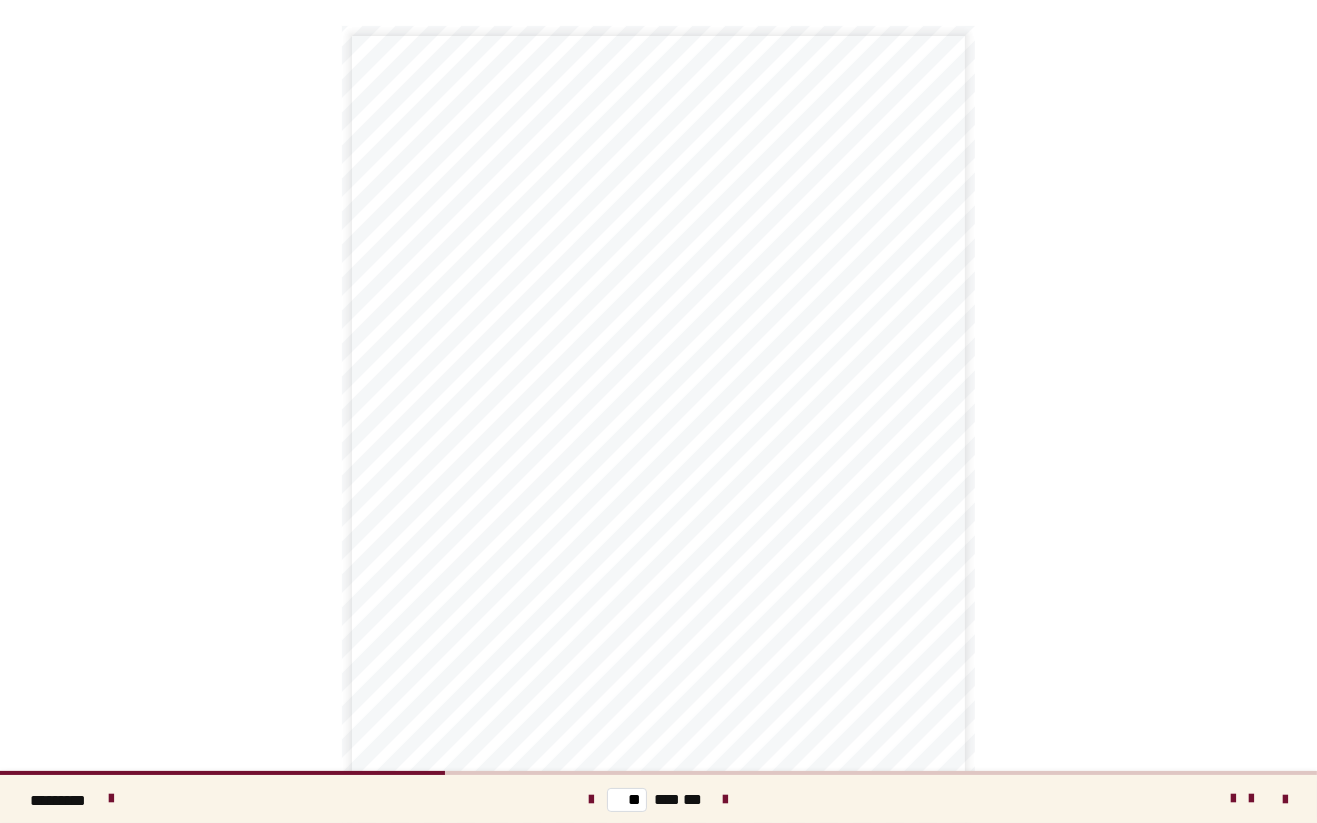 click at bounding box center (726, 799) 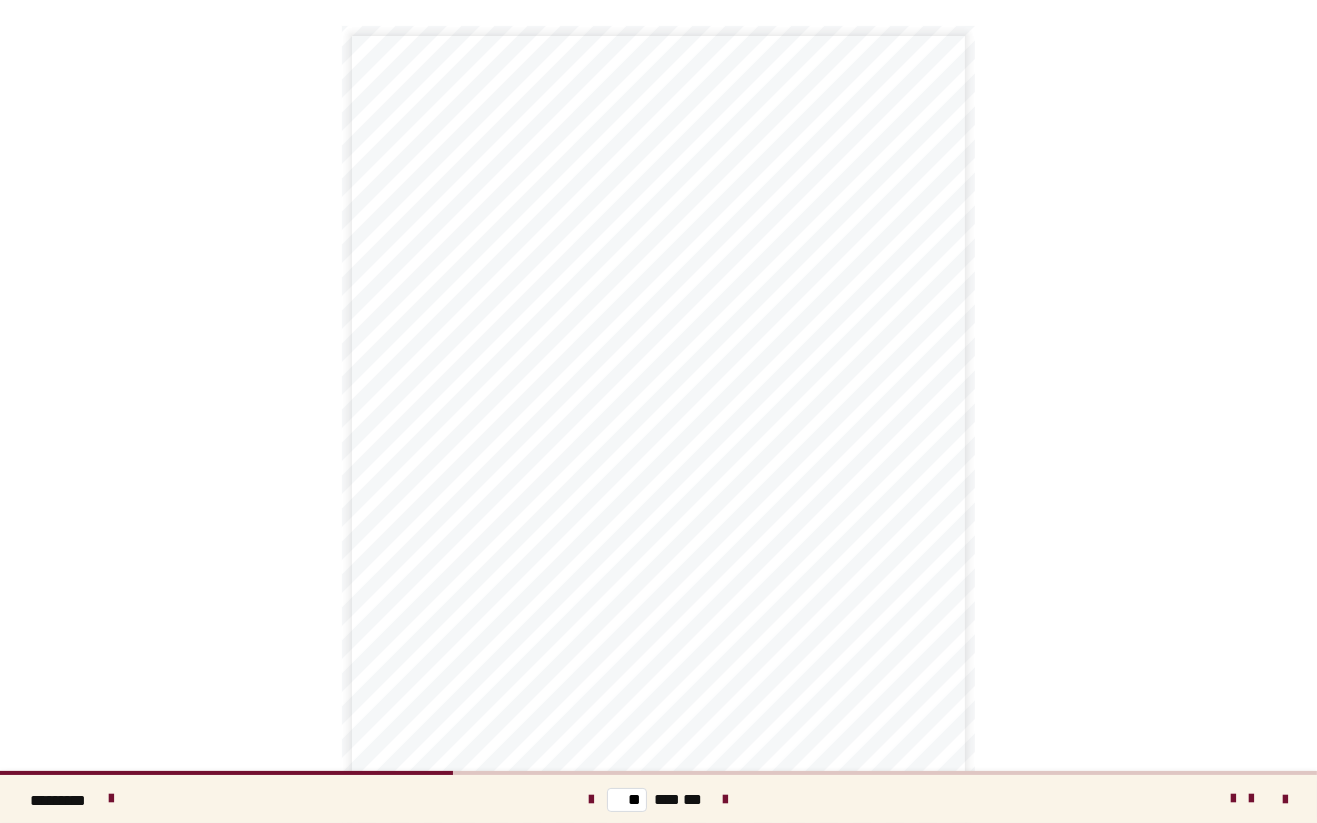click on "** *** ***" at bounding box center (658, 799) 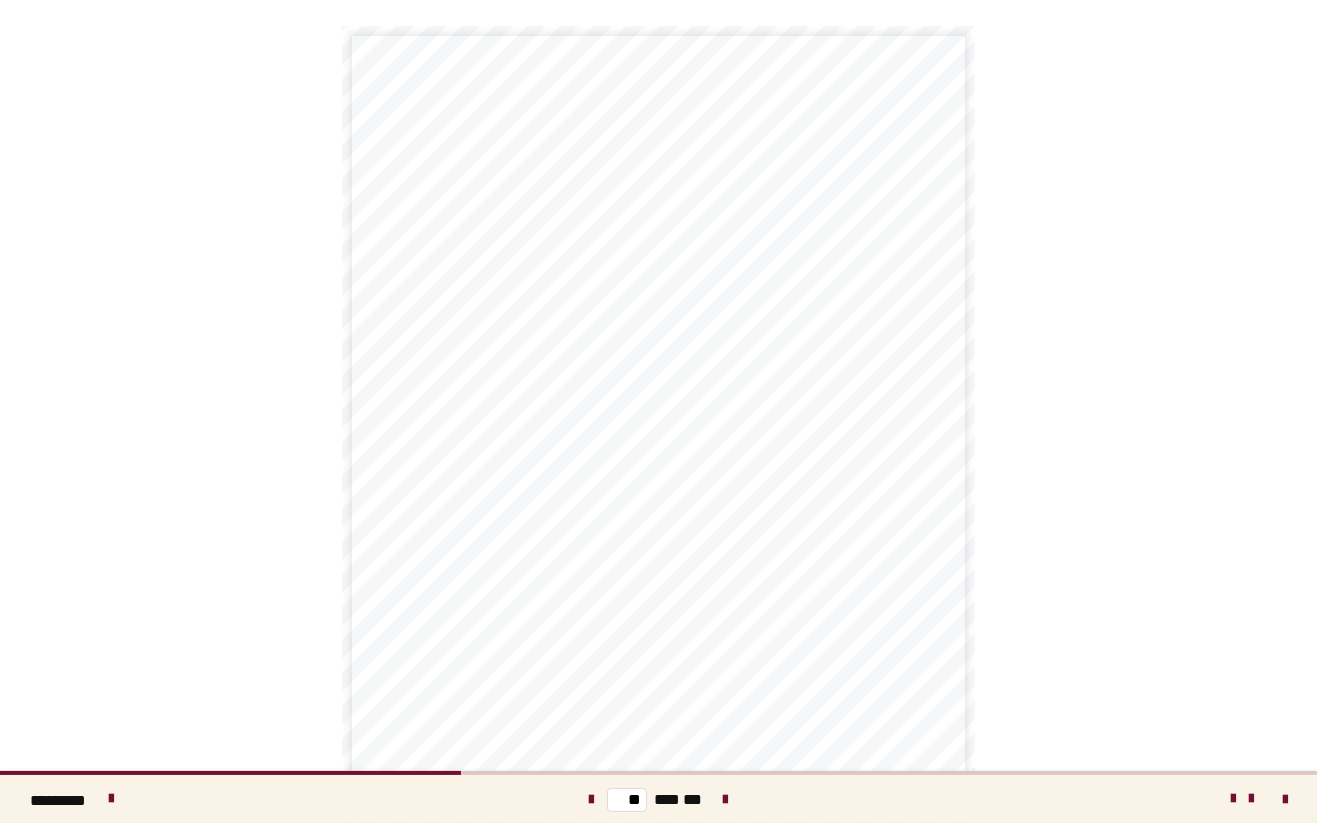 click on "** *** ***" at bounding box center (658, 799) 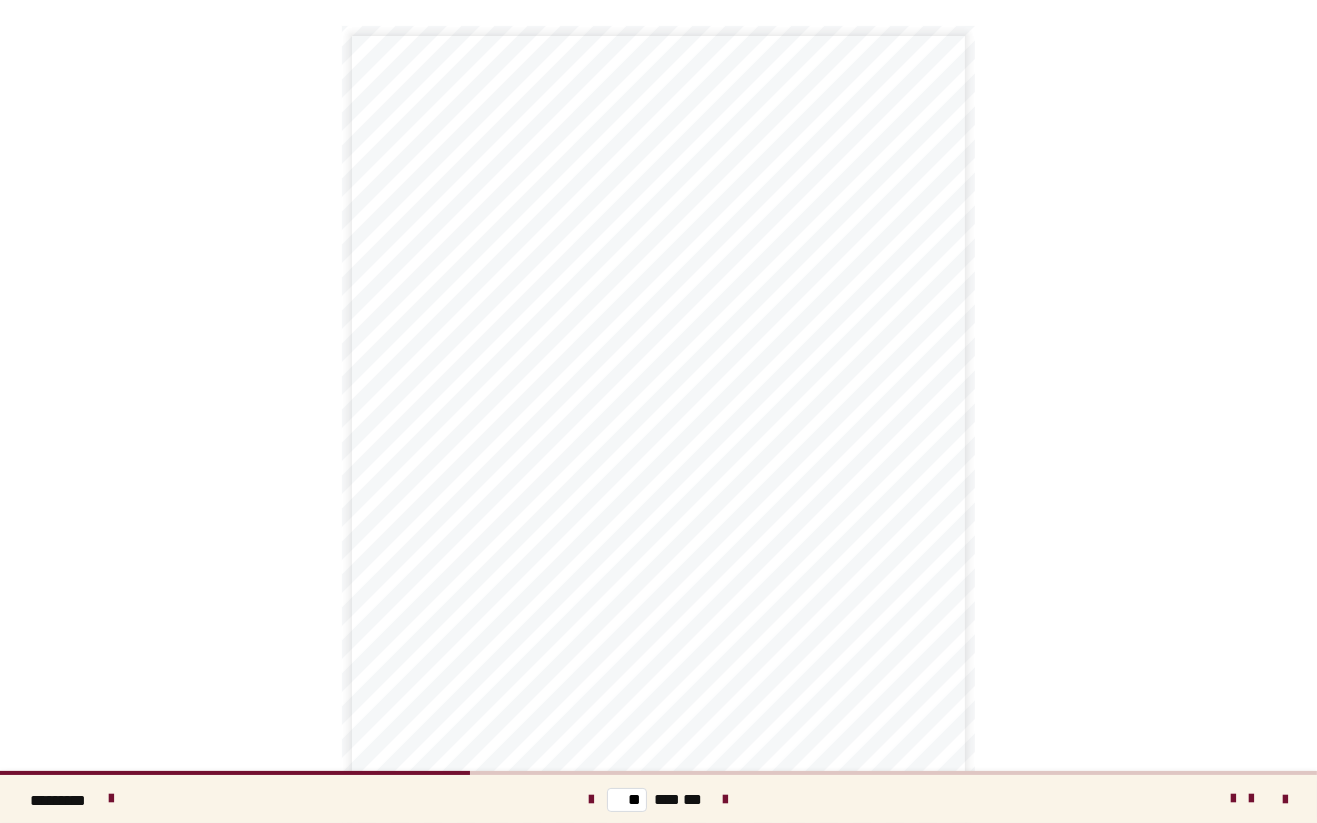 click at bounding box center (726, 799) 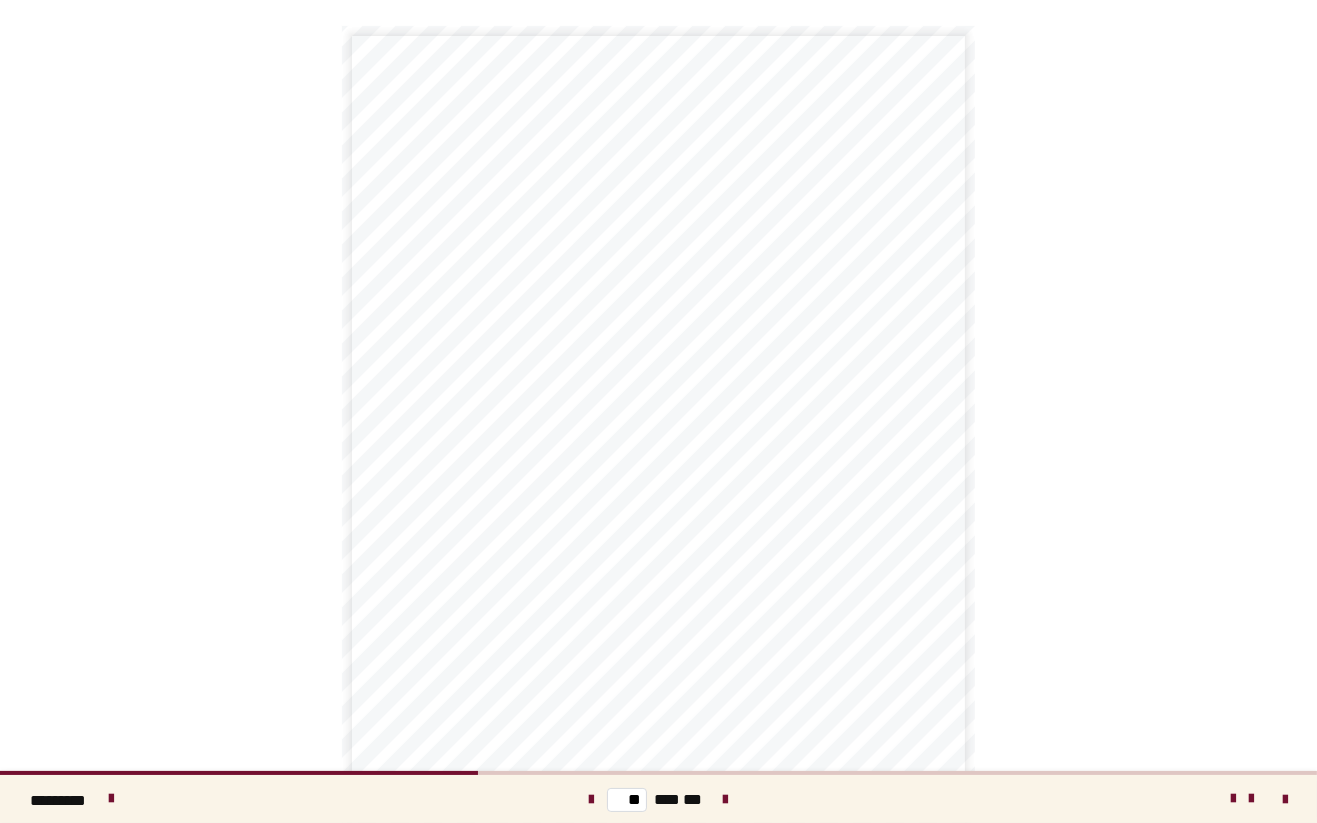 click at bounding box center (726, 799) 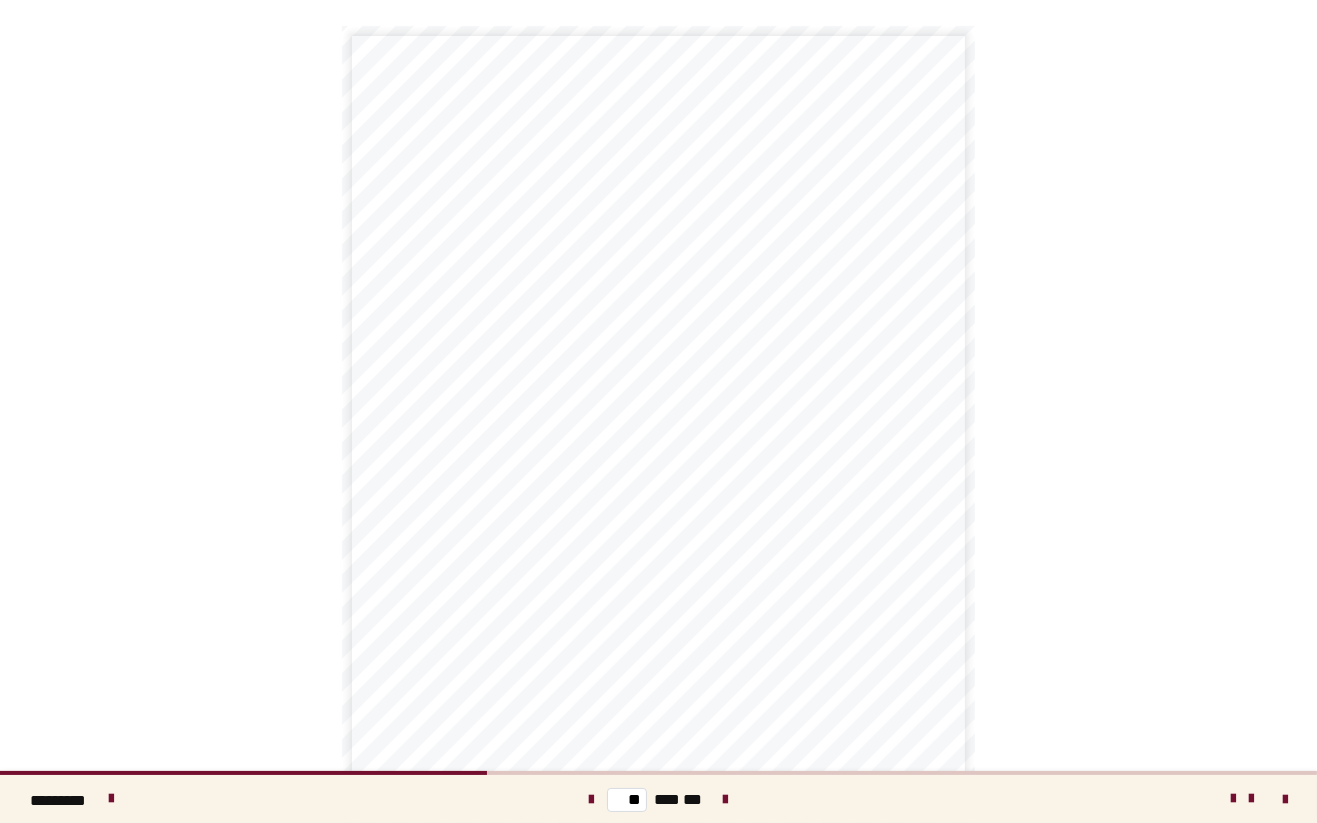 click at bounding box center [726, 799] 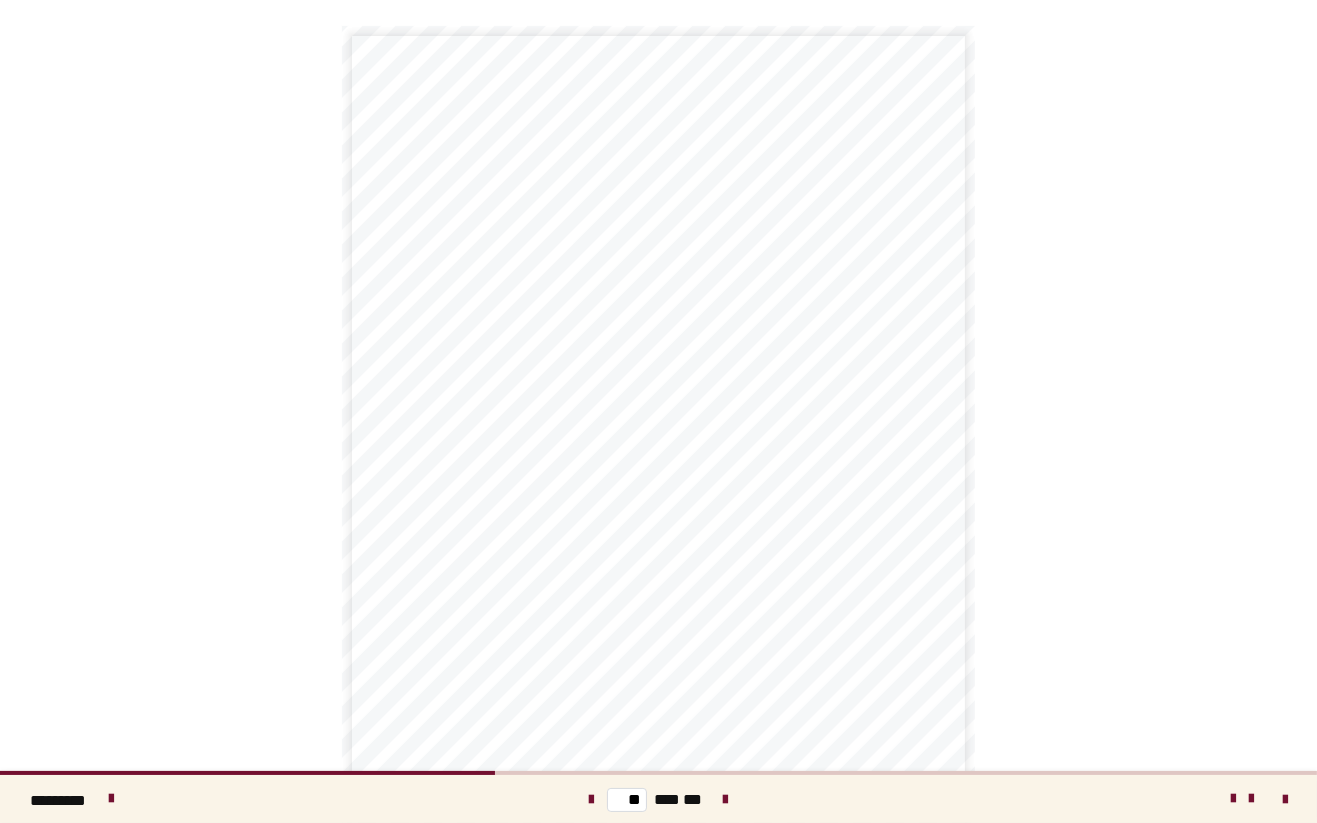 click at bounding box center [726, 799] 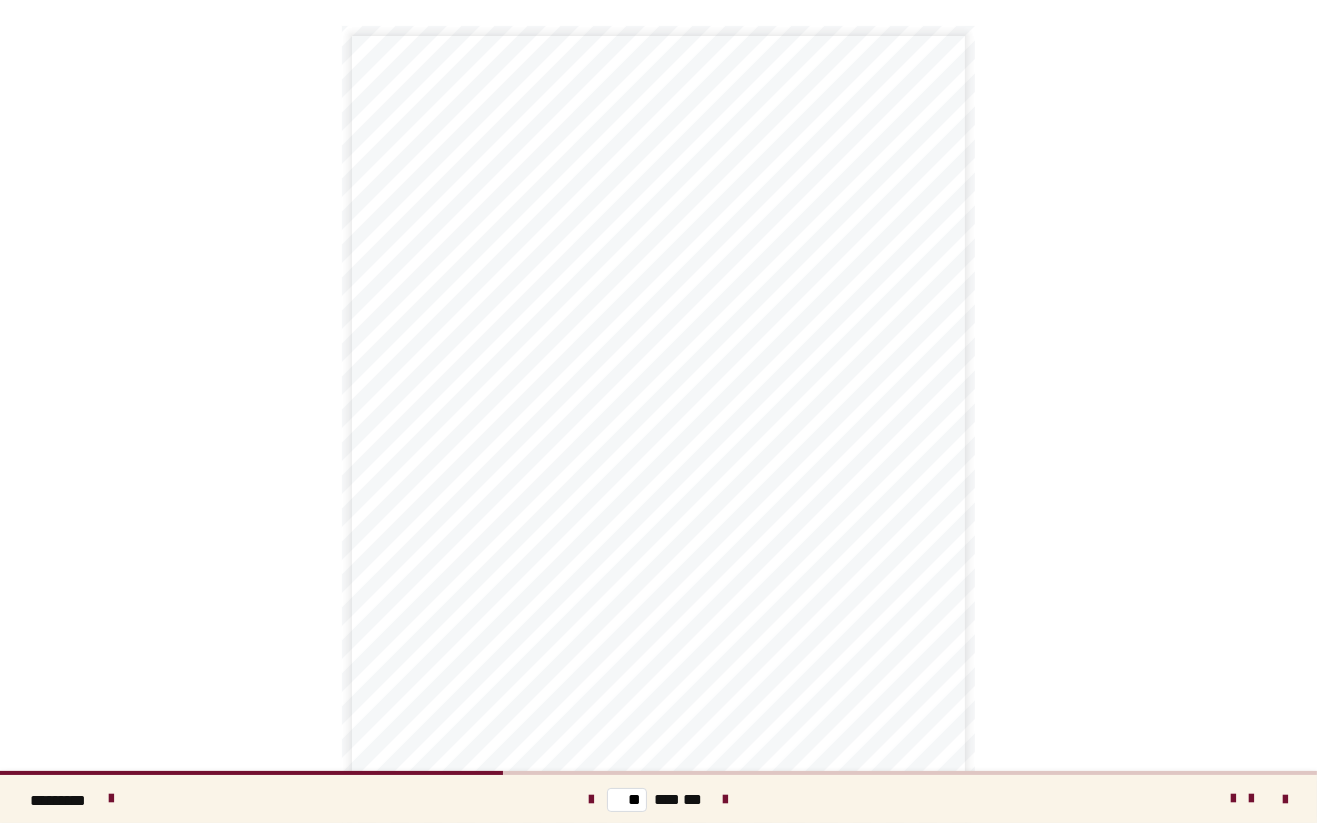 click at bounding box center [726, 799] 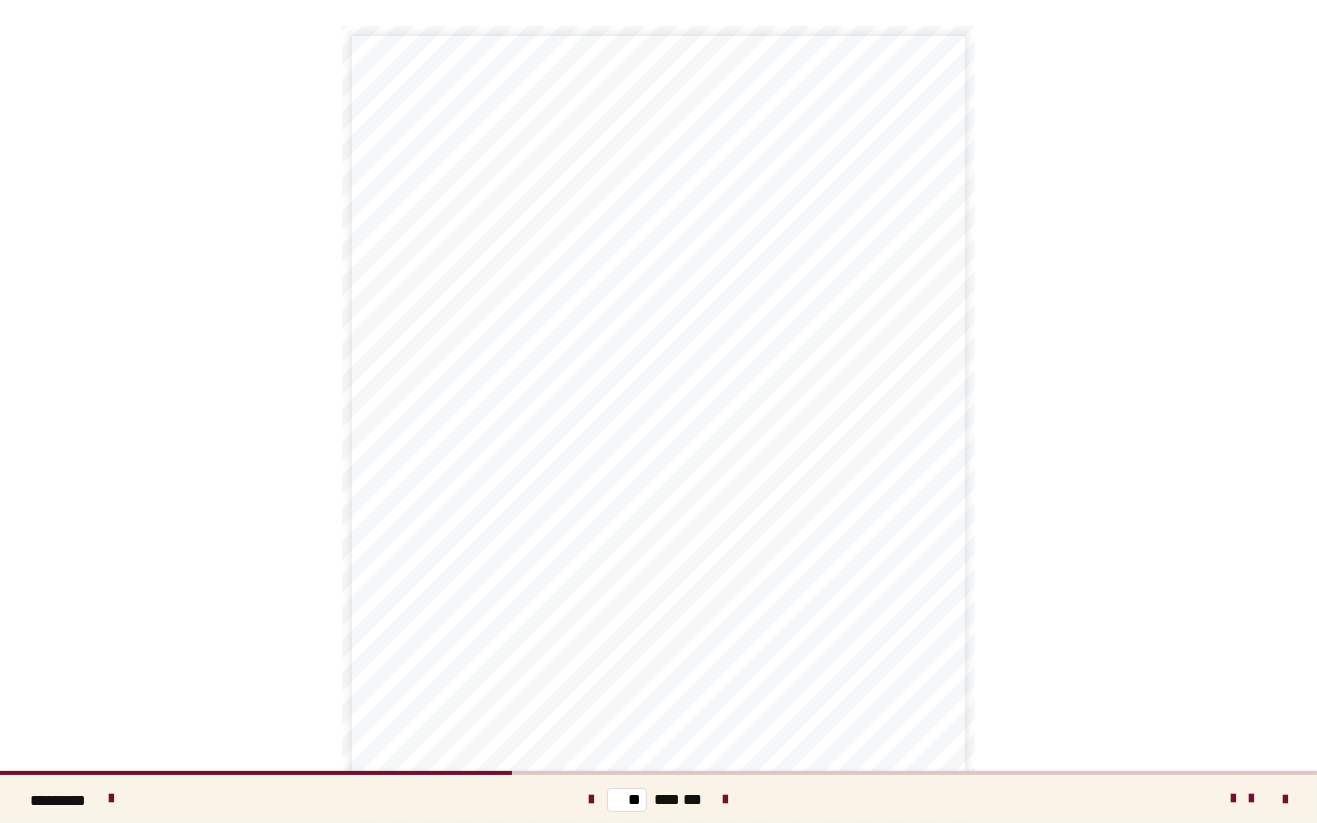 click at bounding box center (726, 799) 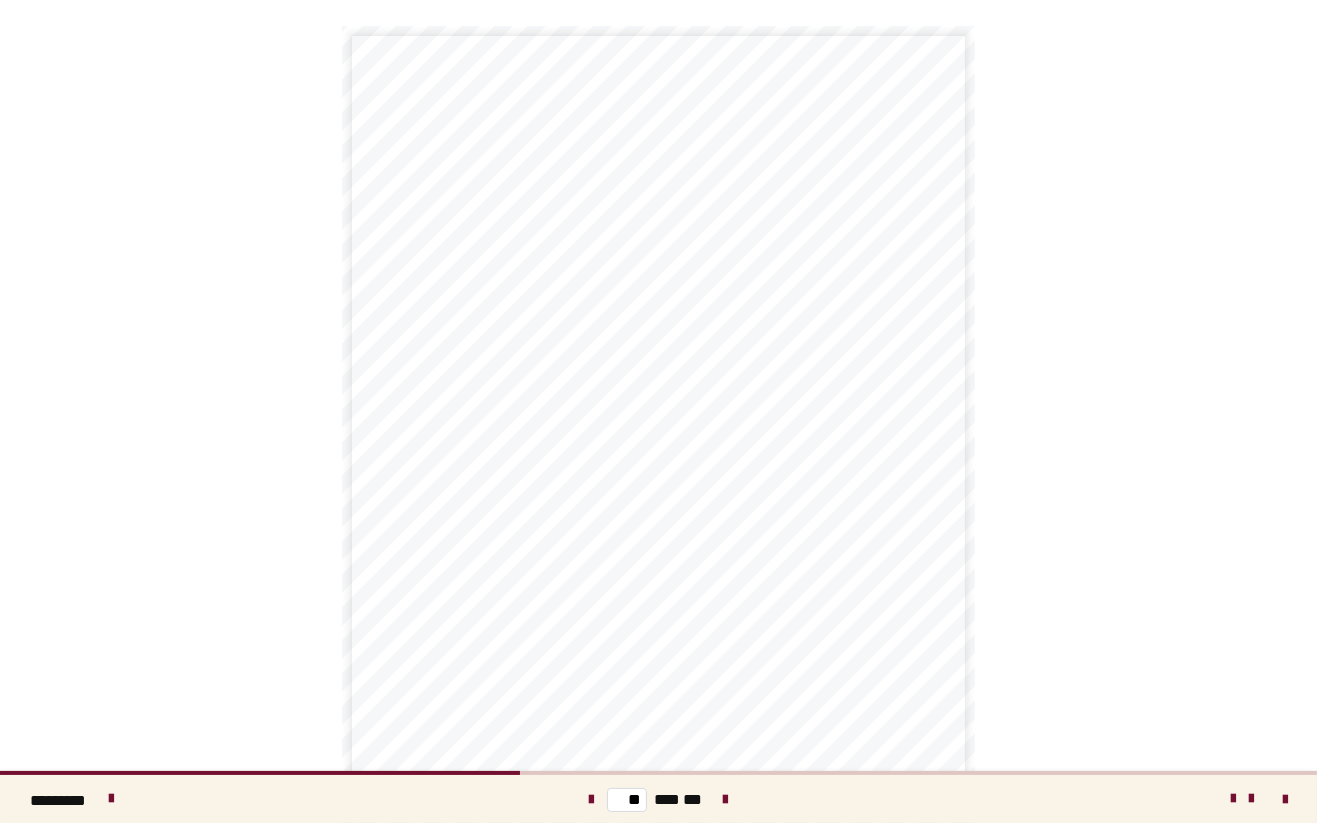 click at bounding box center (726, 799) 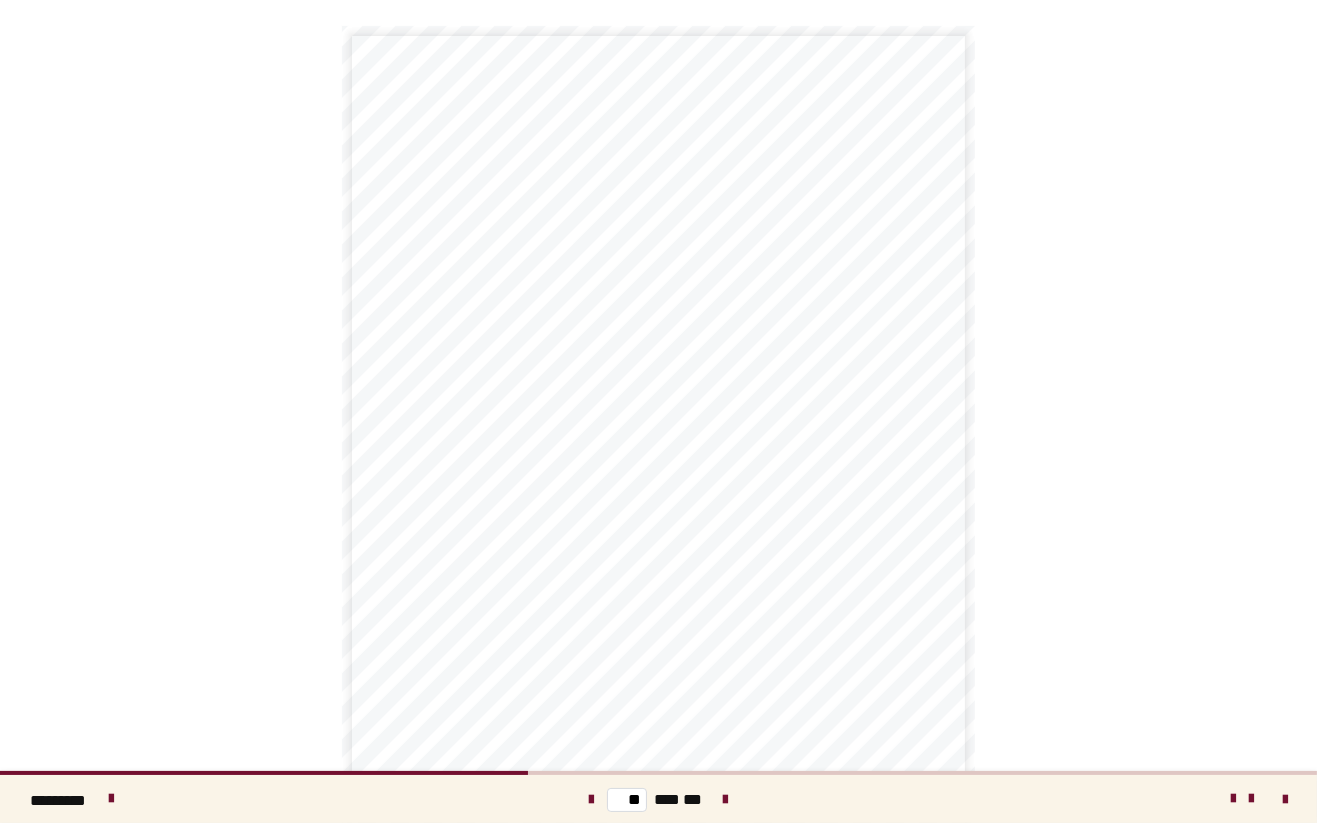 click at bounding box center (726, 799) 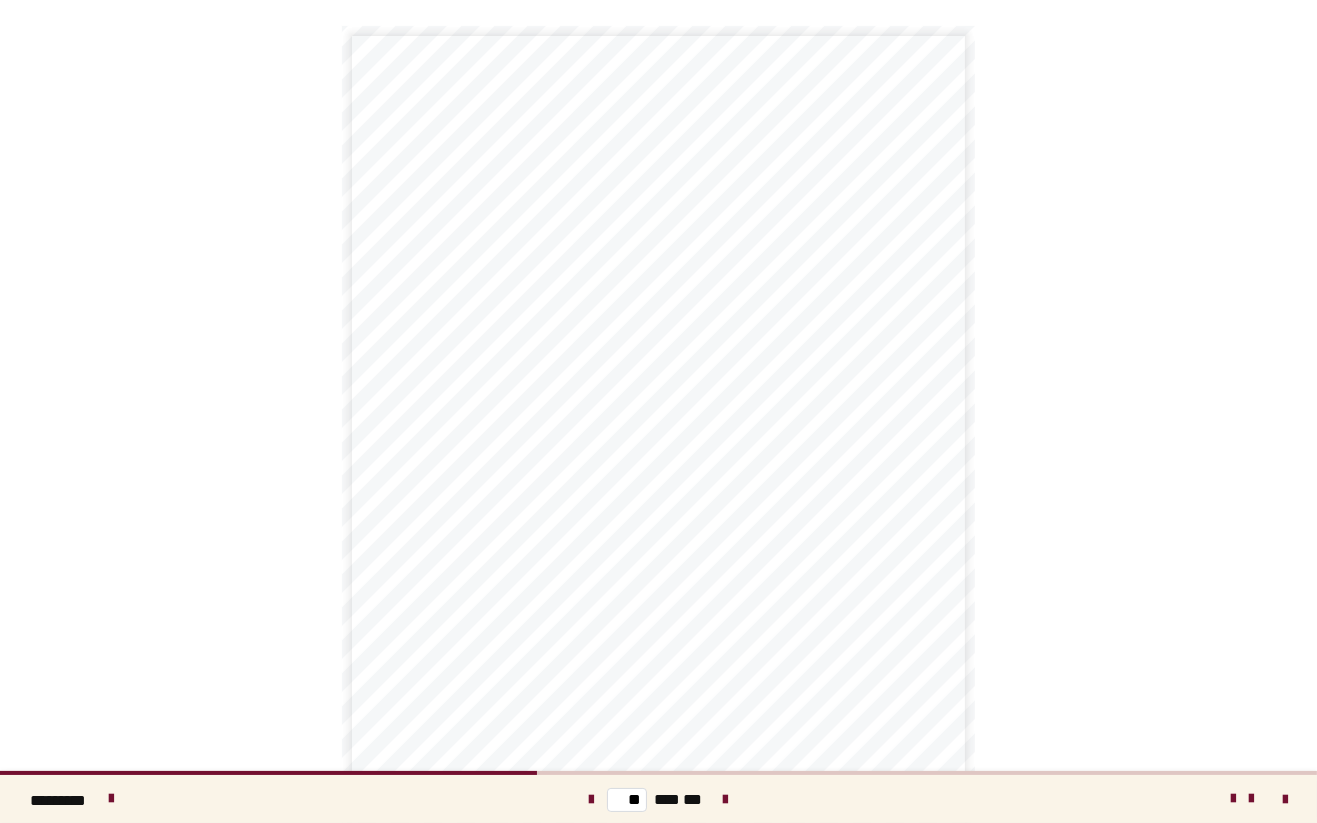 click at bounding box center (726, 799) 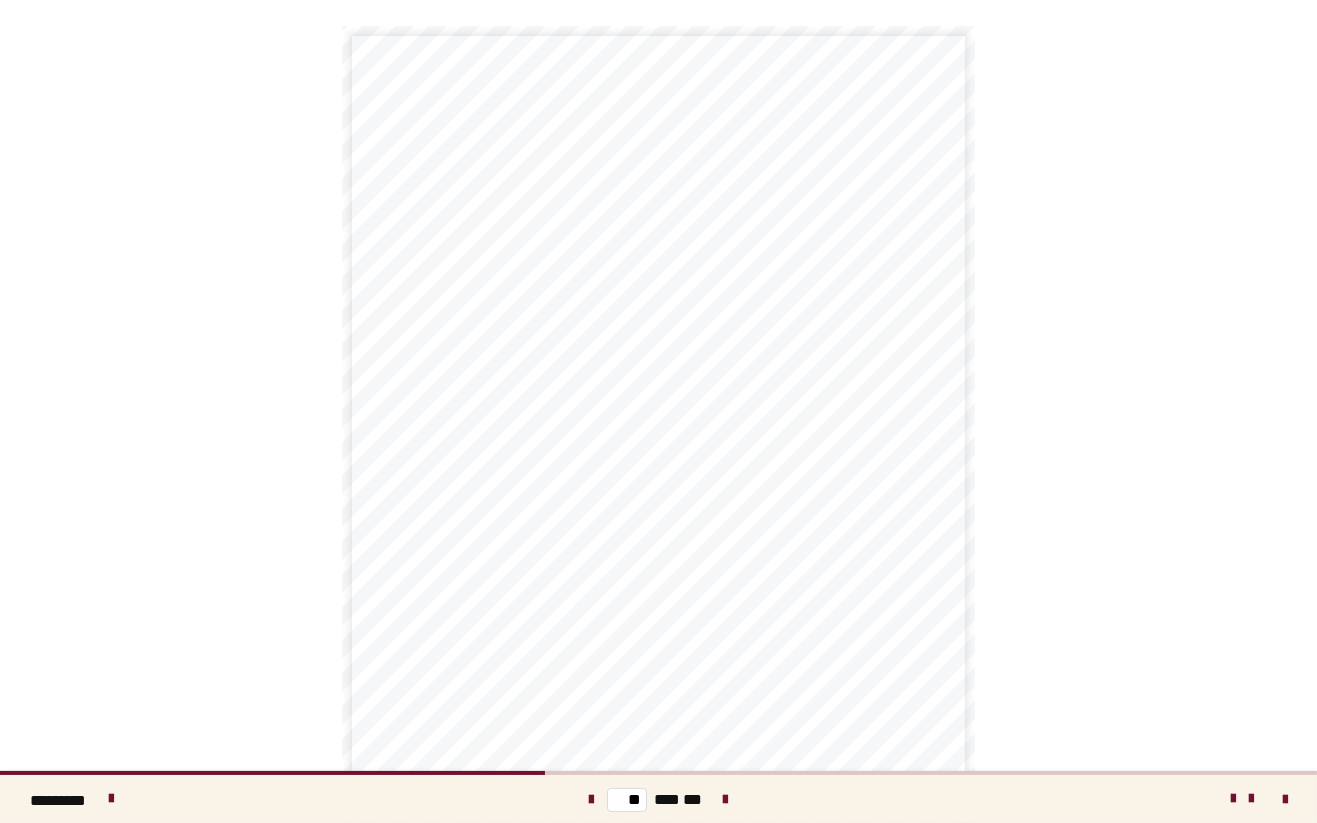 click at bounding box center [726, 799] 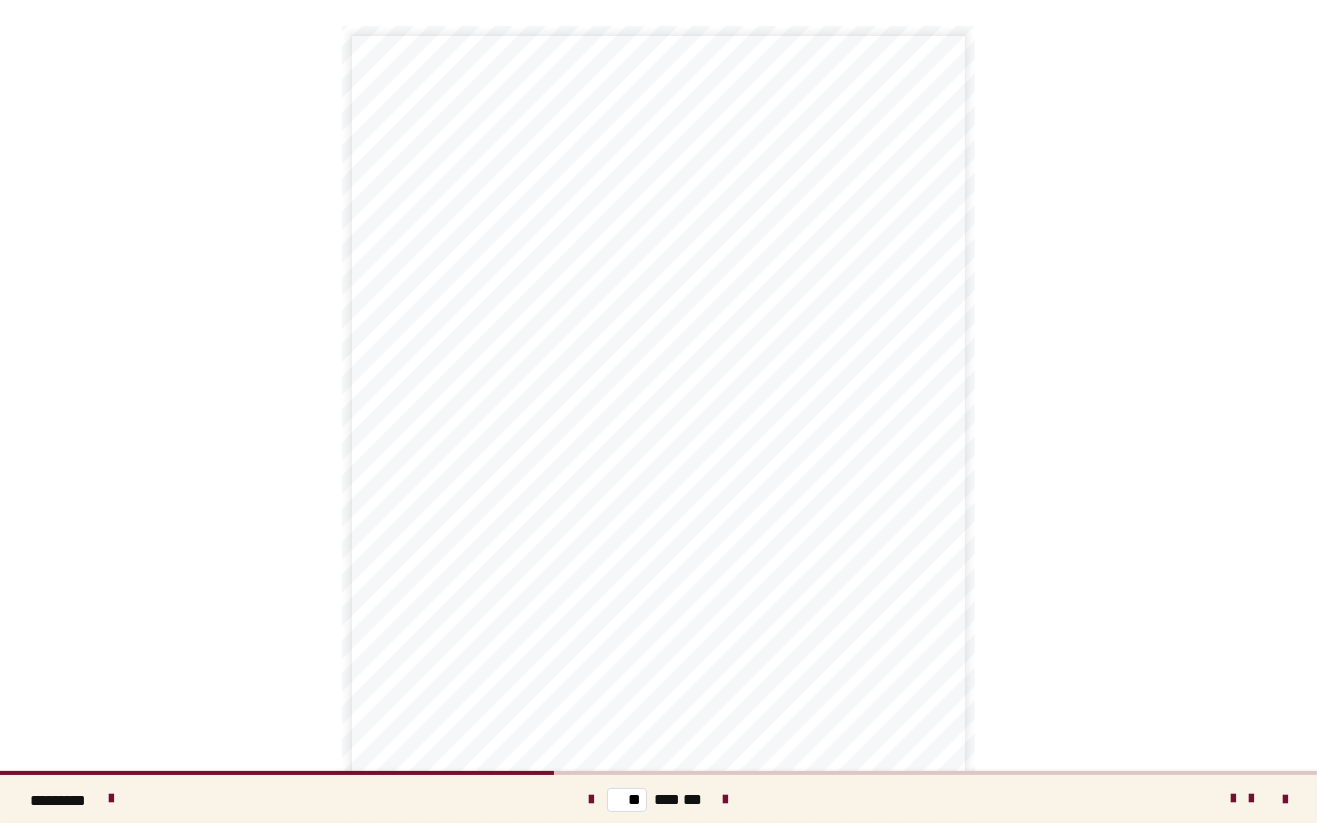 click at bounding box center (726, 799) 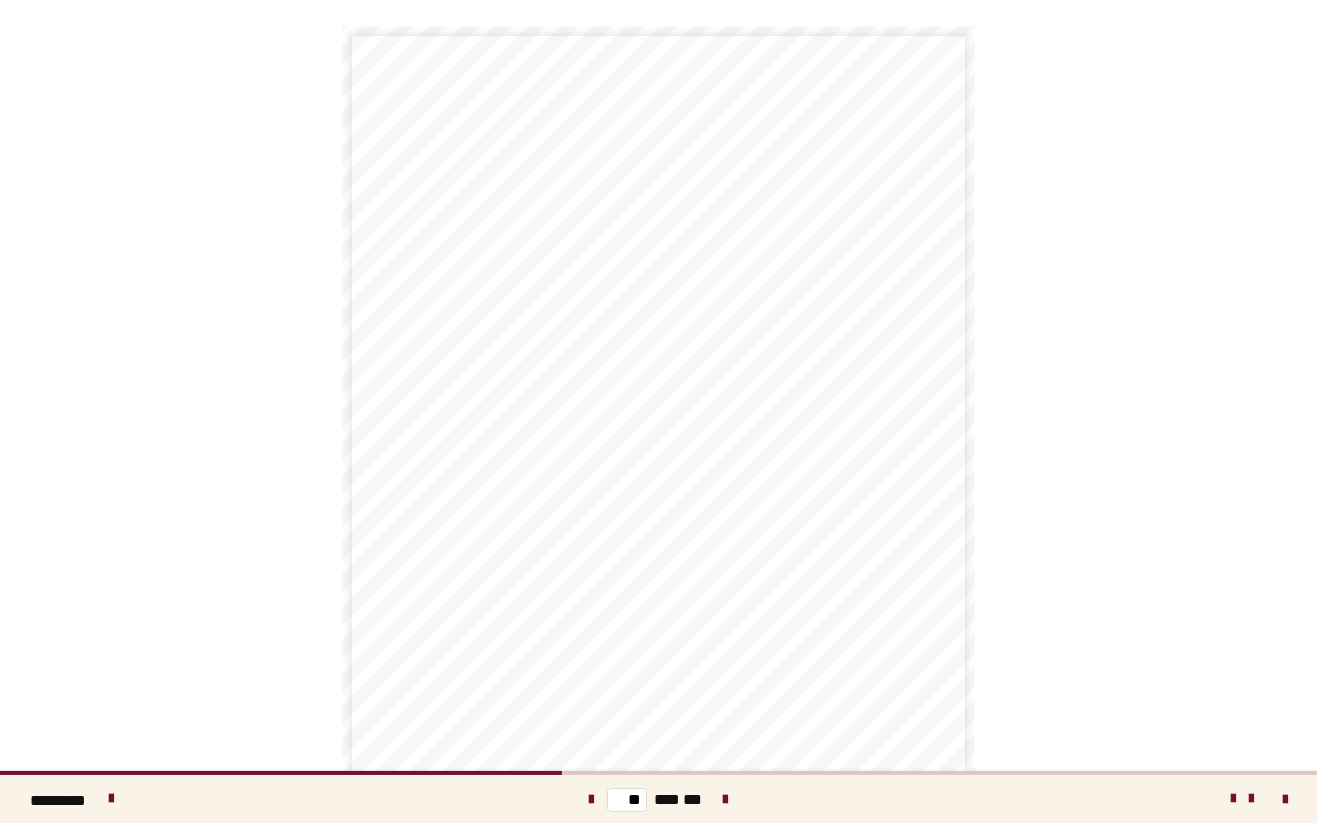 click at bounding box center (726, 799) 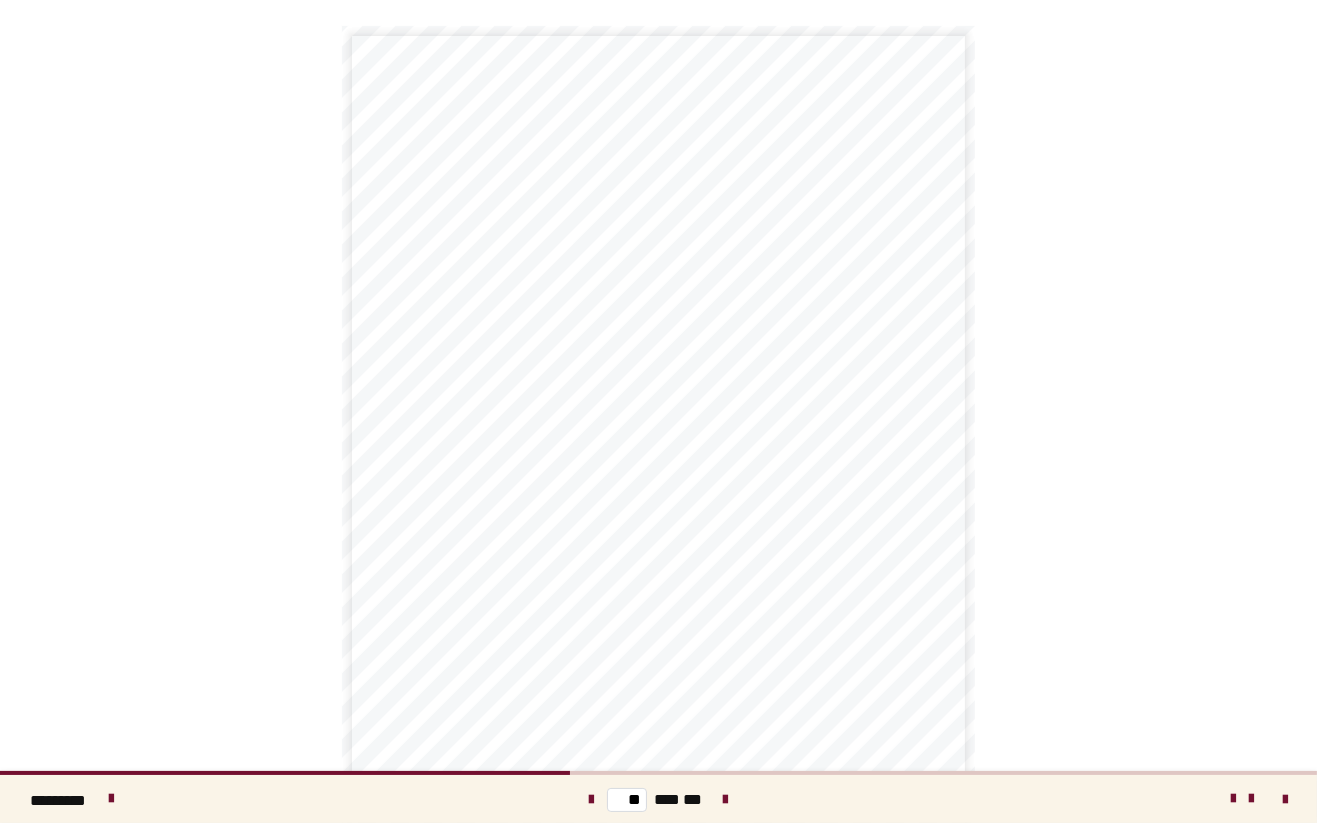 click on "** *** ***" at bounding box center [658, 799] 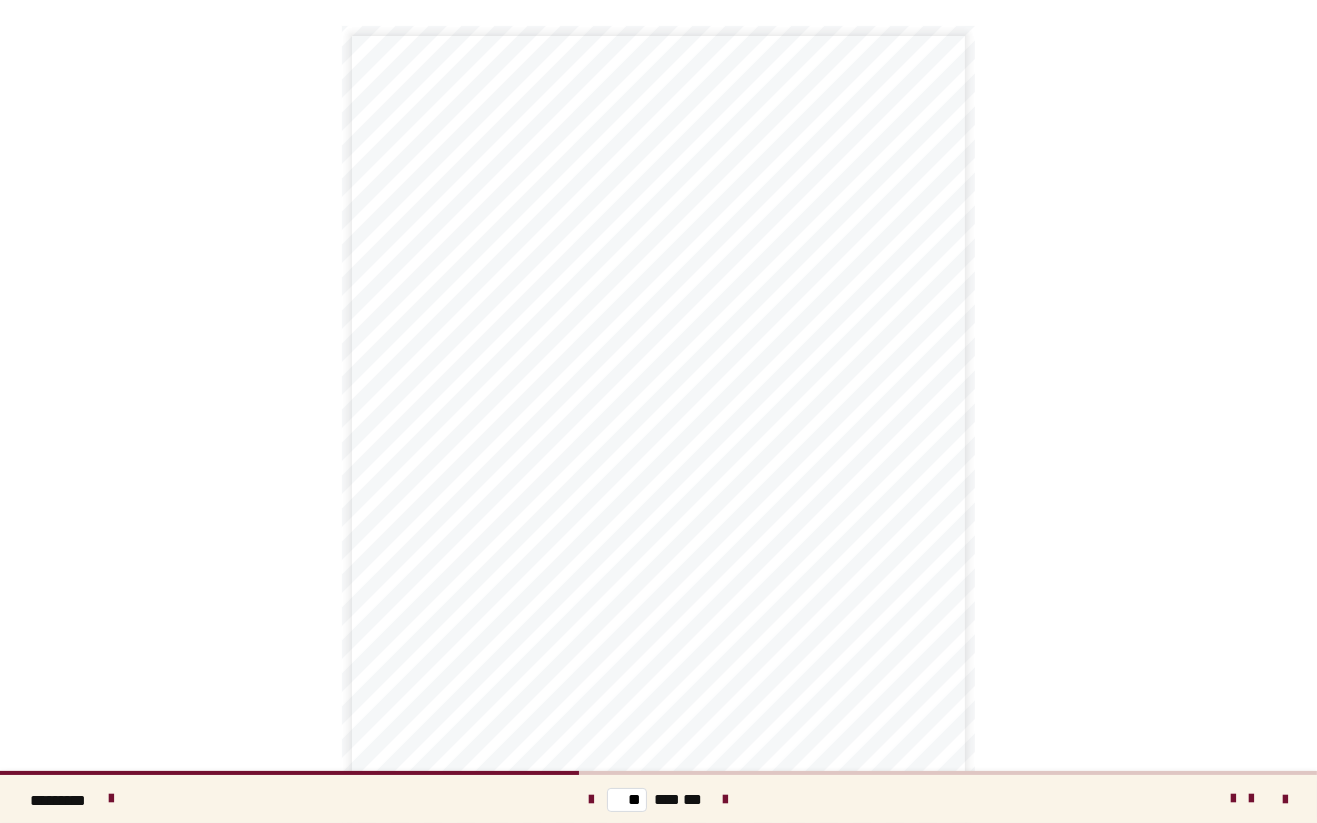 click at bounding box center (726, 799) 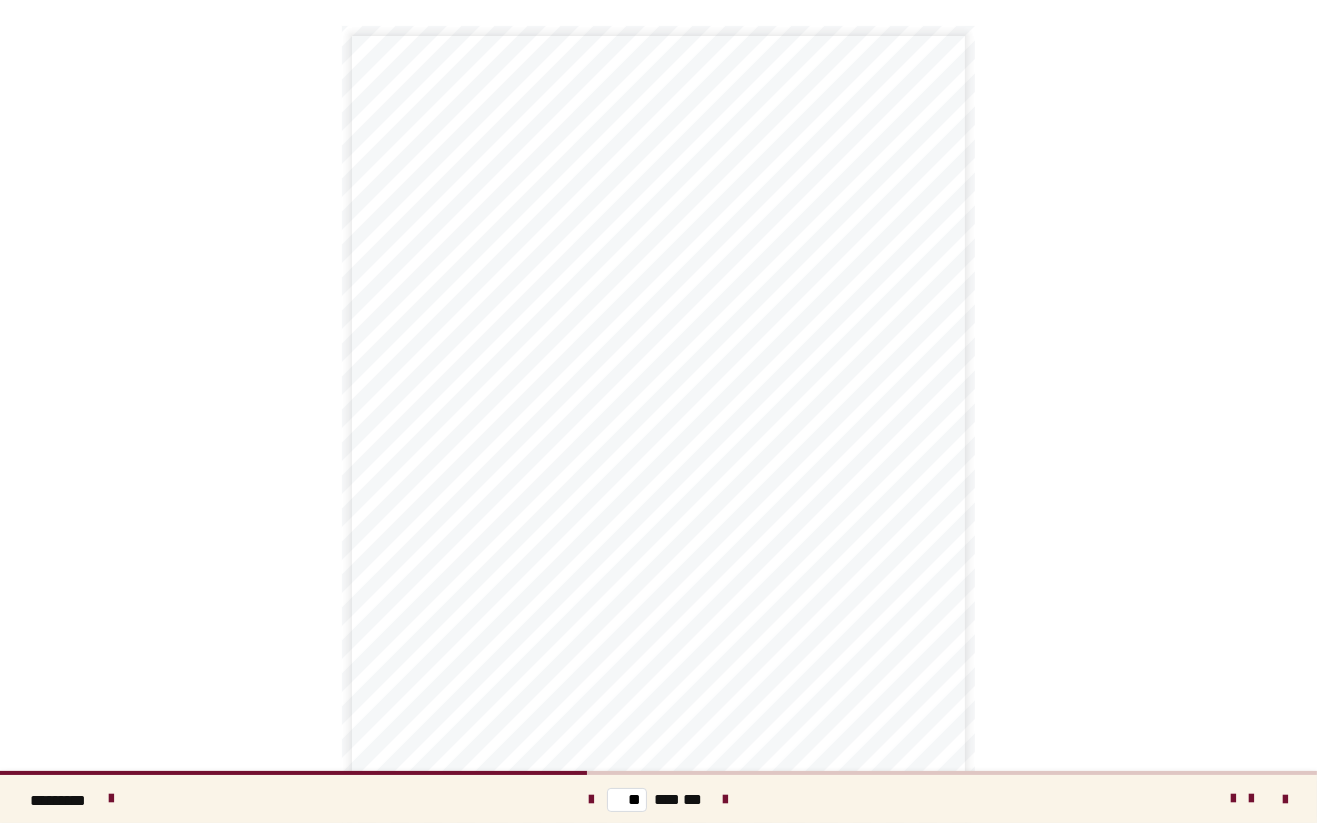 click at bounding box center [726, 799] 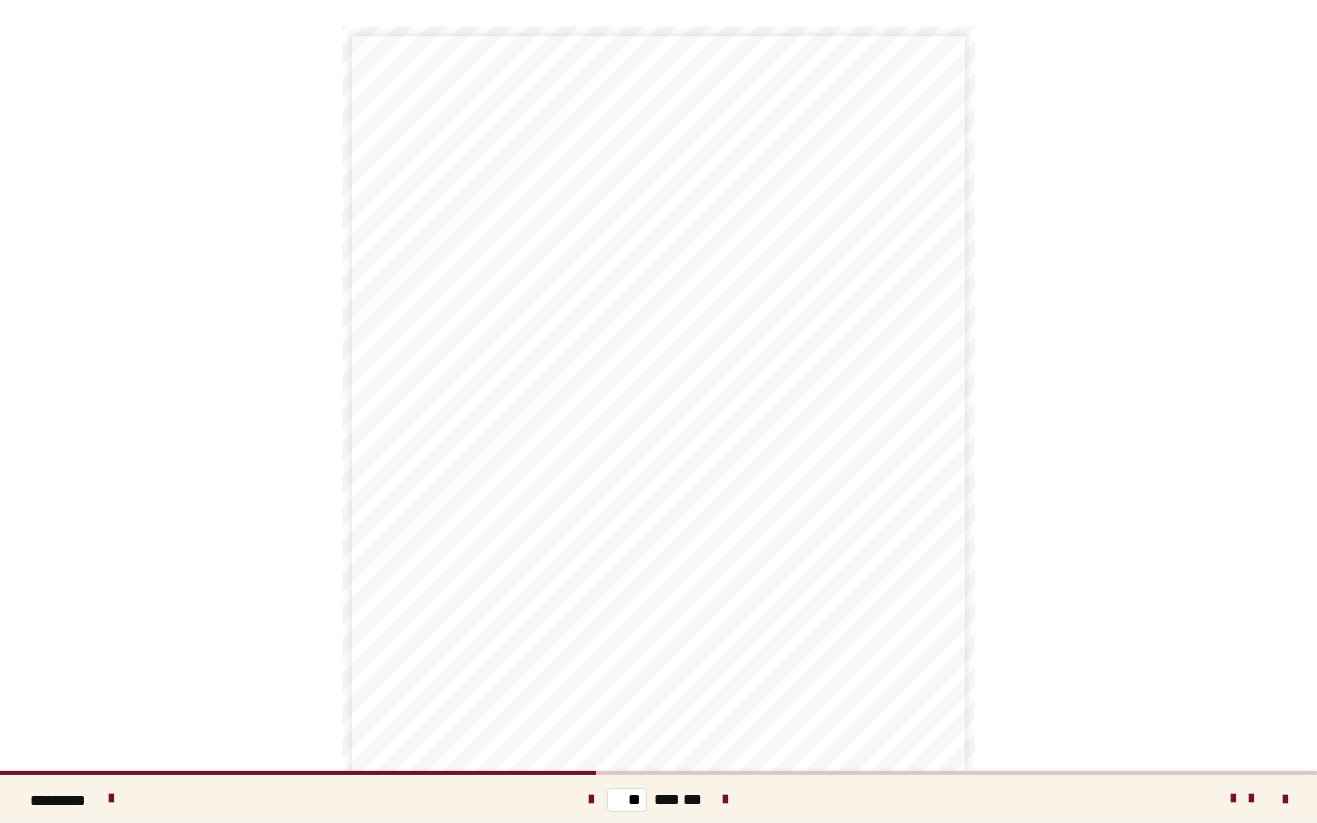 click on "** *** ***" at bounding box center (658, 799) 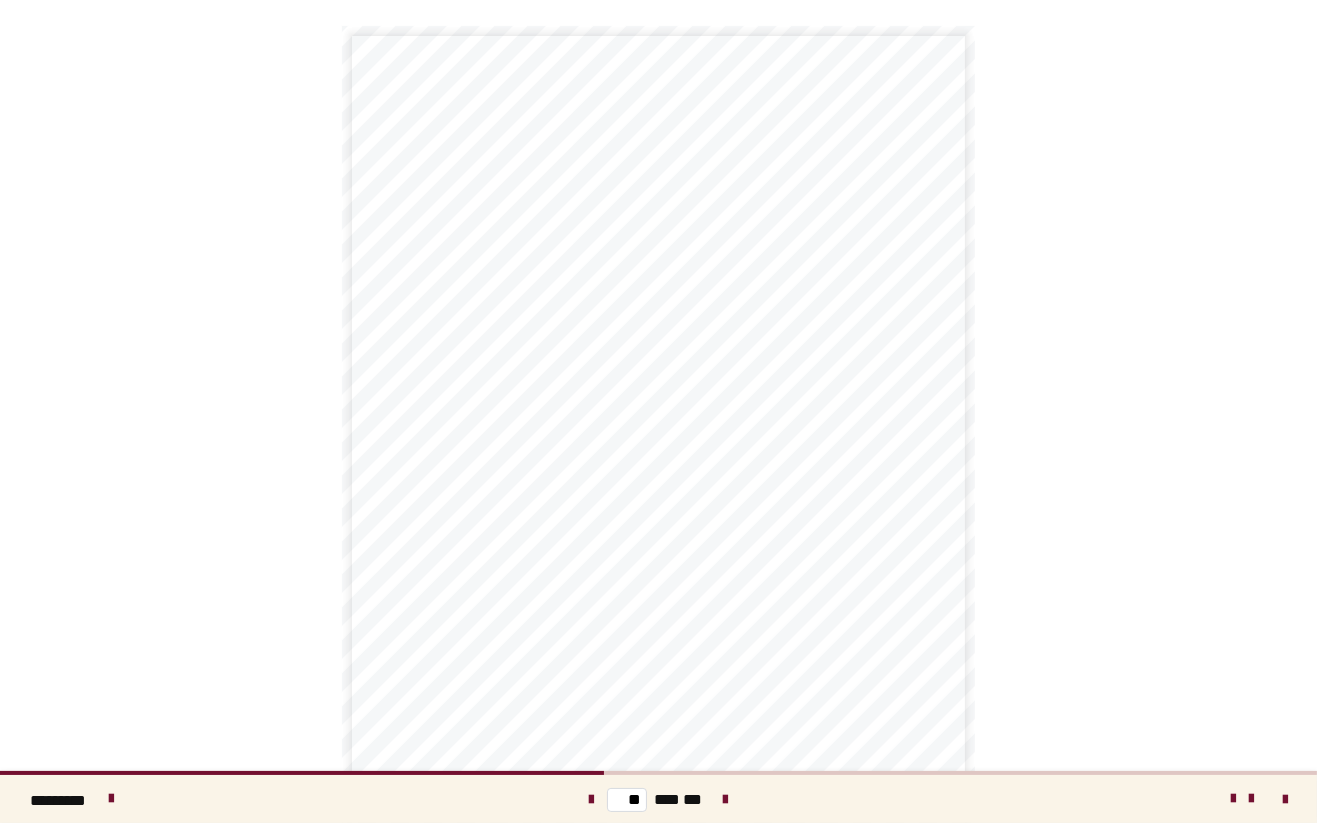 click at bounding box center (726, 799) 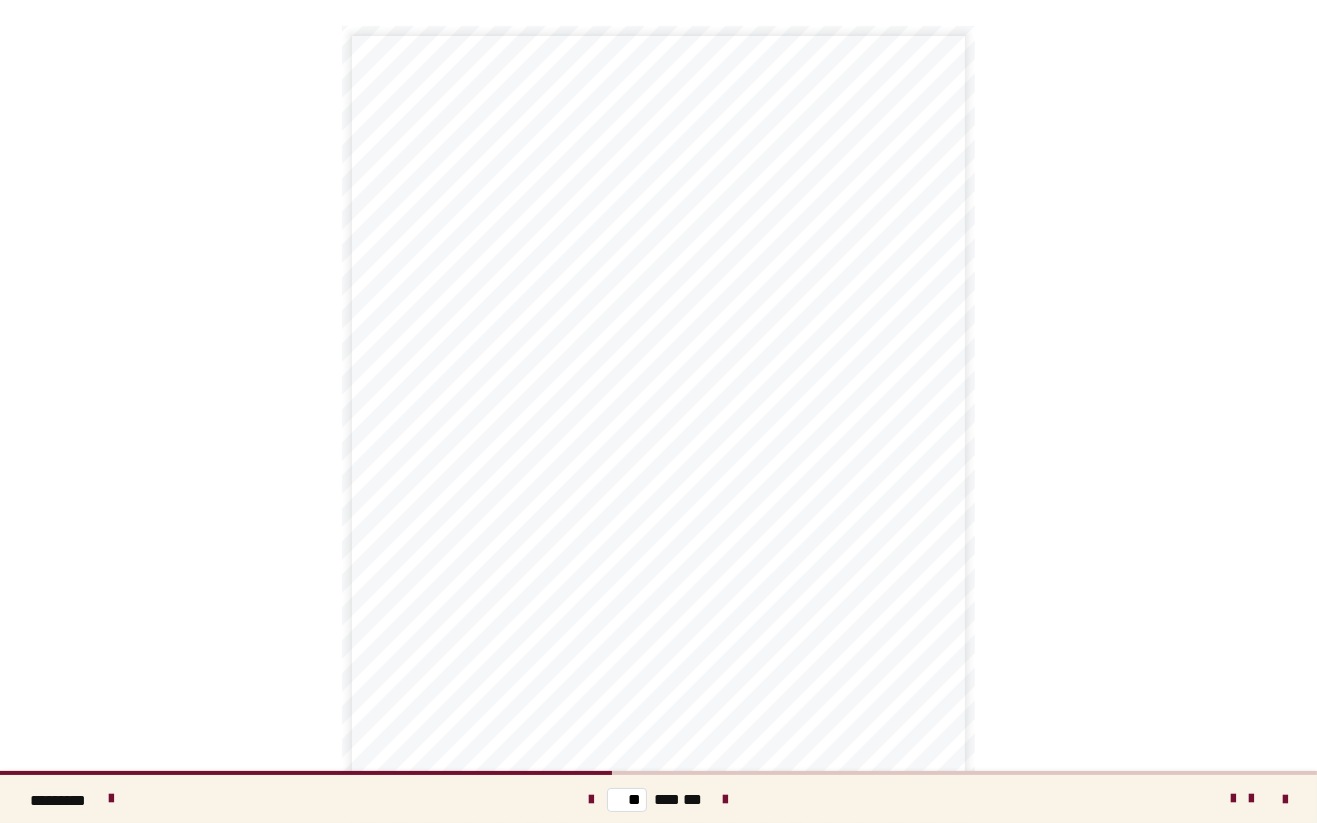 click at bounding box center (726, 799) 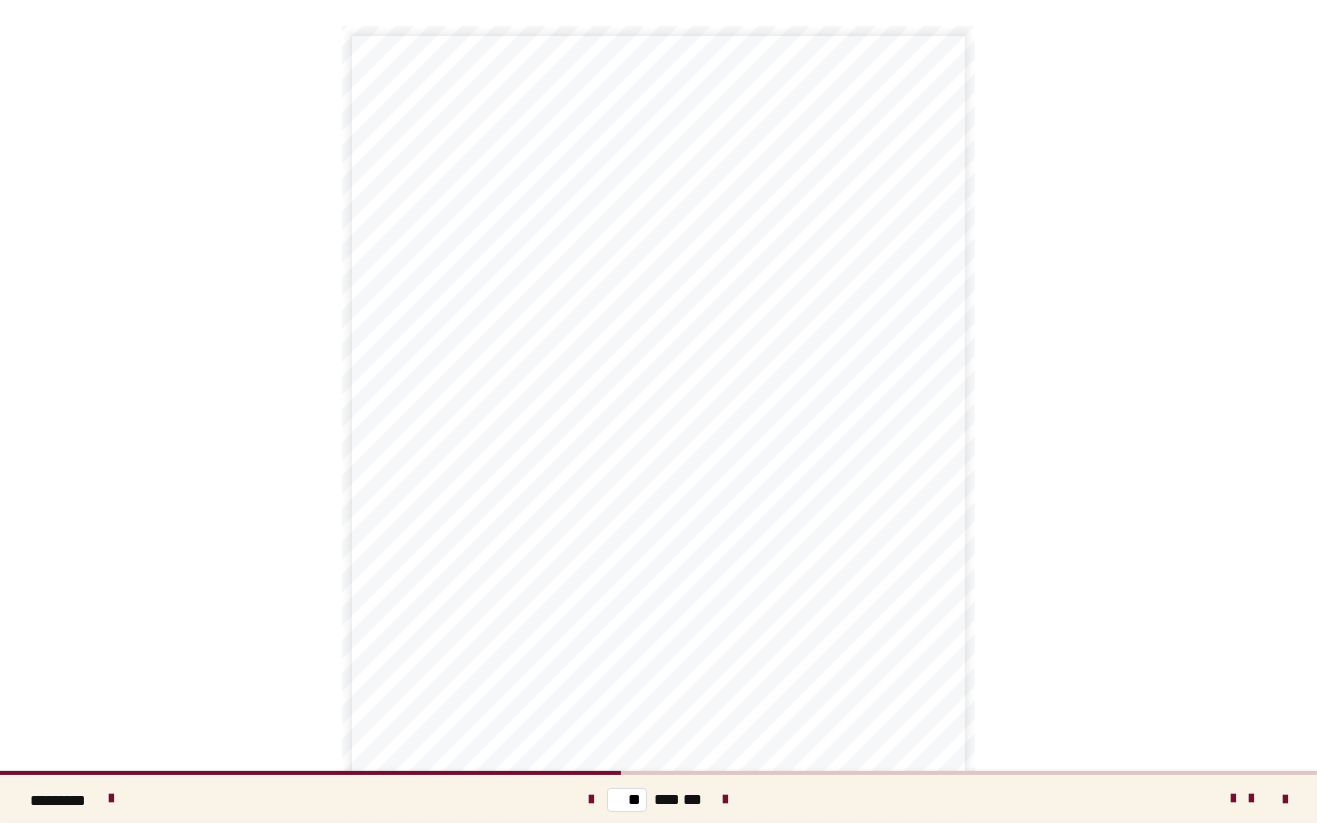 click at bounding box center (726, 799) 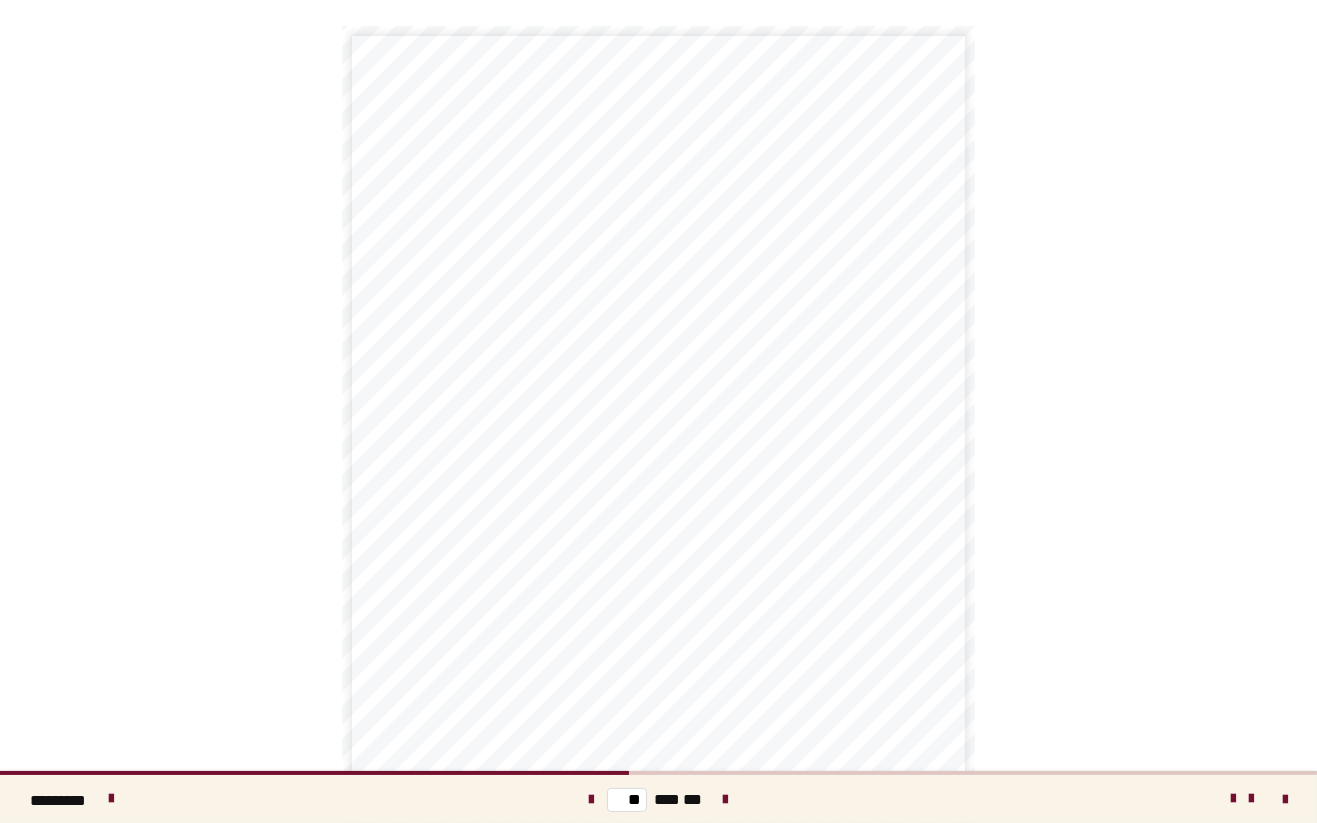 click on "** *** ***" at bounding box center (658, 799) 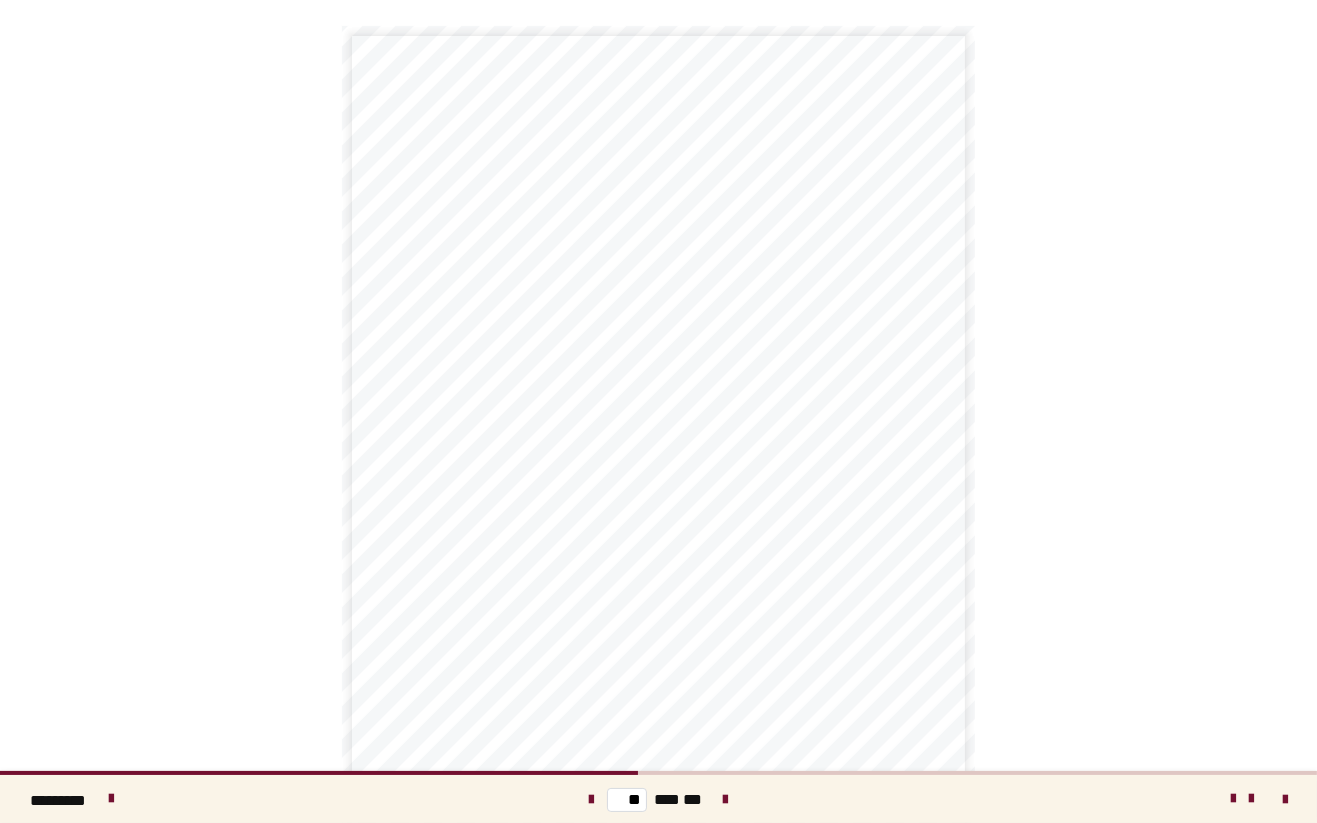 click on "** *** ***" at bounding box center (658, 799) 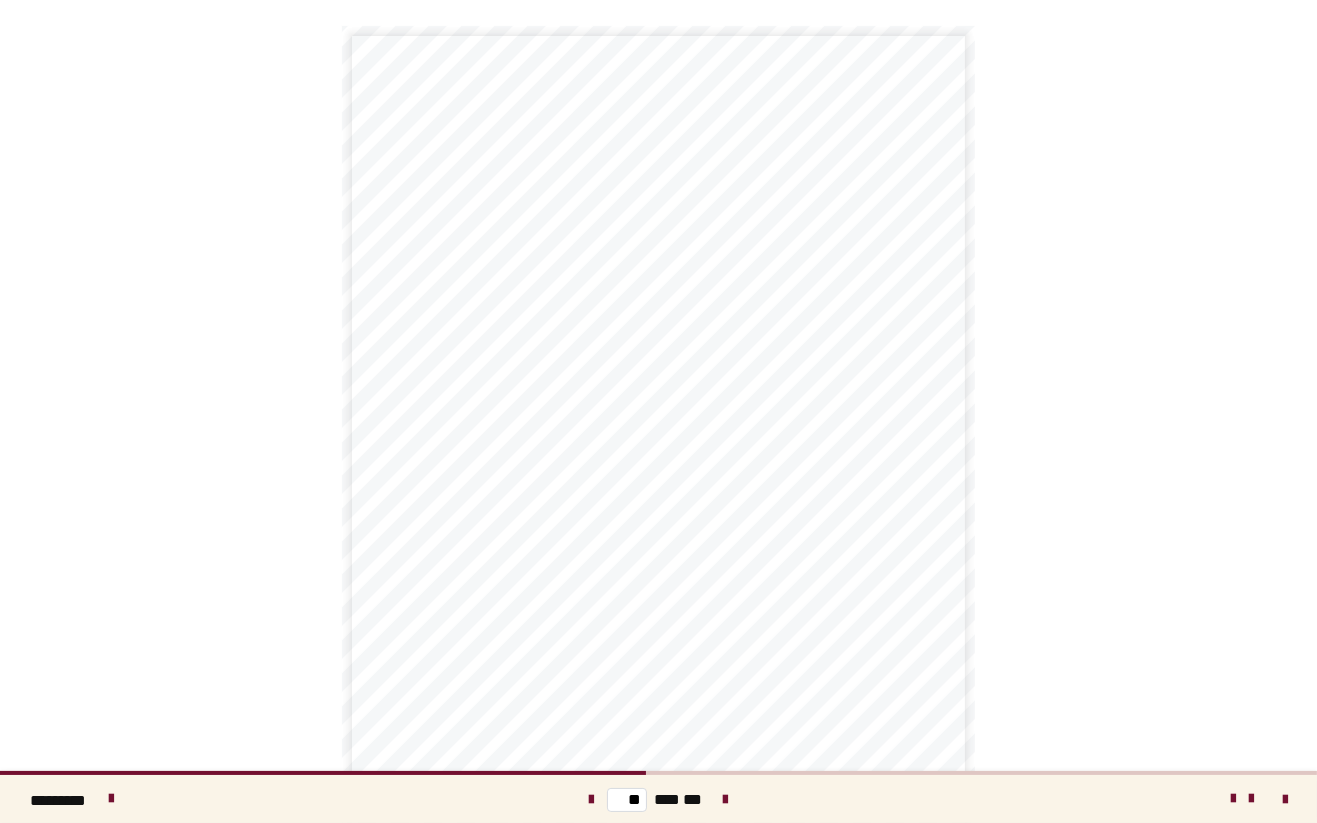 click on "** *** ***" at bounding box center (658, 799) 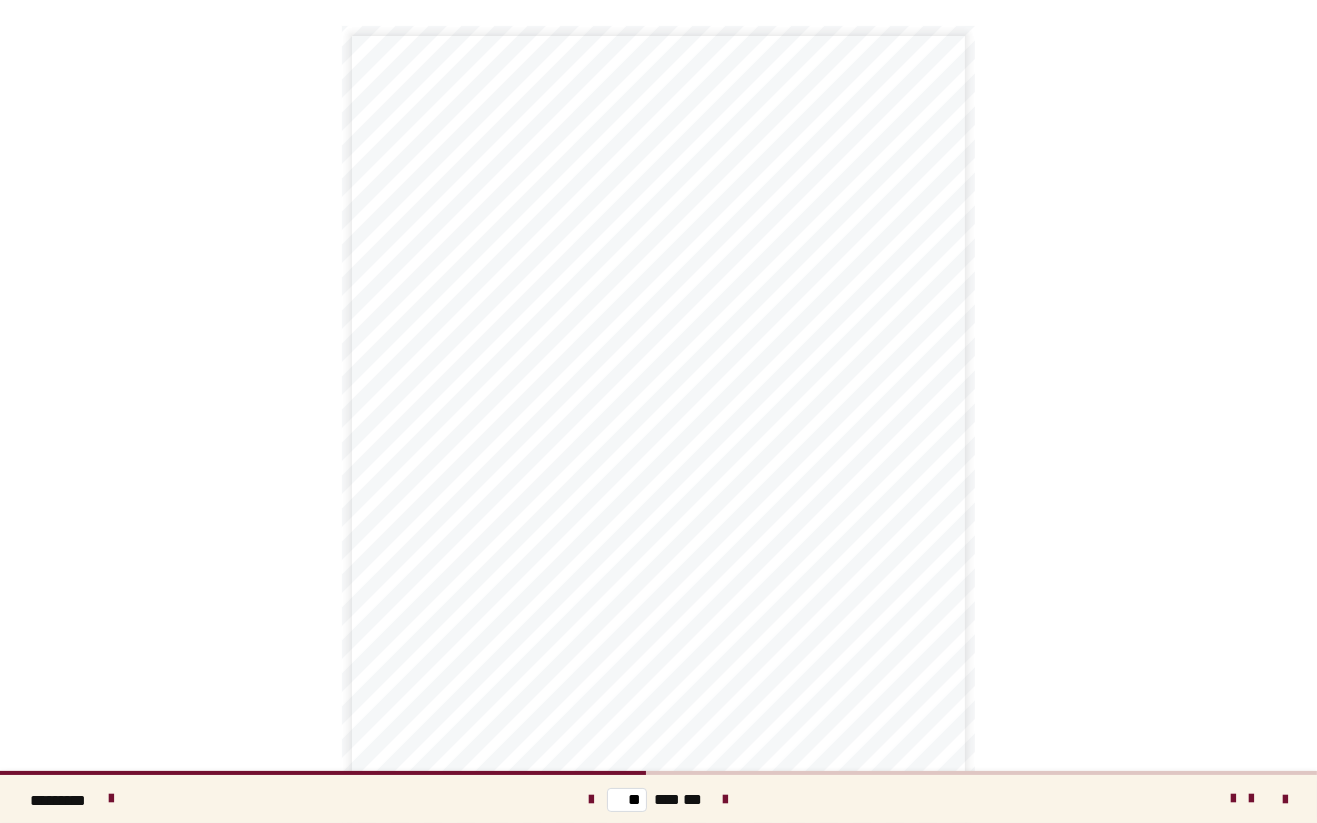 click at bounding box center [726, 800] 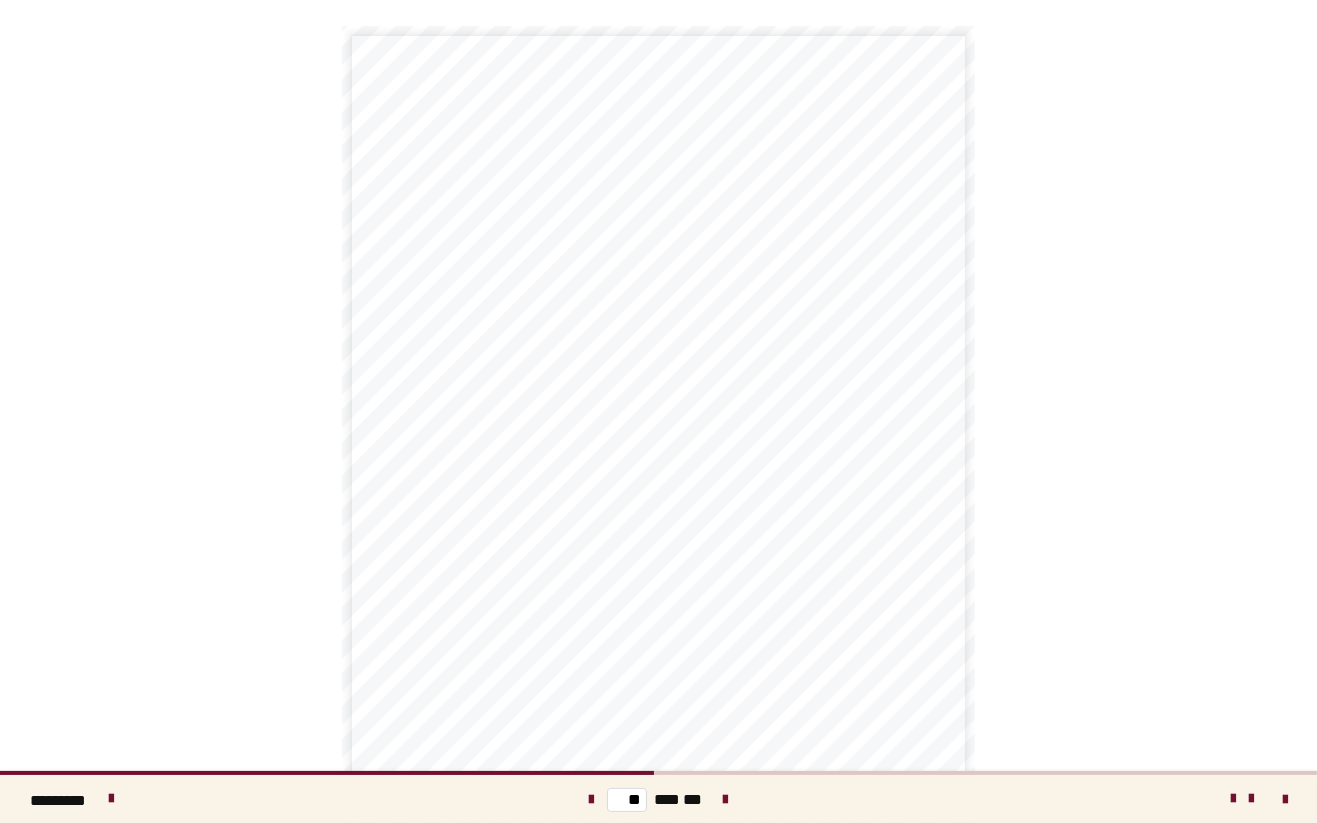 click on "** *** ***" at bounding box center (658, 799) 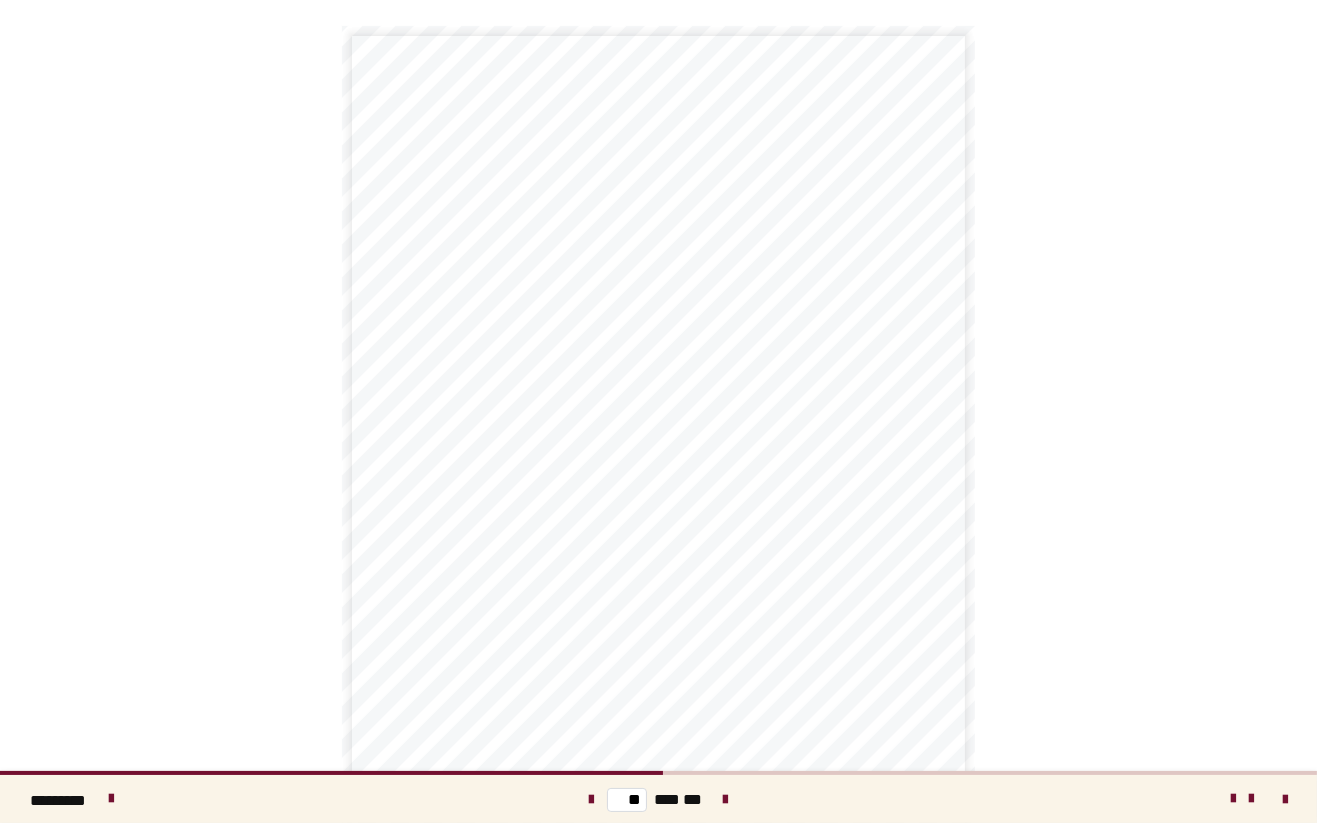 click at bounding box center (726, 799) 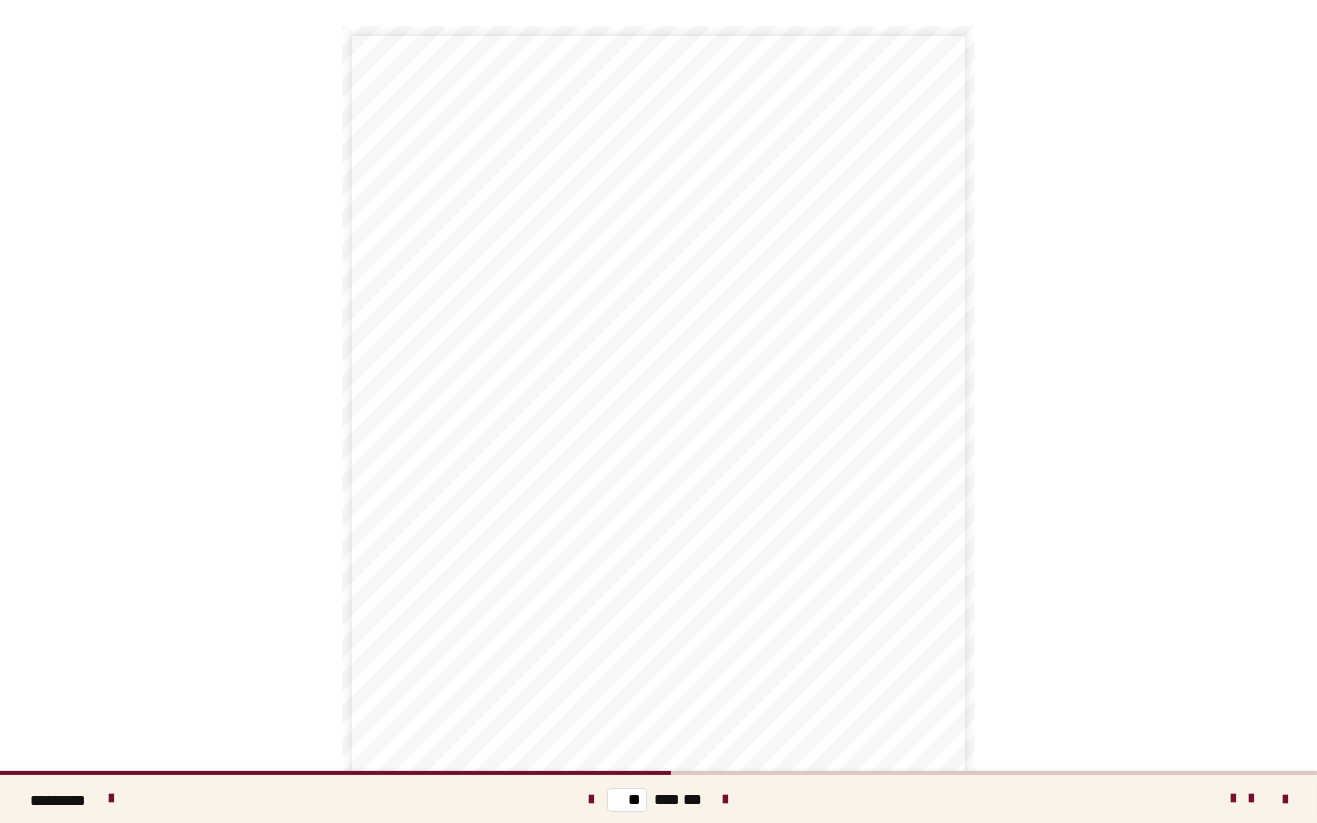 click at bounding box center [726, 799] 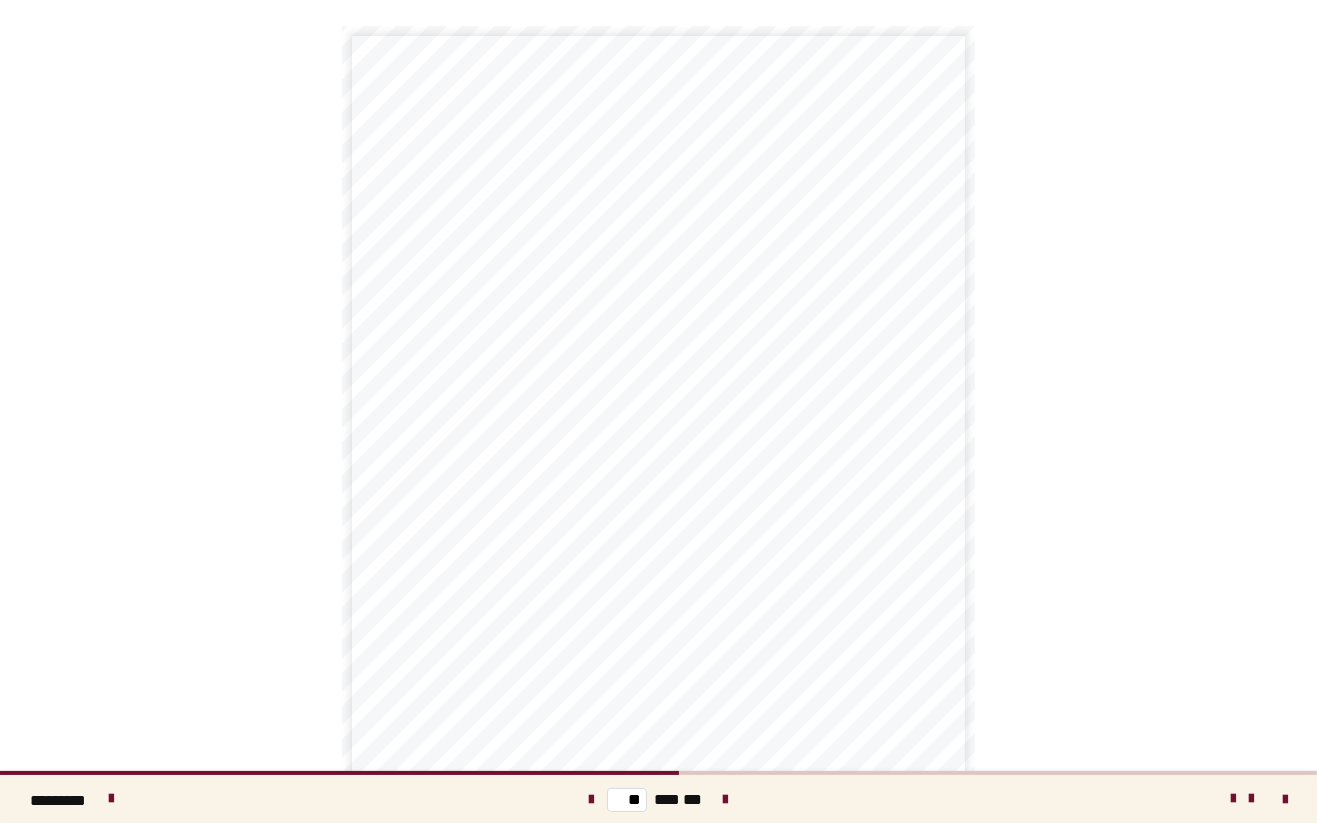 click on "** *** ***" at bounding box center [658, 799] 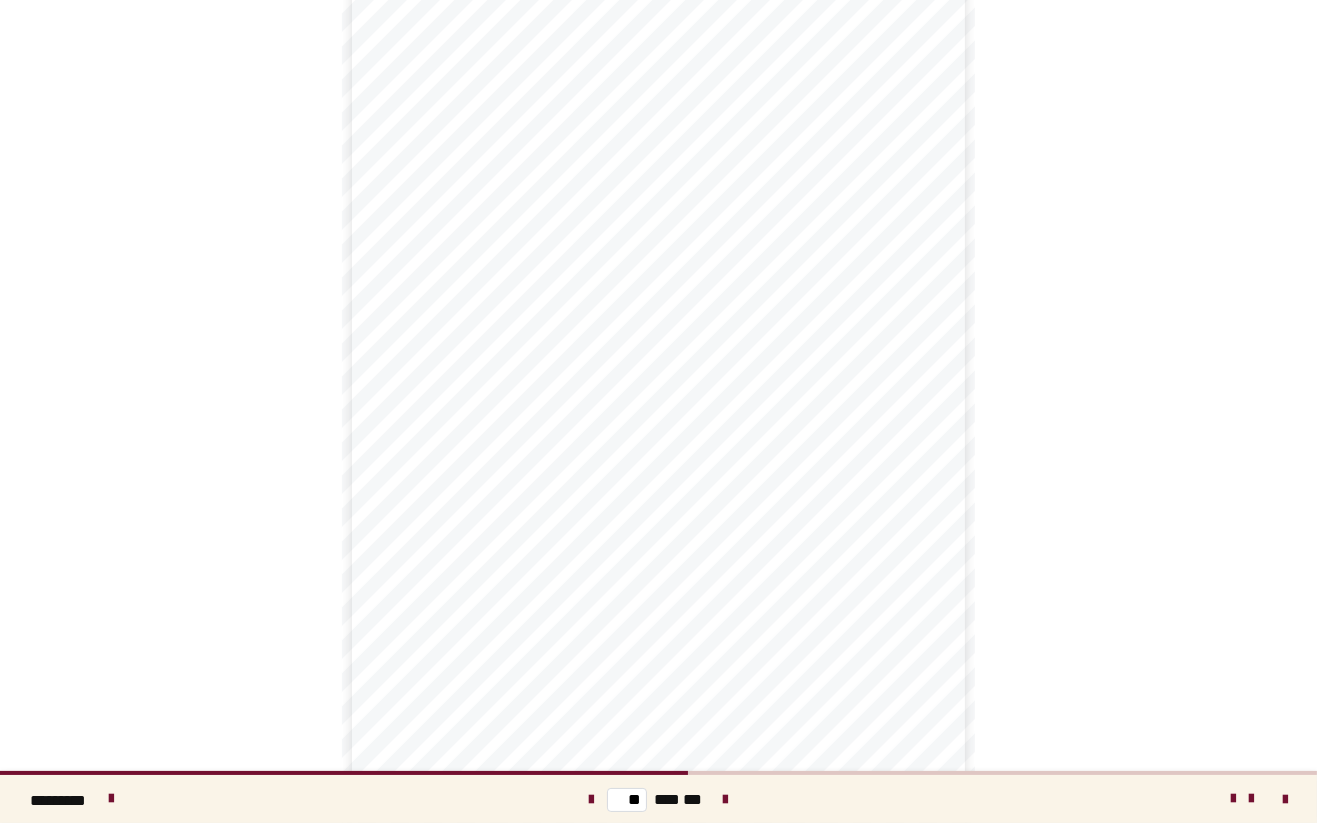 scroll, scrollTop: 98, scrollLeft: 0, axis: vertical 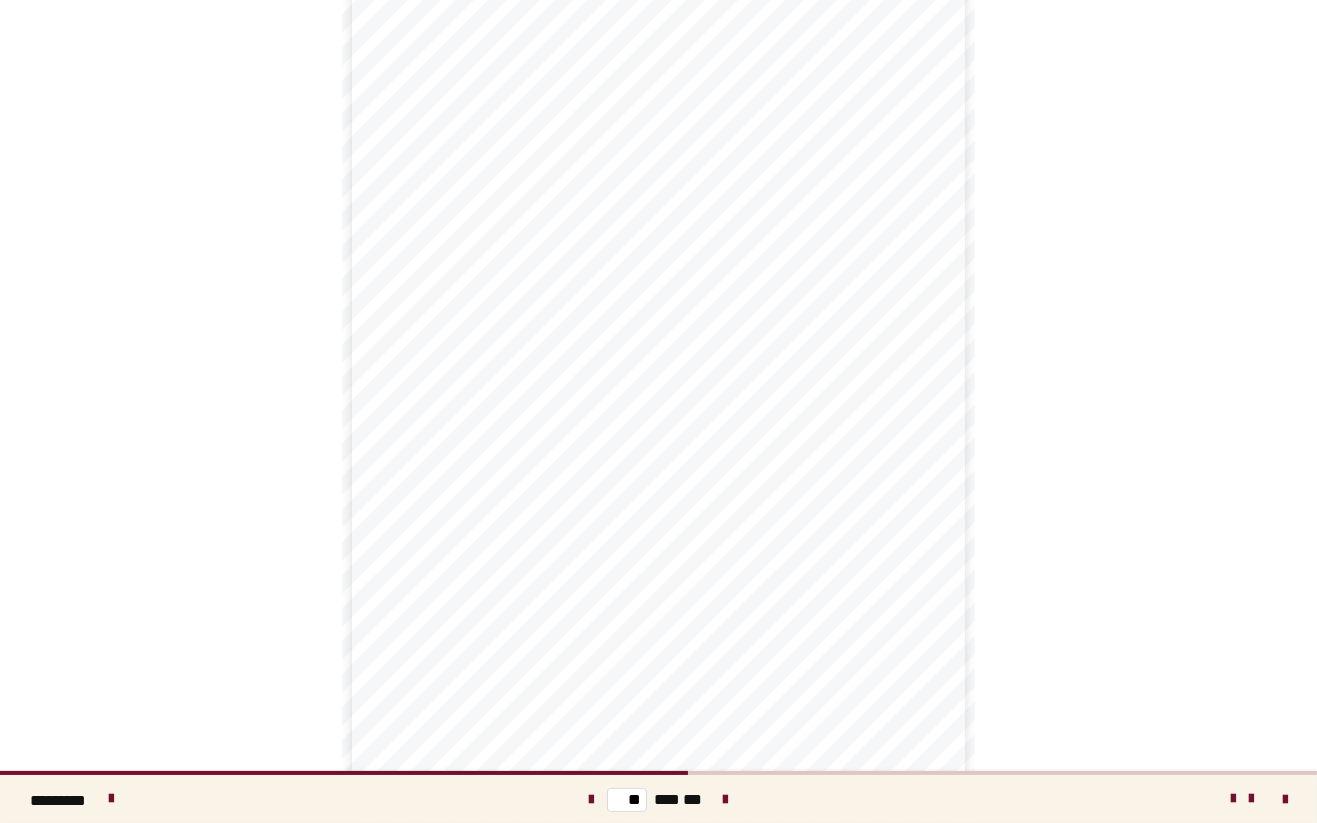 click at bounding box center (726, 800) 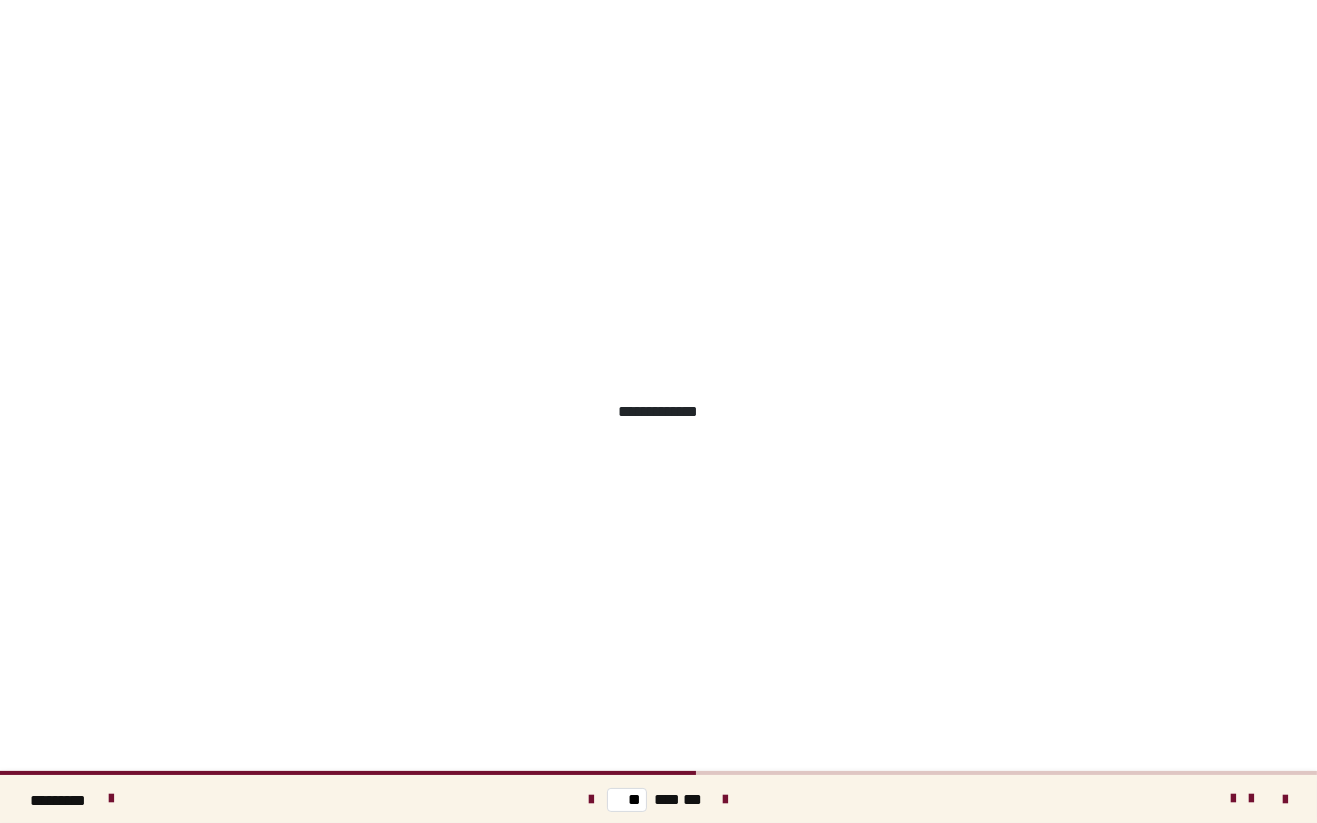 scroll, scrollTop: 0, scrollLeft: 0, axis: both 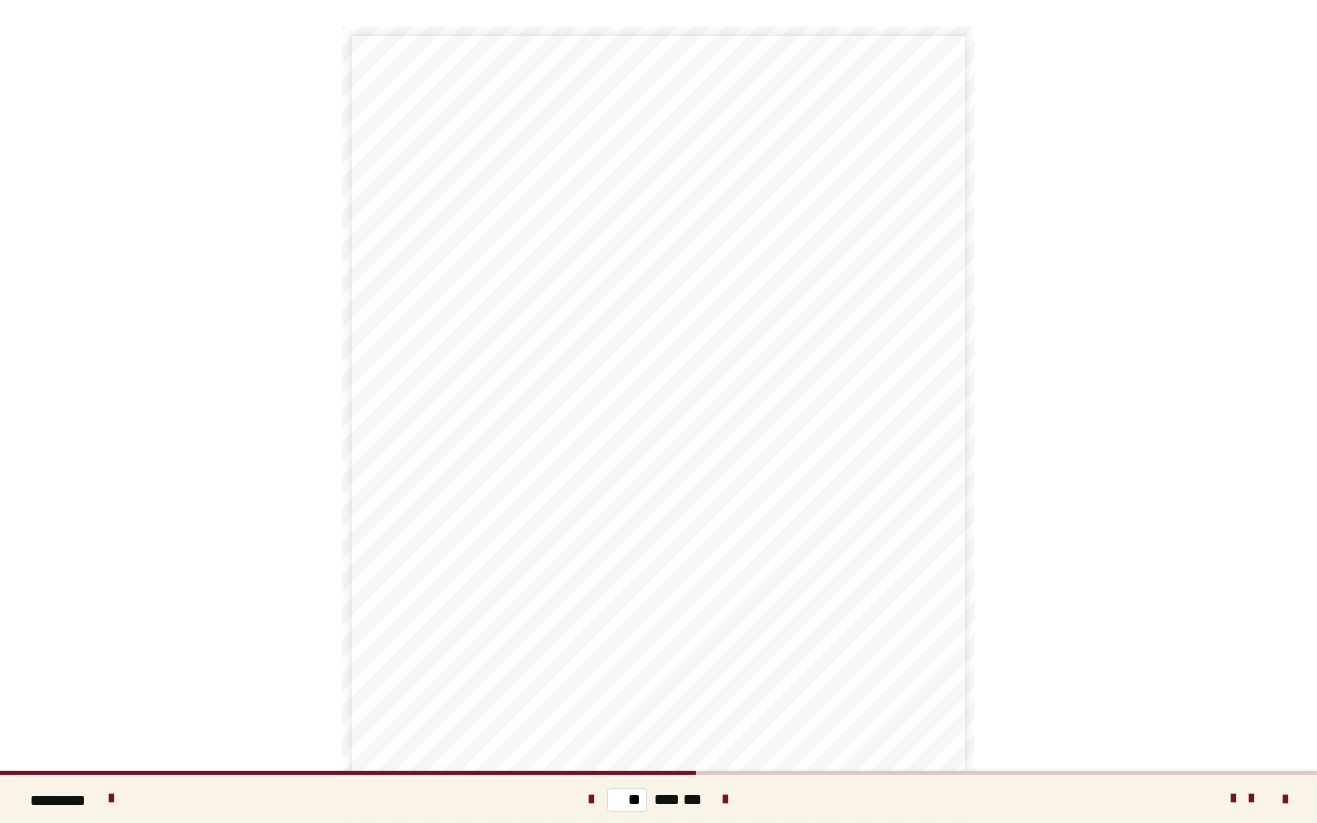 click on "** *** ***" at bounding box center [658, 799] 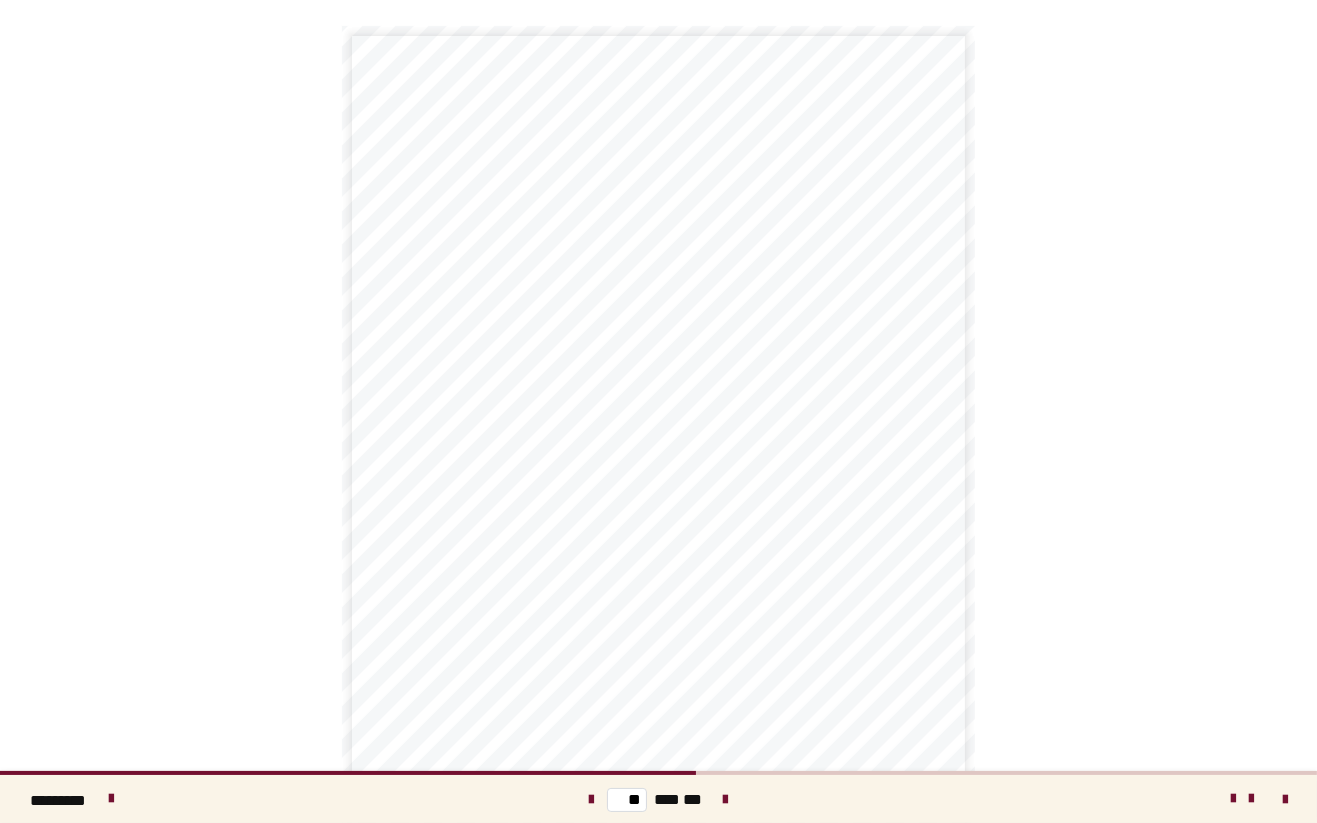 click at bounding box center [726, 800] 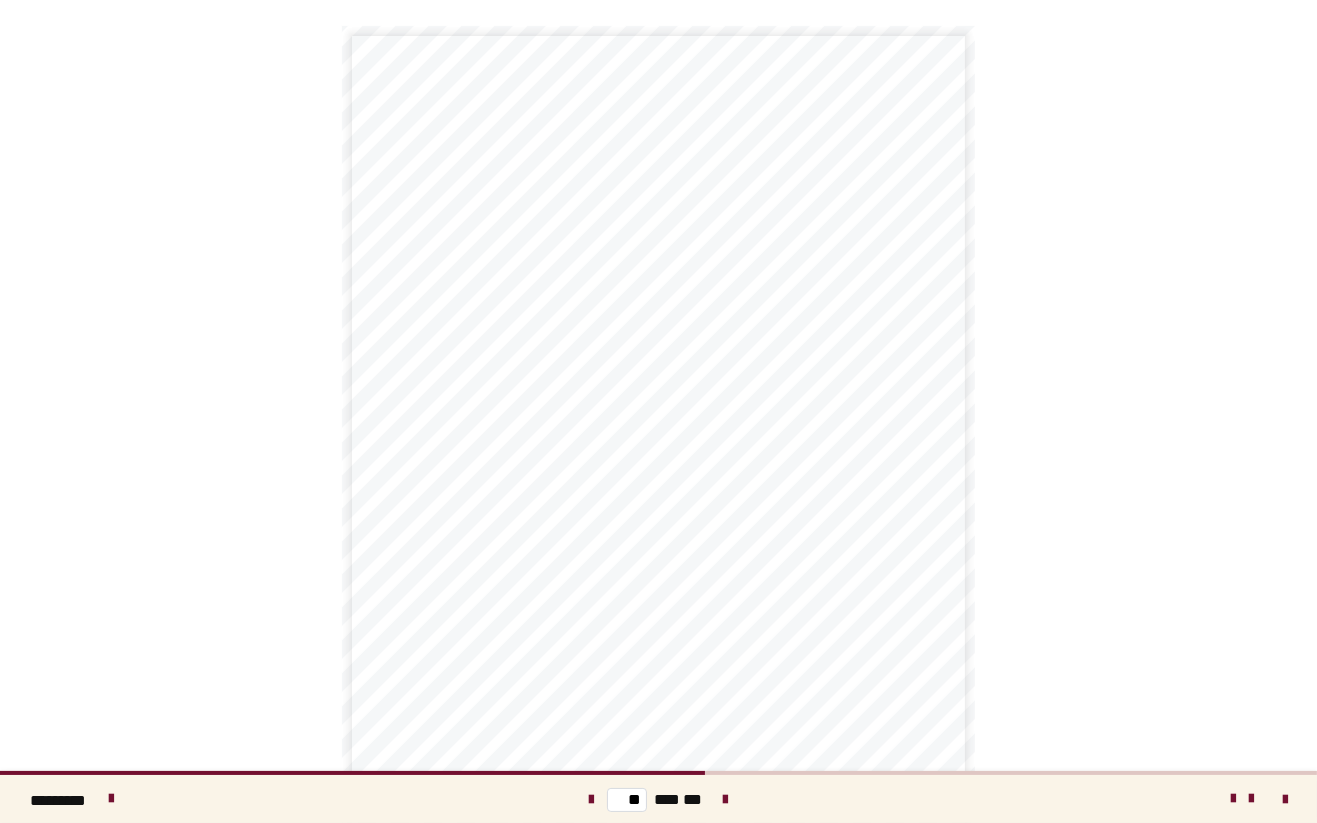 scroll, scrollTop: 98, scrollLeft: 0, axis: vertical 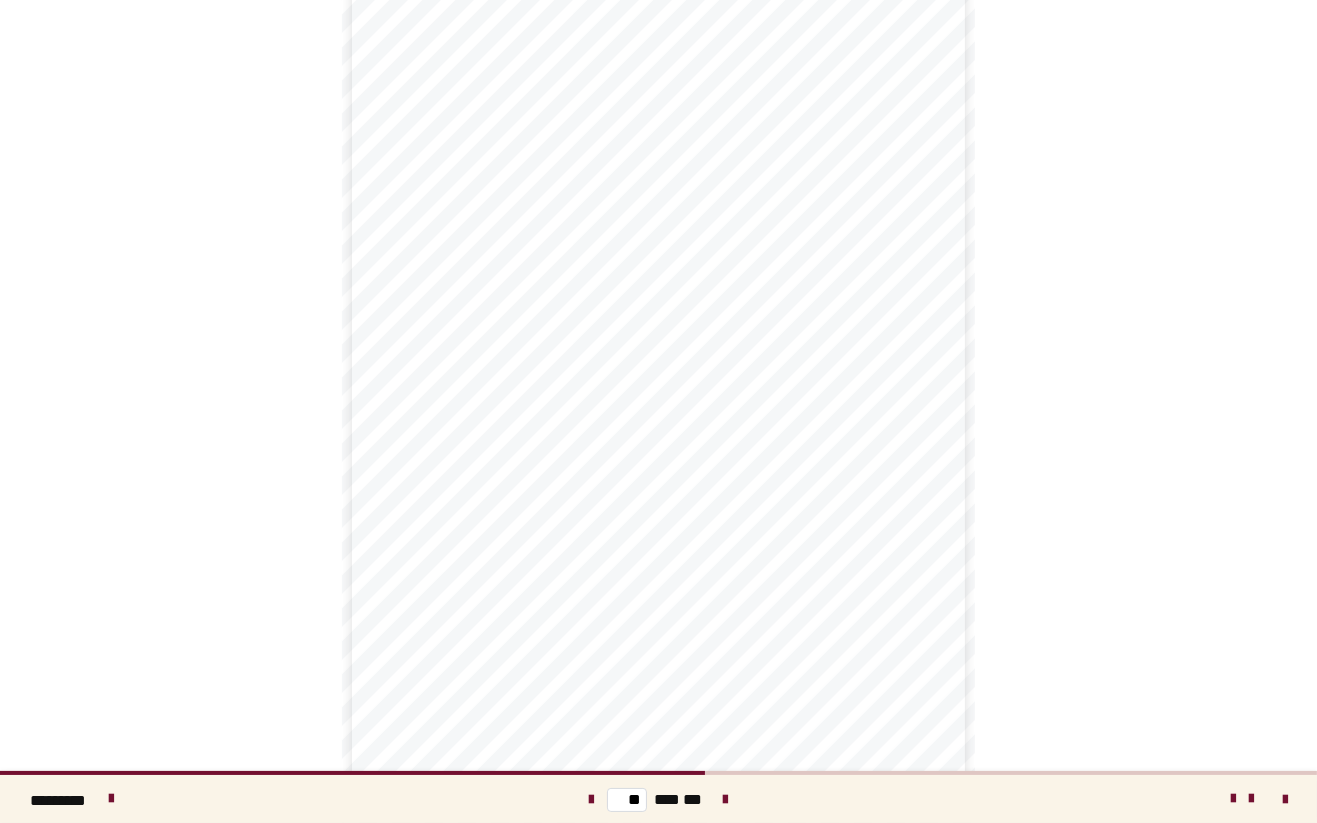 click at bounding box center [726, 800] 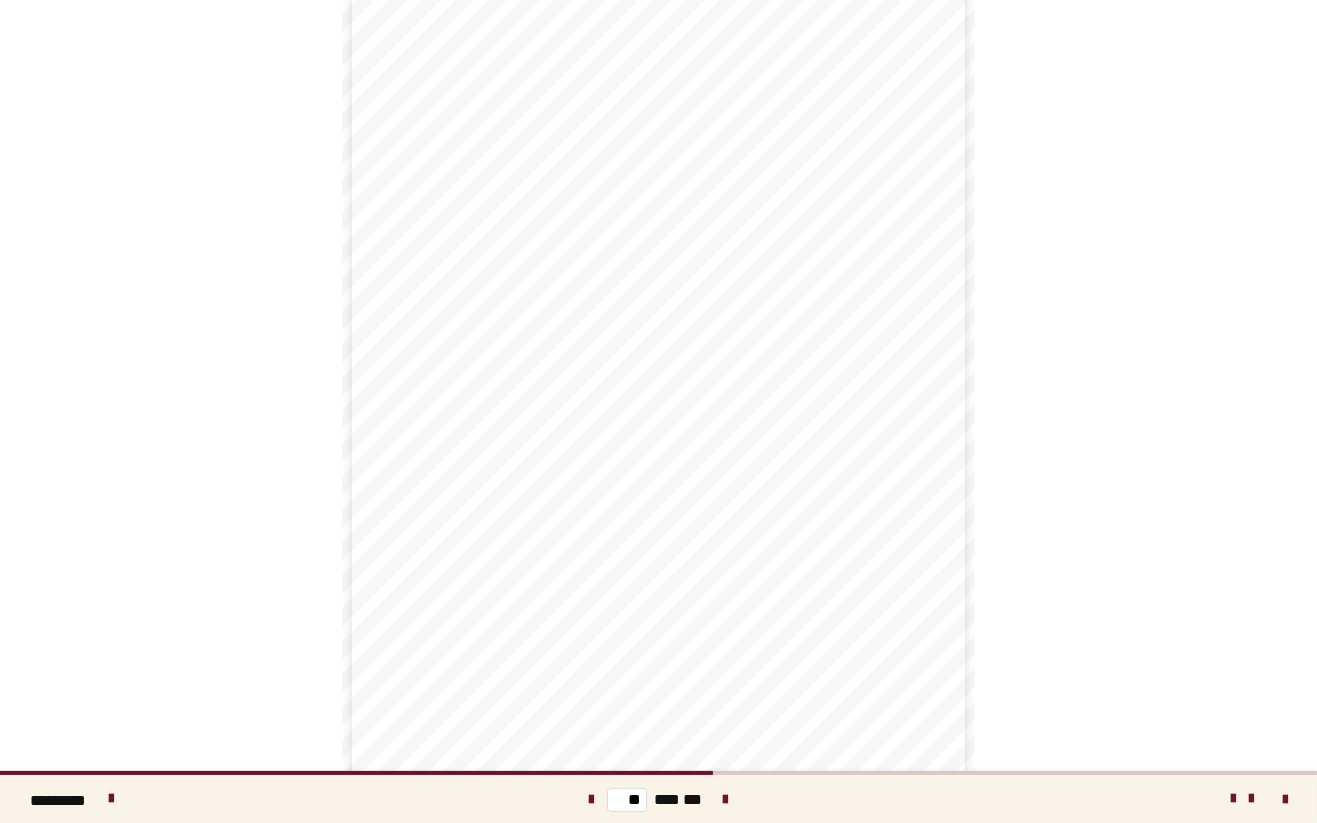 scroll, scrollTop: 0, scrollLeft: 0, axis: both 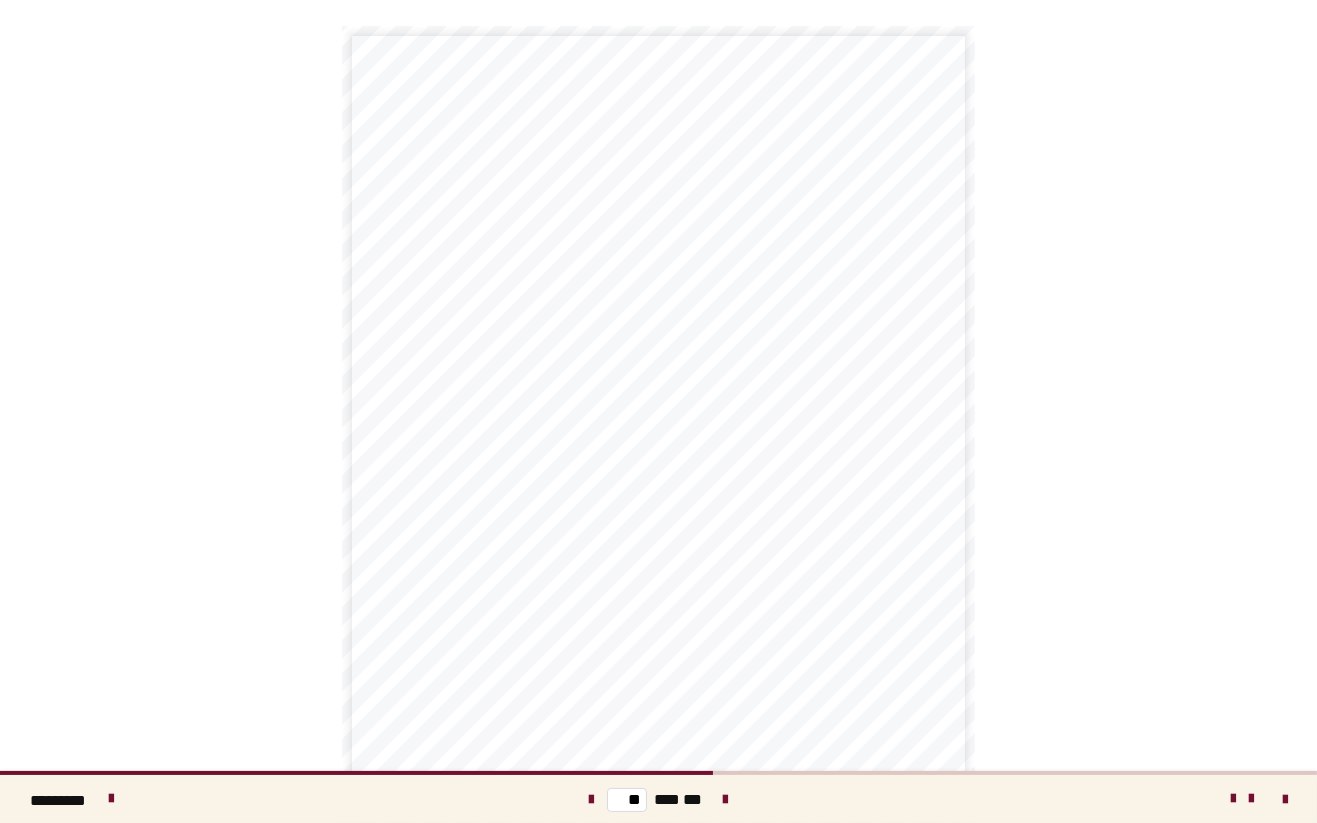 click at bounding box center [726, 800] 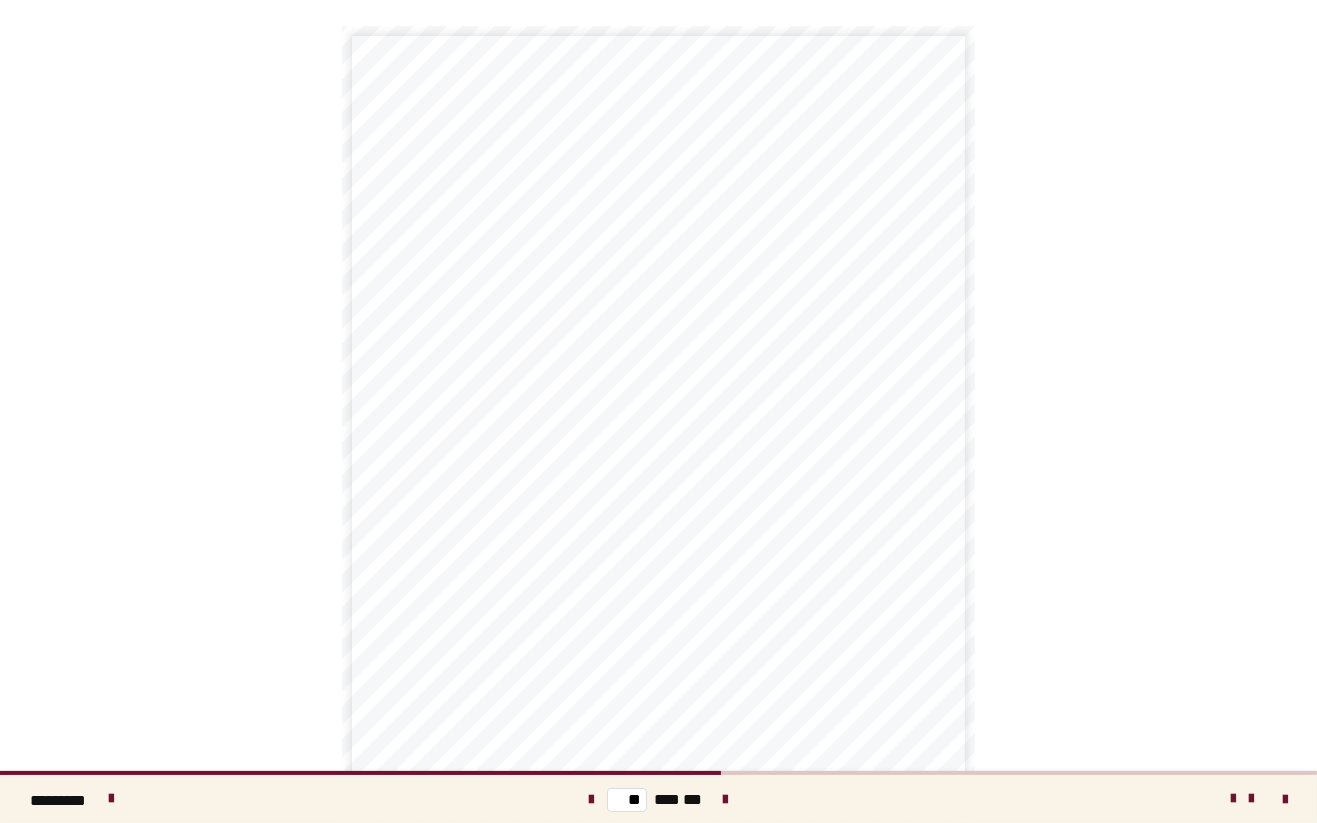 click at bounding box center [726, 800] 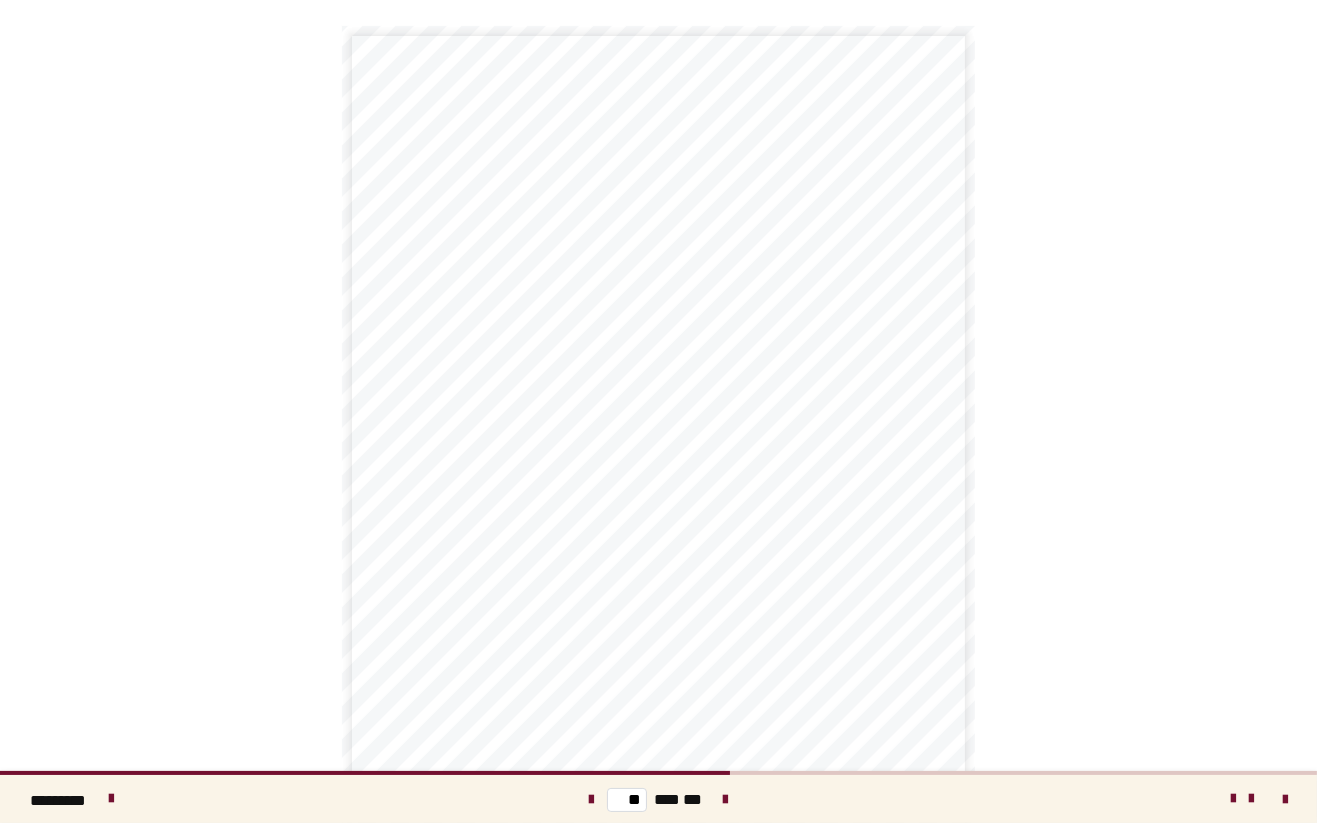 click at bounding box center [726, 799] 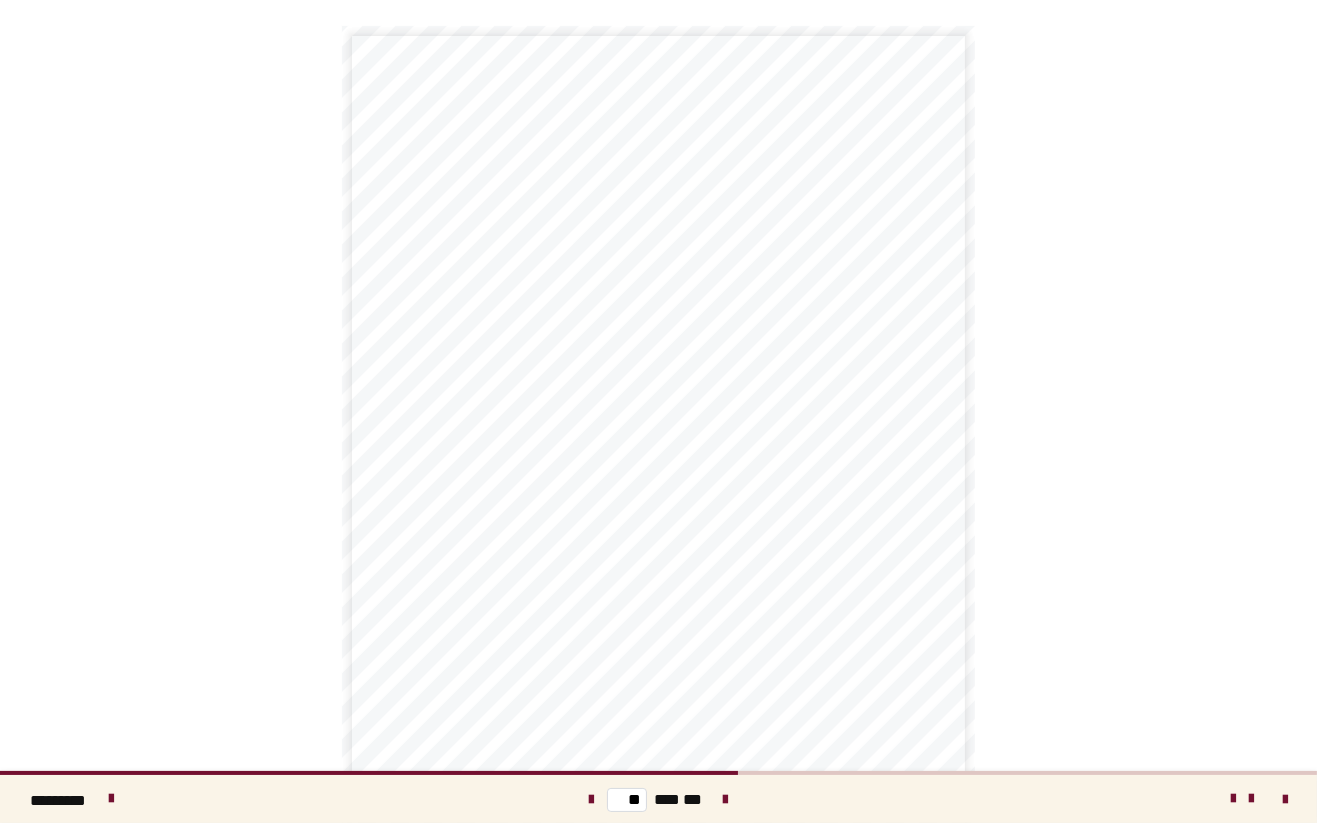 click at bounding box center (726, 799) 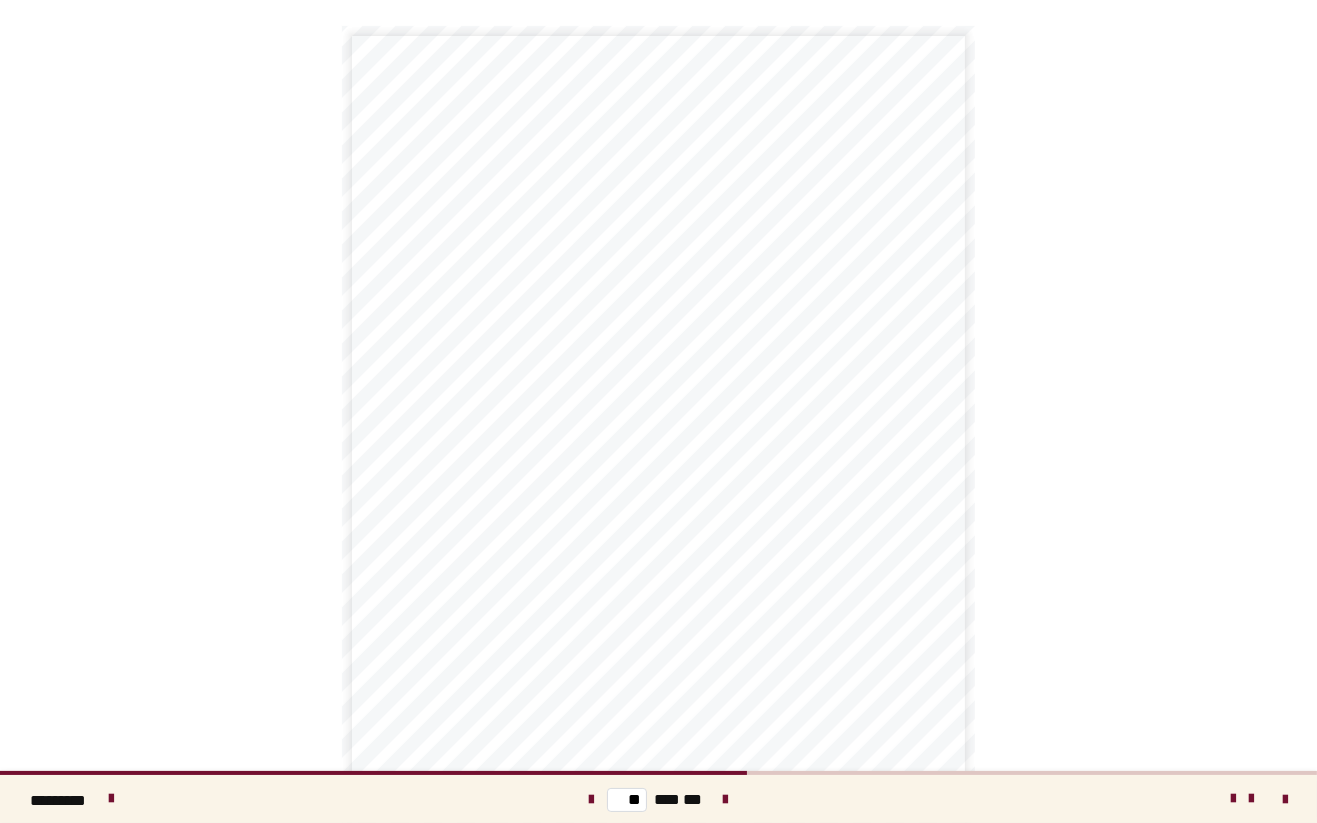 click at bounding box center (726, 799) 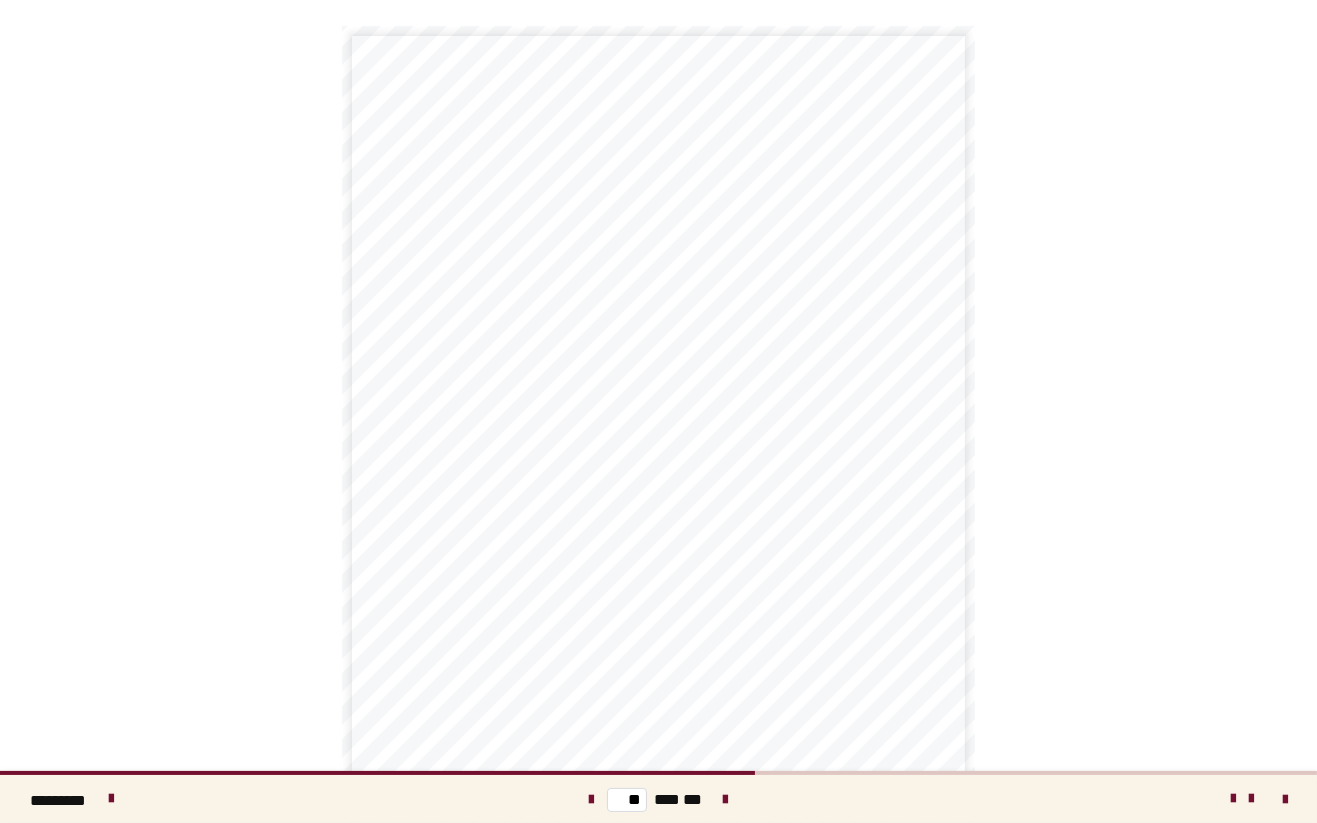 click at bounding box center (726, 799) 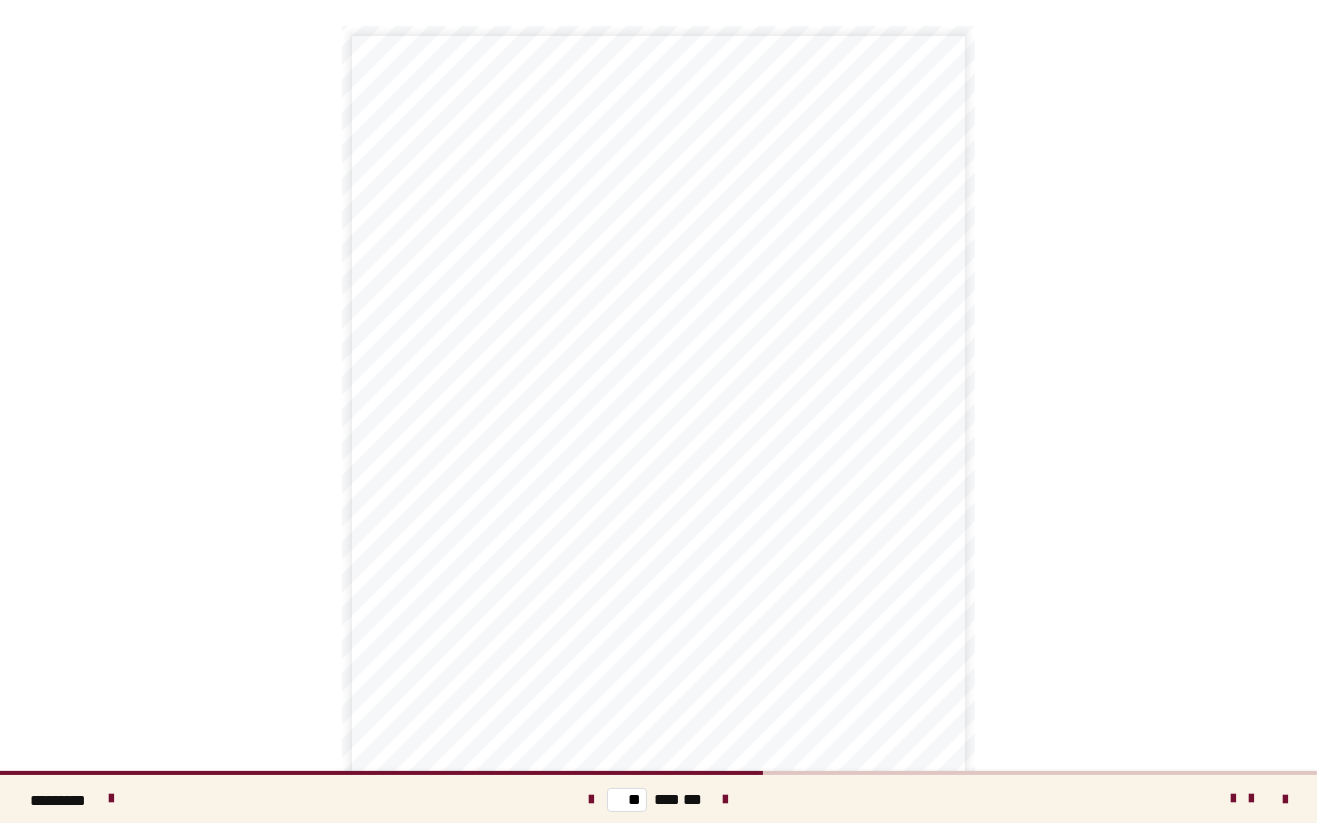 click at bounding box center (726, 799) 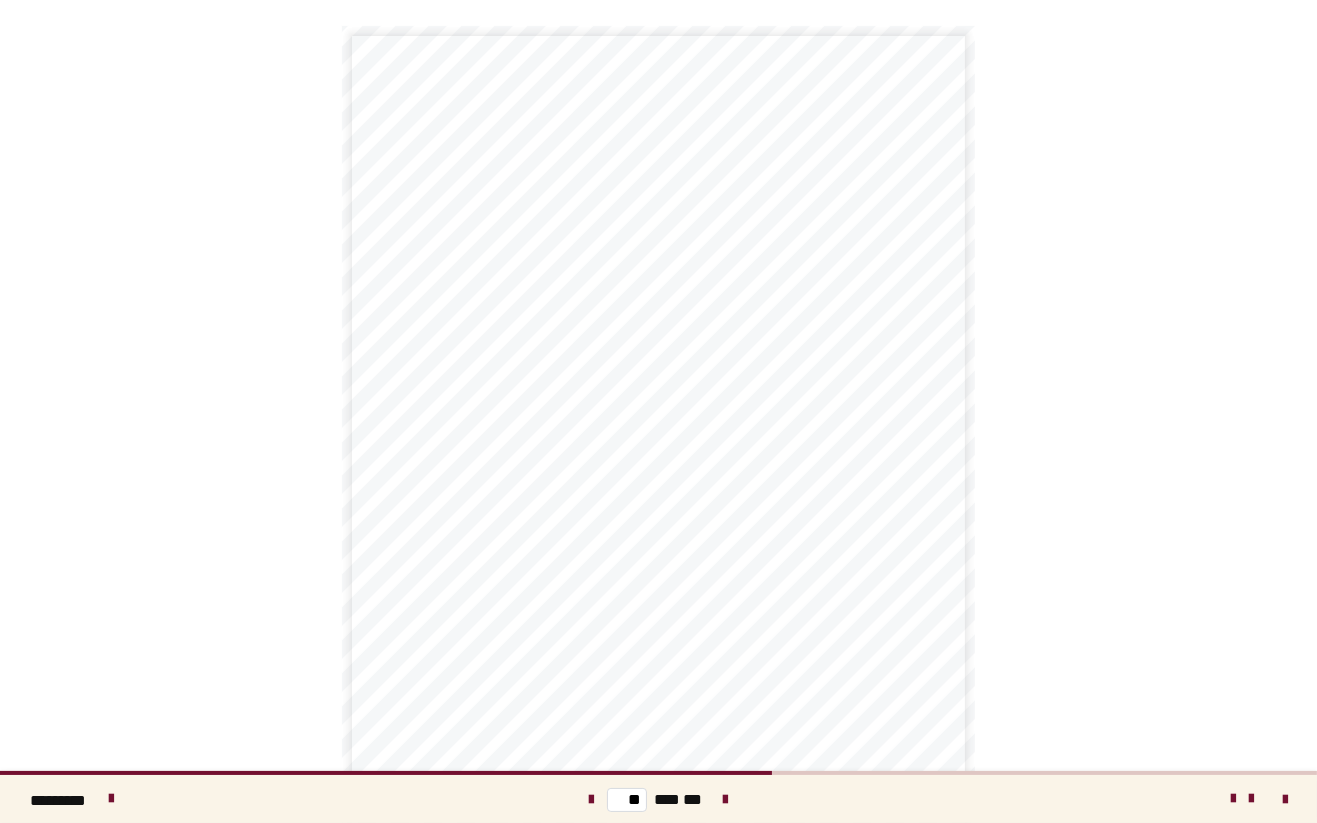 click at bounding box center [726, 799] 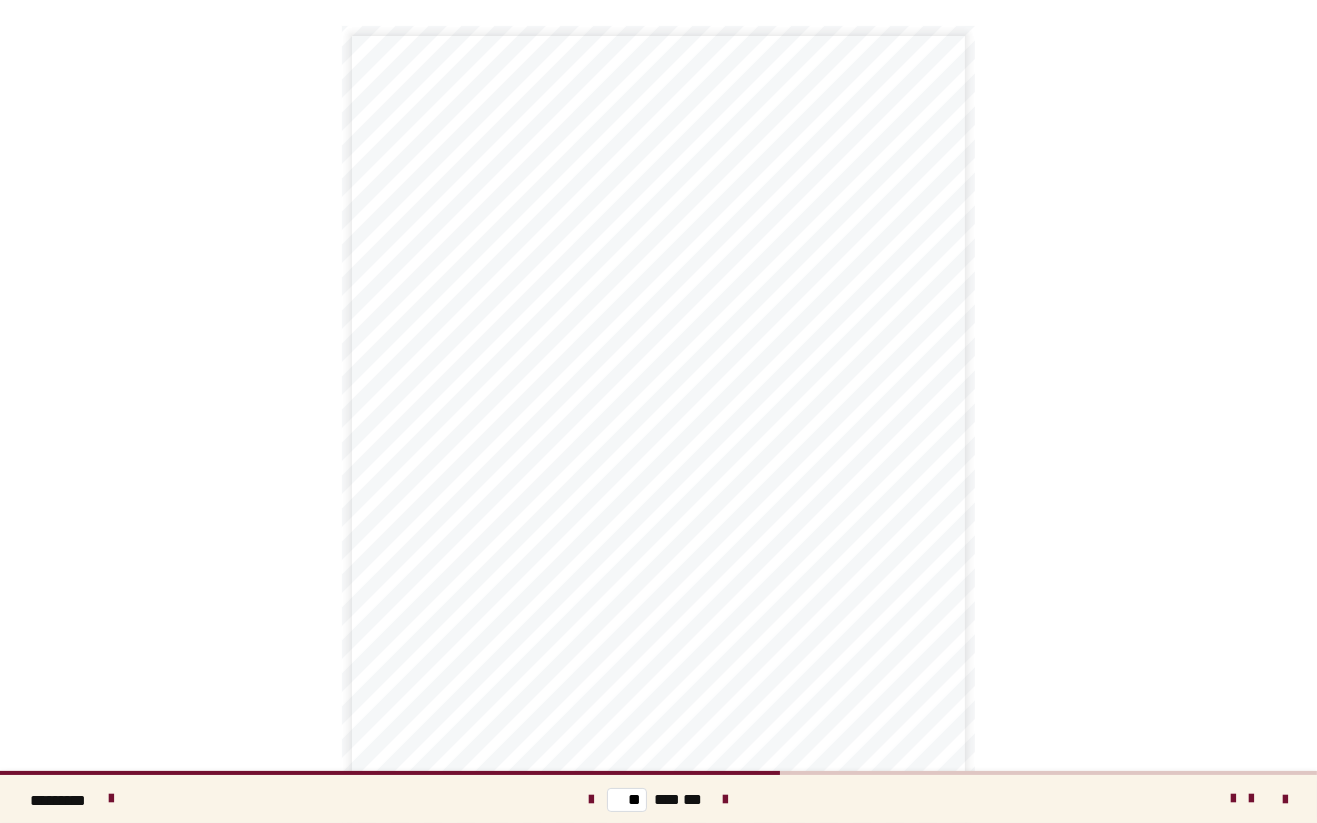 click at bounding box center (726, 799) 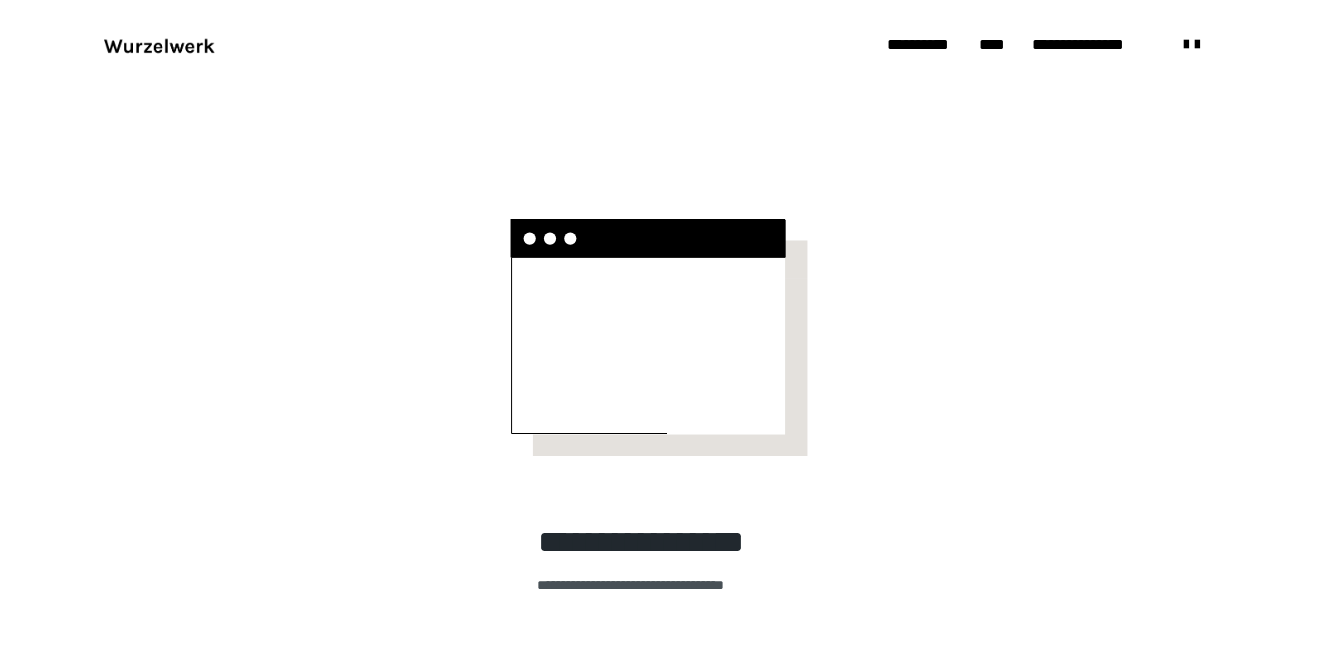 scroll, scrollTop: 0, scrollLeft: 0, axis: both 